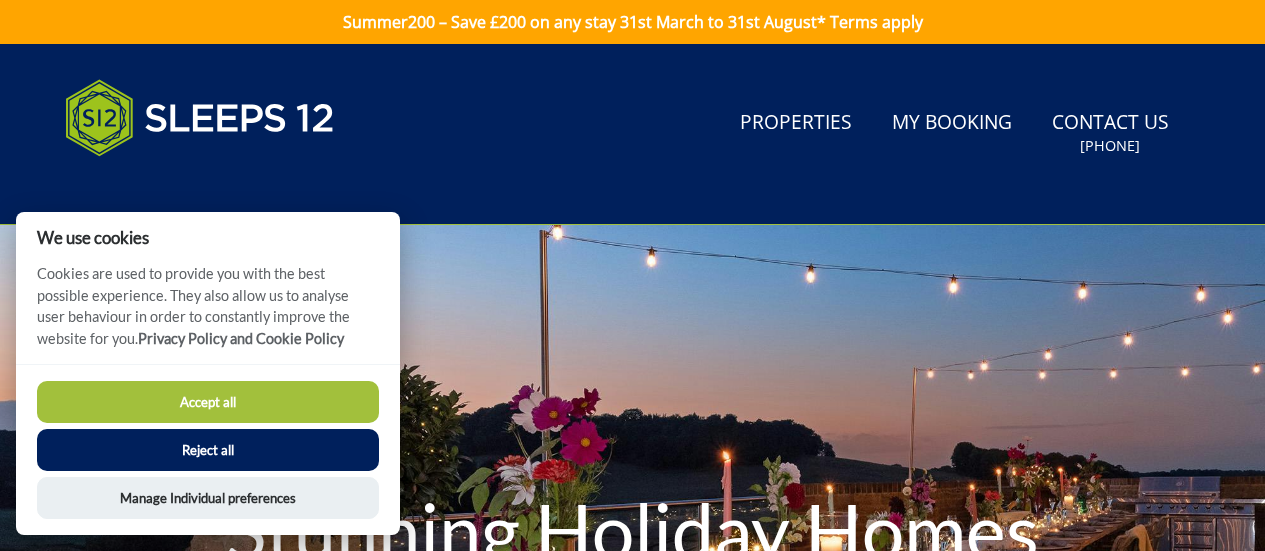scroll, scrollTop: 0, scrollLeft: 0, axis: both 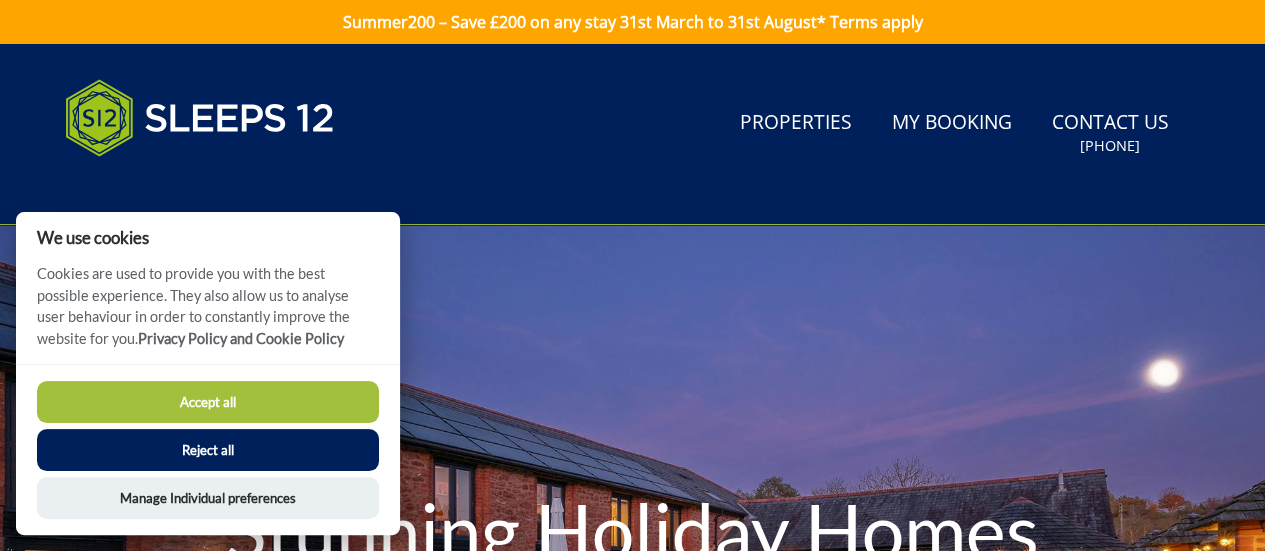 click on "Reject all" at bounding box center [208, 450] 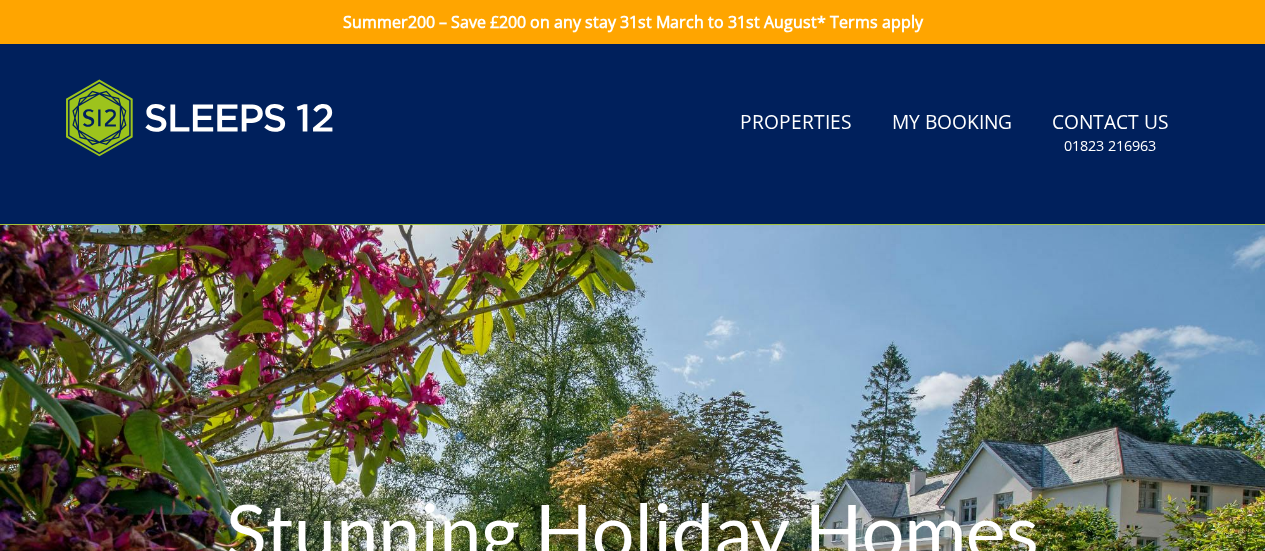 scroll, scrollTop: 0, scrollLeft: 0, axis: both 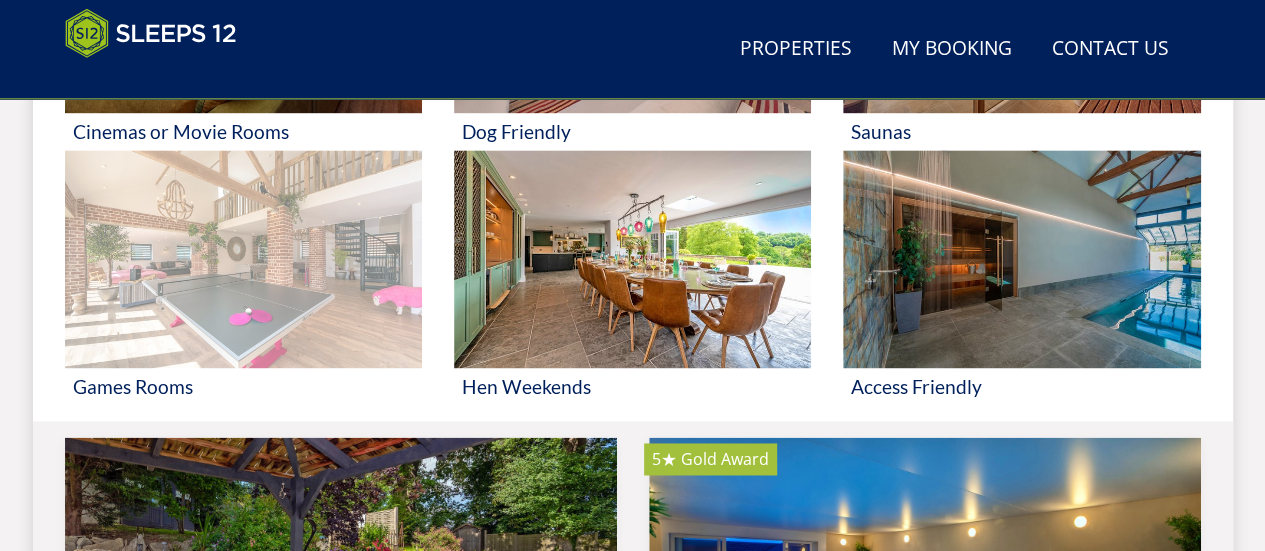 click at bounding box center (243, 259) 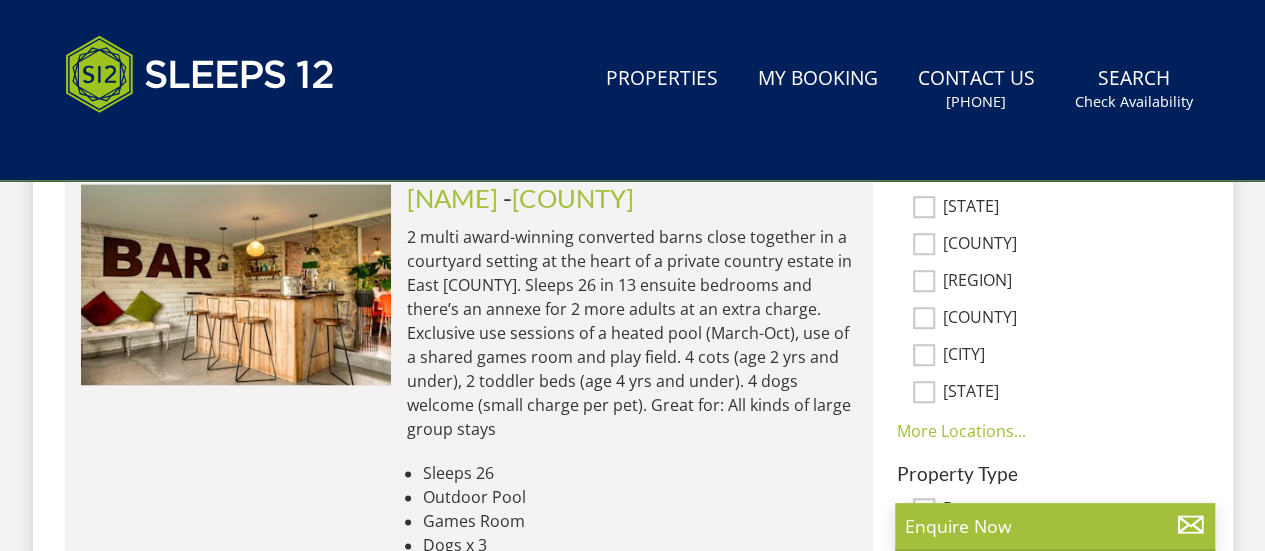 scroll, scrollTop: 0, scrollLeft: 0, axis: both 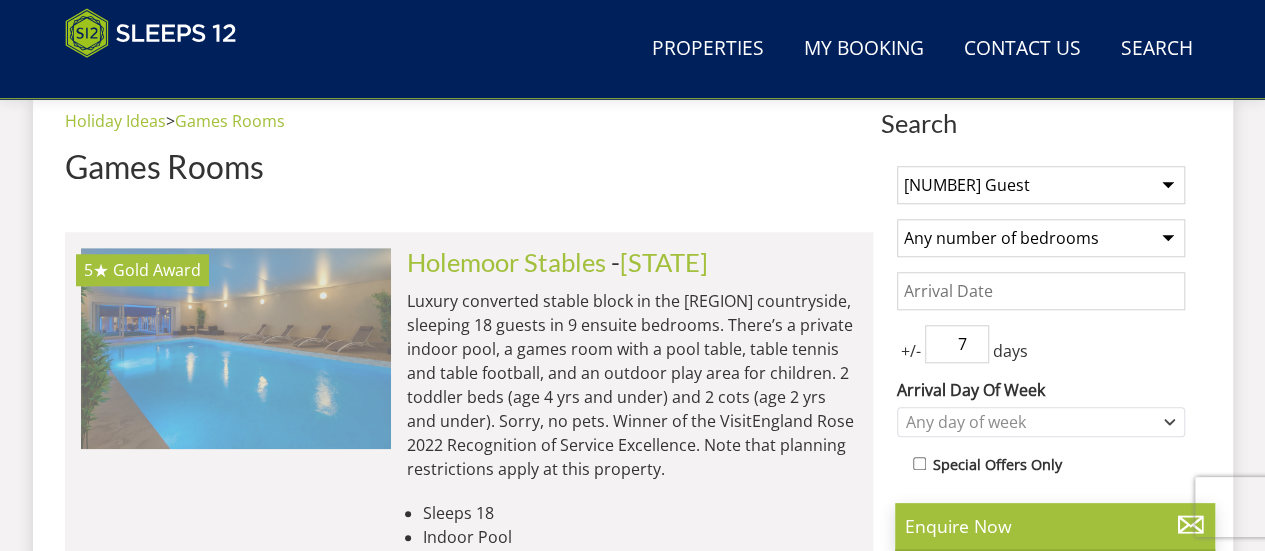 click at bounding box center (236, 348) 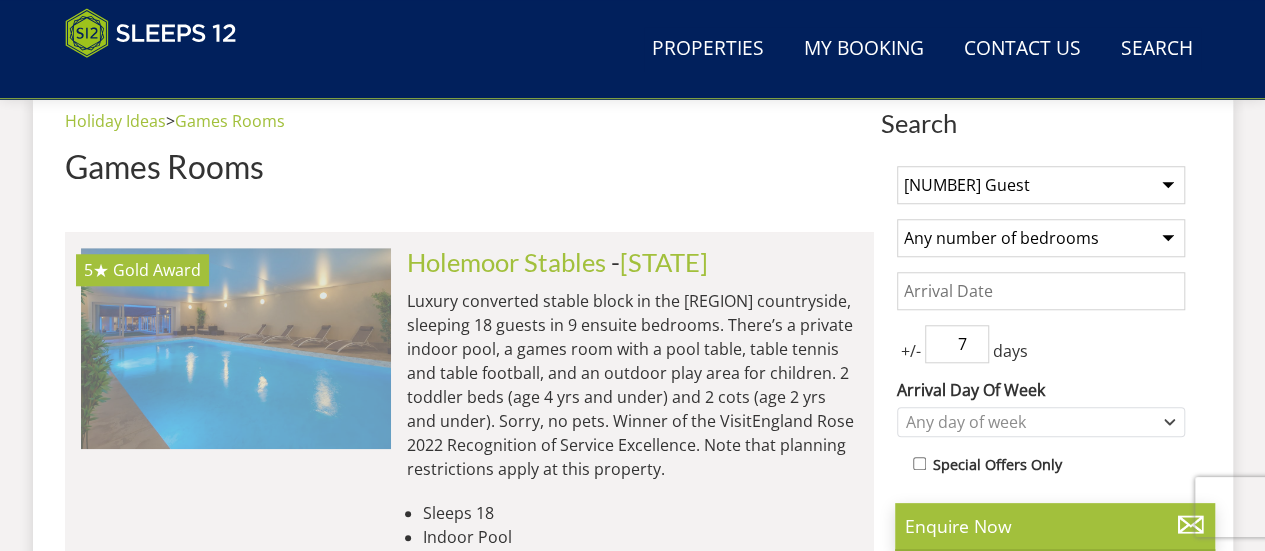scroll, scrollTop: 0, scrollLeft: 0, axis: both 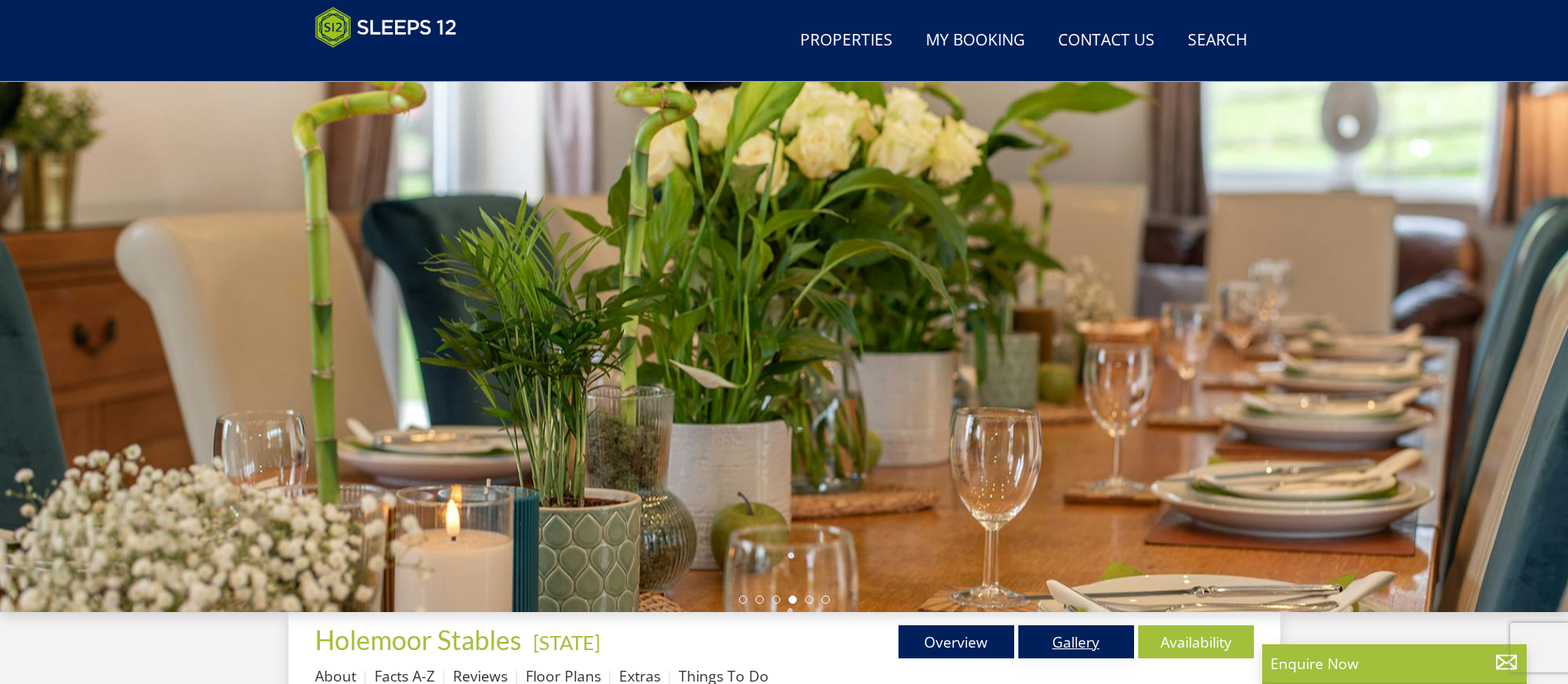 click on "Gallery" at bounding box center [1076, 642] 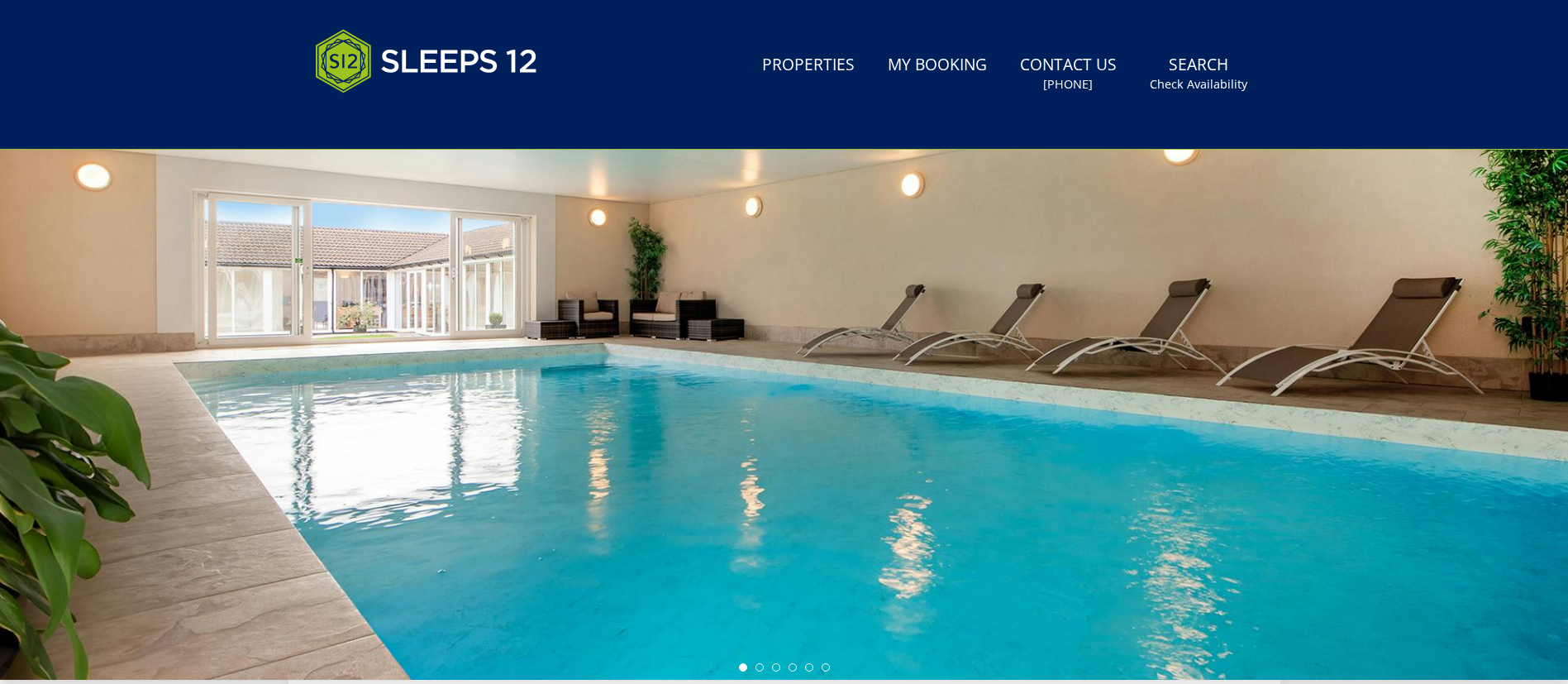 scroll, scrollTop: 0, scrollLeft: 0, axis: both 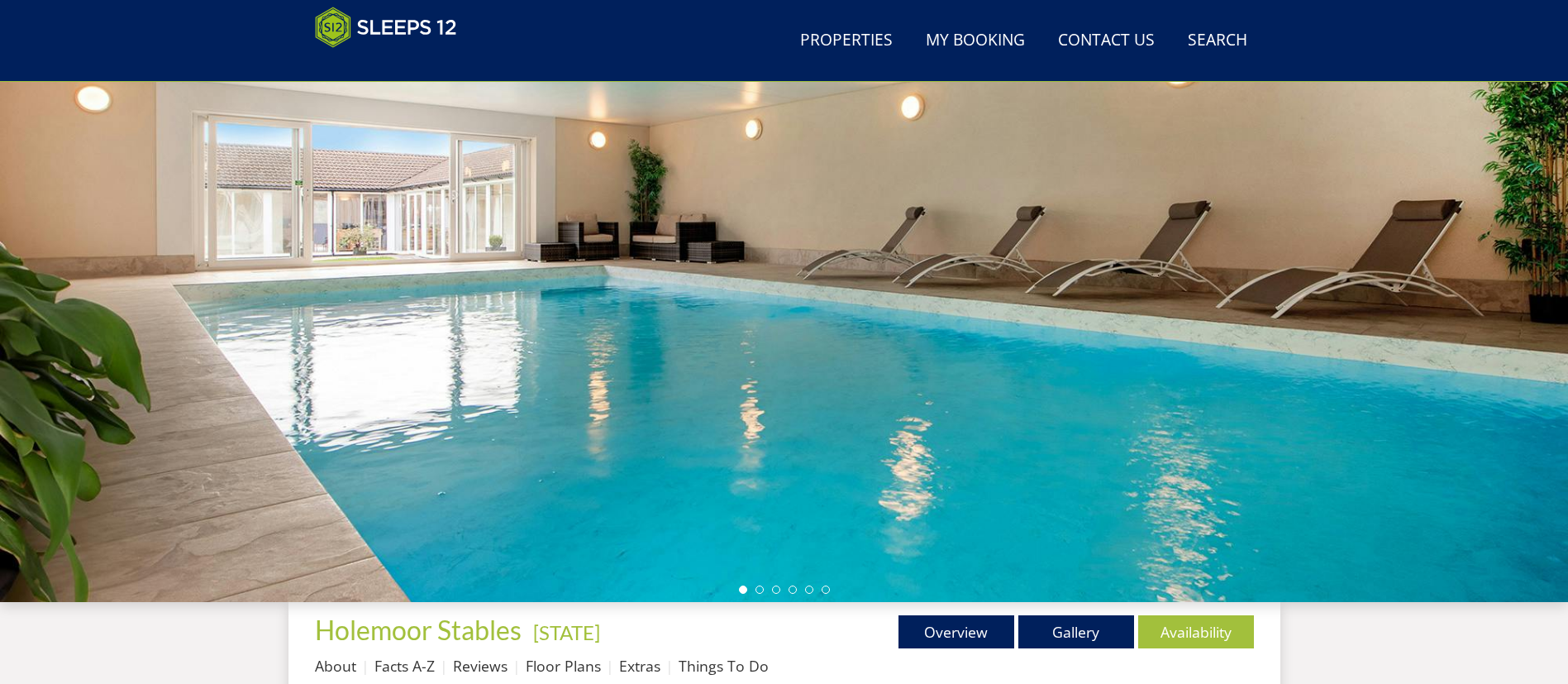 click at bounding box center (784, 313) 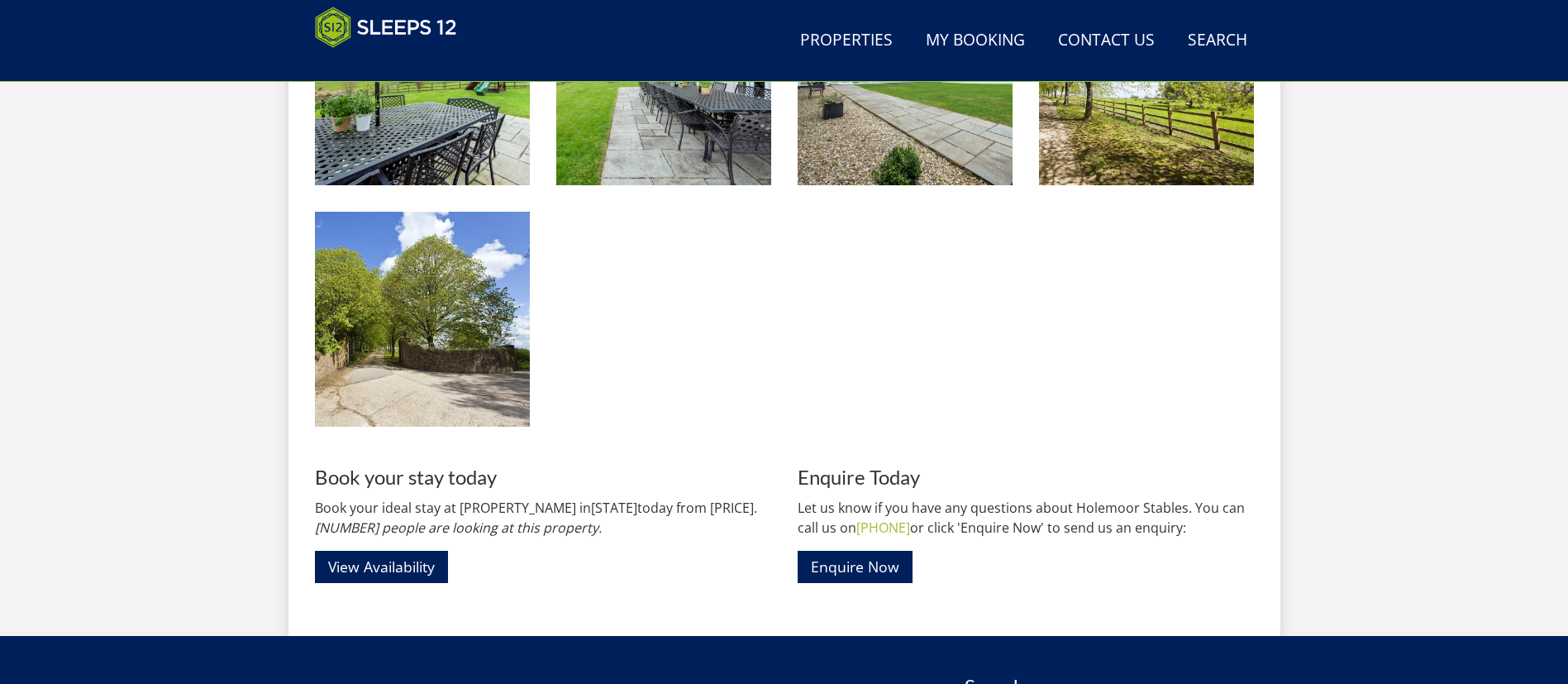 scroll, scrollTop: 2780, scrollLeft: 0, axis: vertical 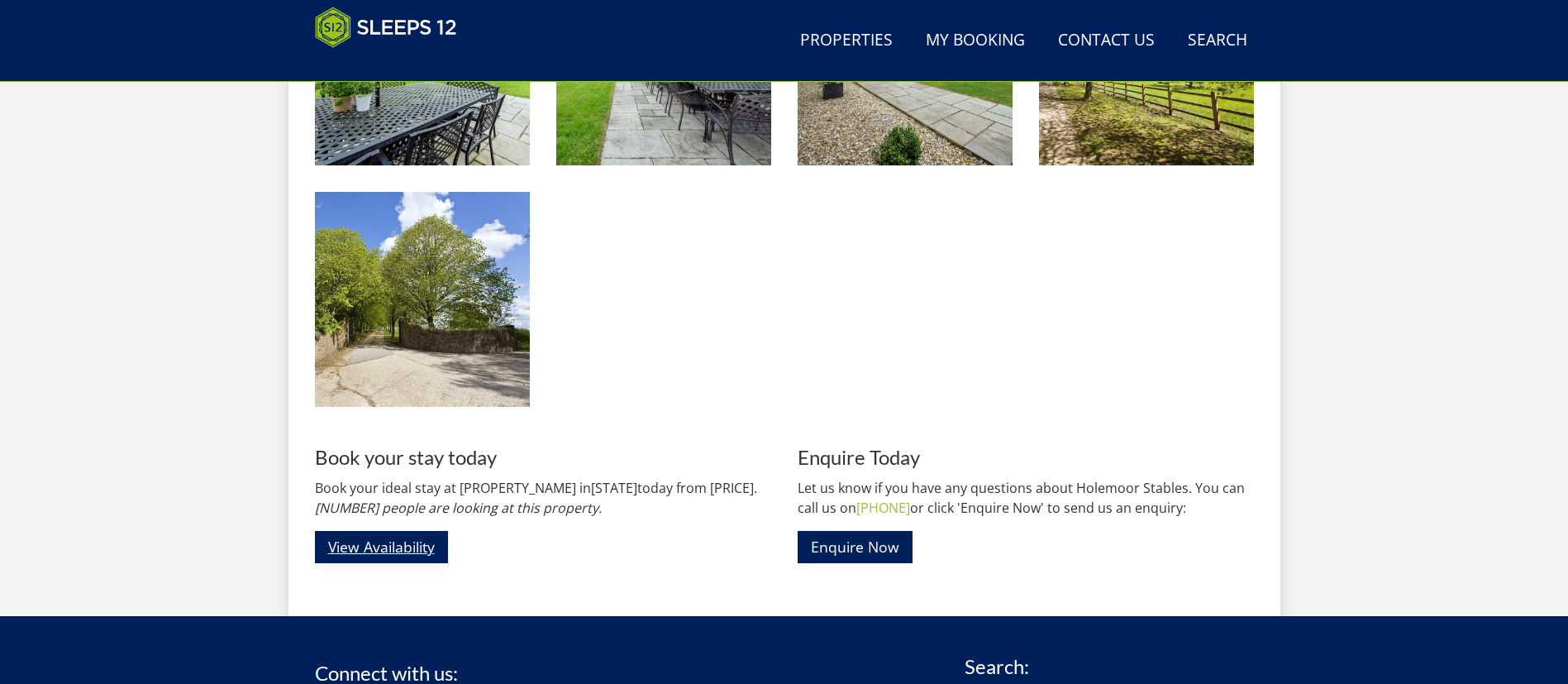 click on "View Availability" at bounding box center (381, 547) 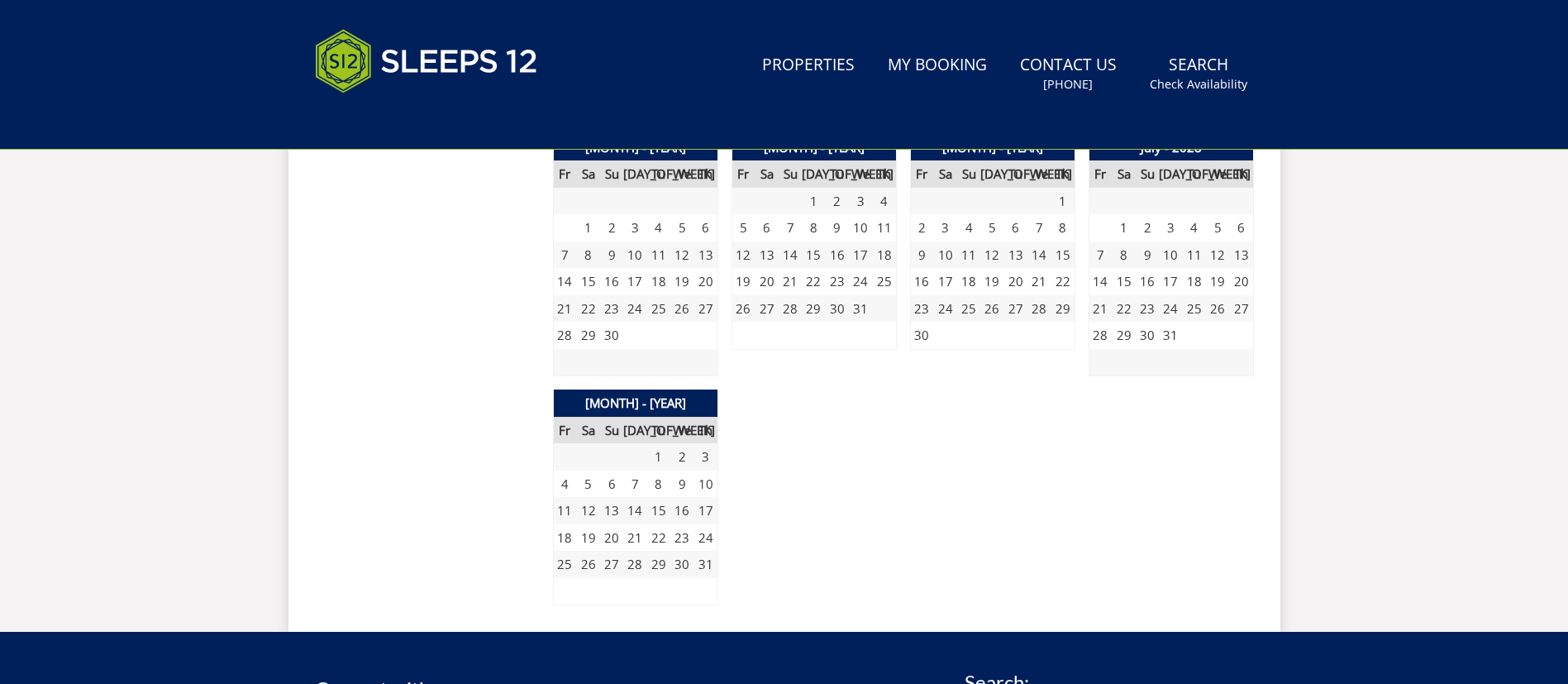 scroll, scrollTop: 0, scrollLeft: 0, axis: both 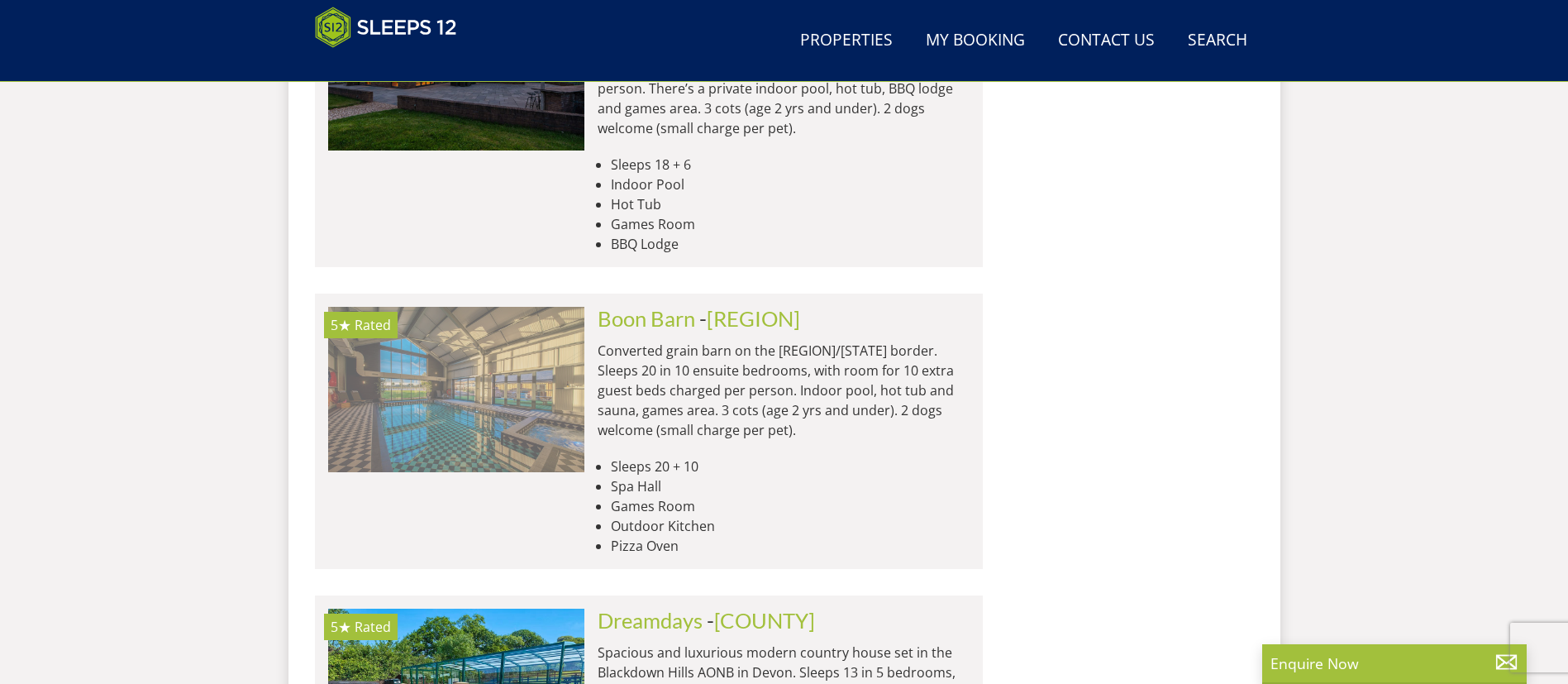 click at bounding box center (455, 390) 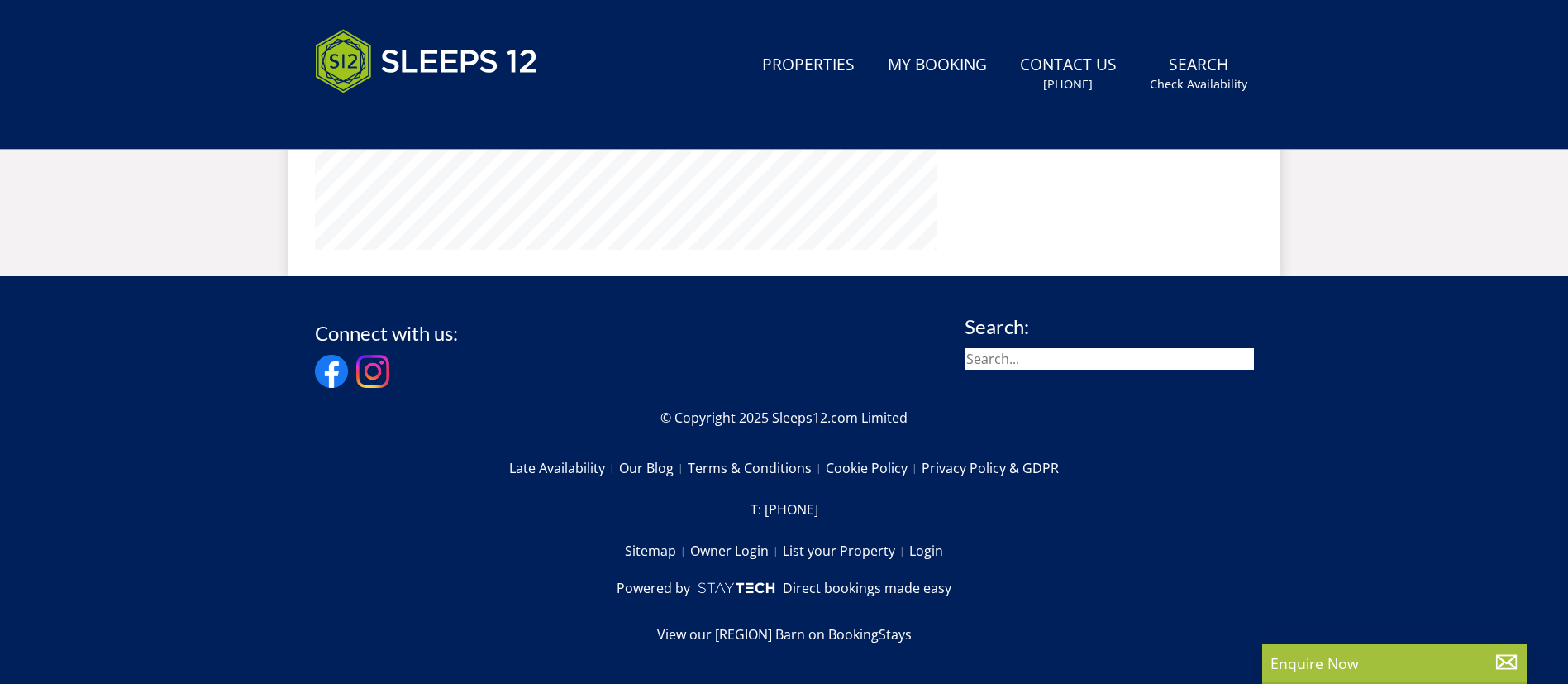 scroll, scrollTop: 0, scrollLeft: 0, axis: both 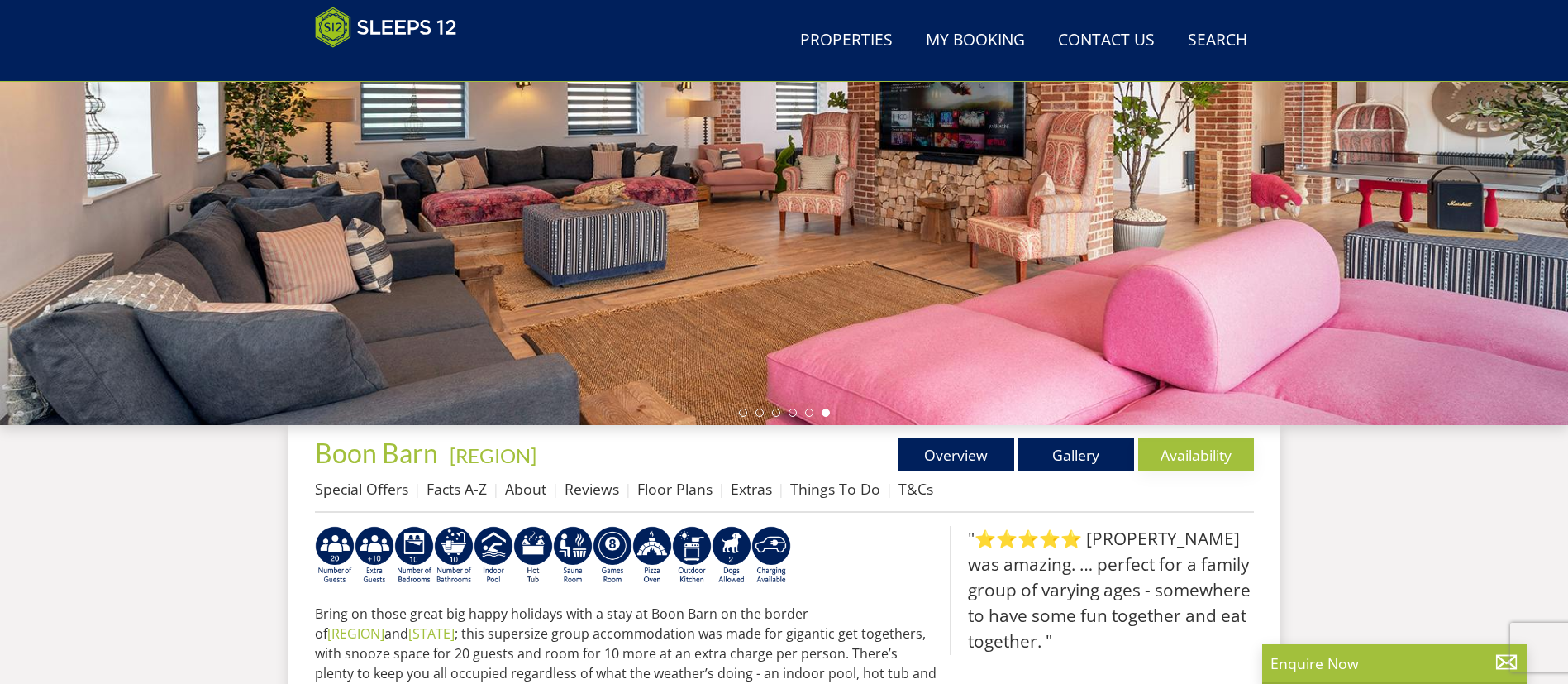 click on "Availability" at bounding box center (1196, 455) 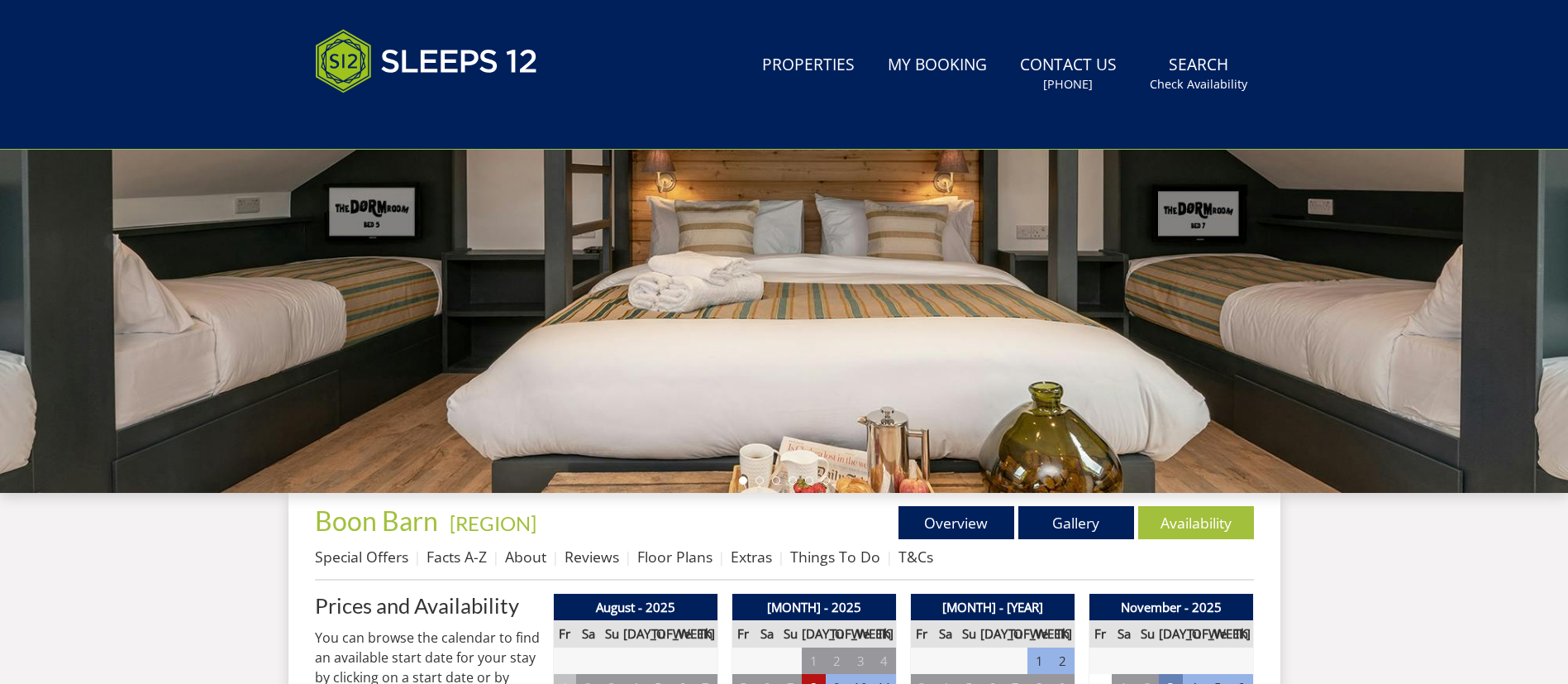 scroll, scrollTop: 0, scrollLeft: 0, axis: both 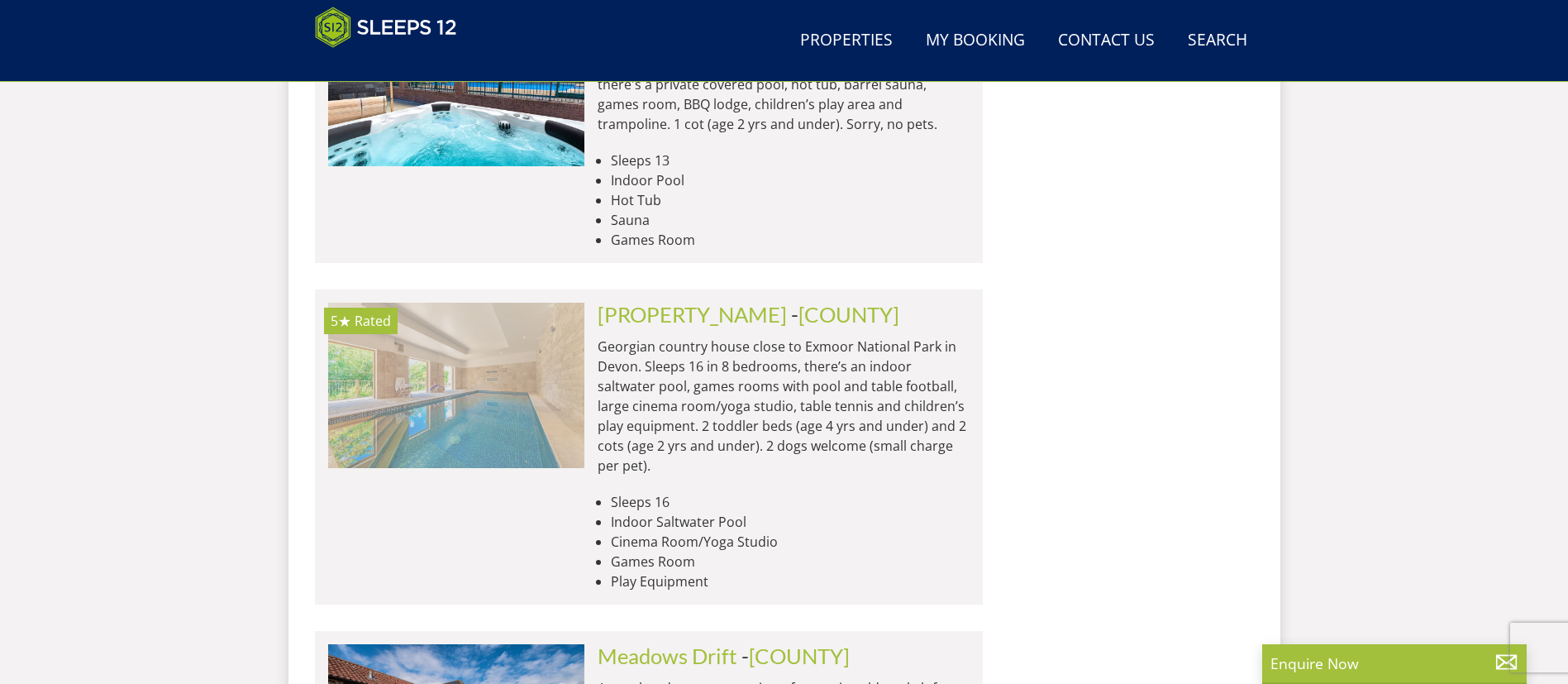 click at bounding box center (456, 385) 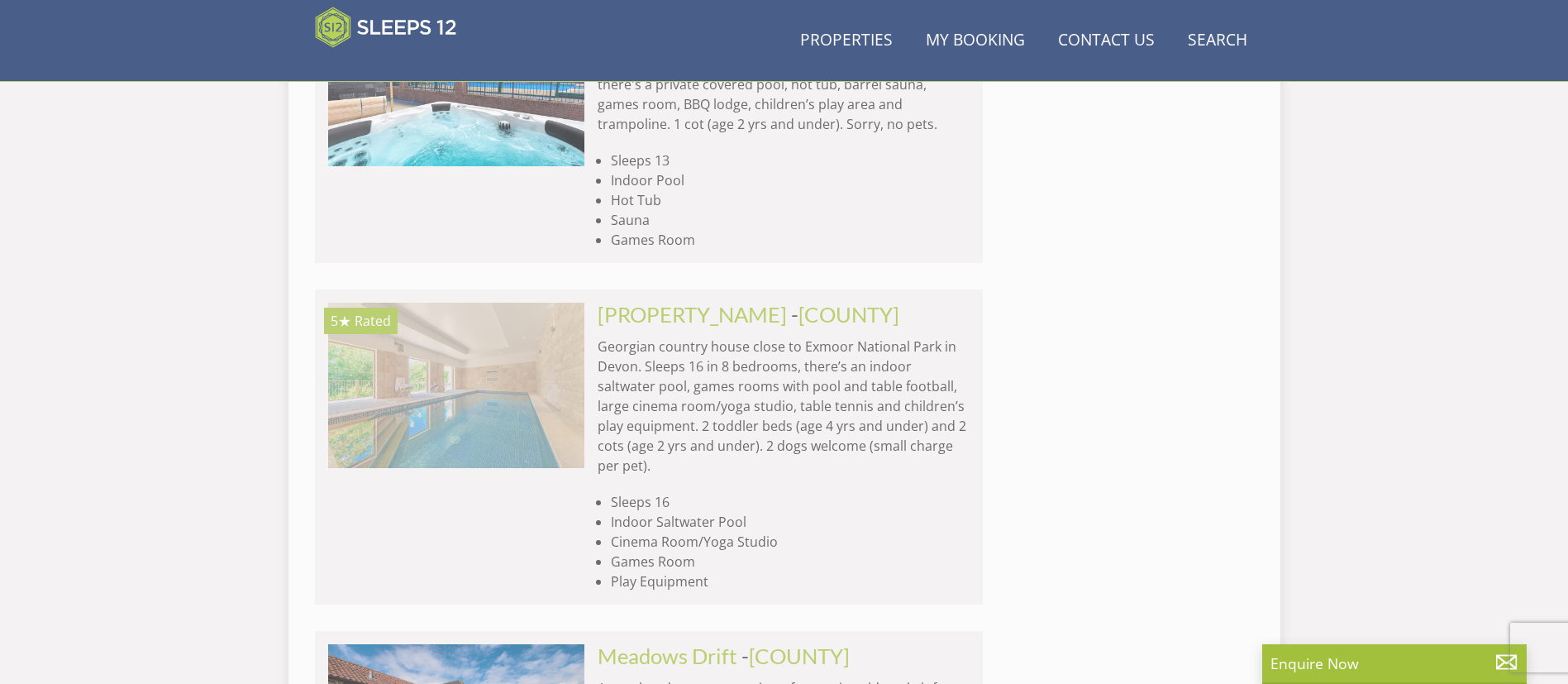 scroll, scrollTop: 0, scrollLeft: 0, axis: both 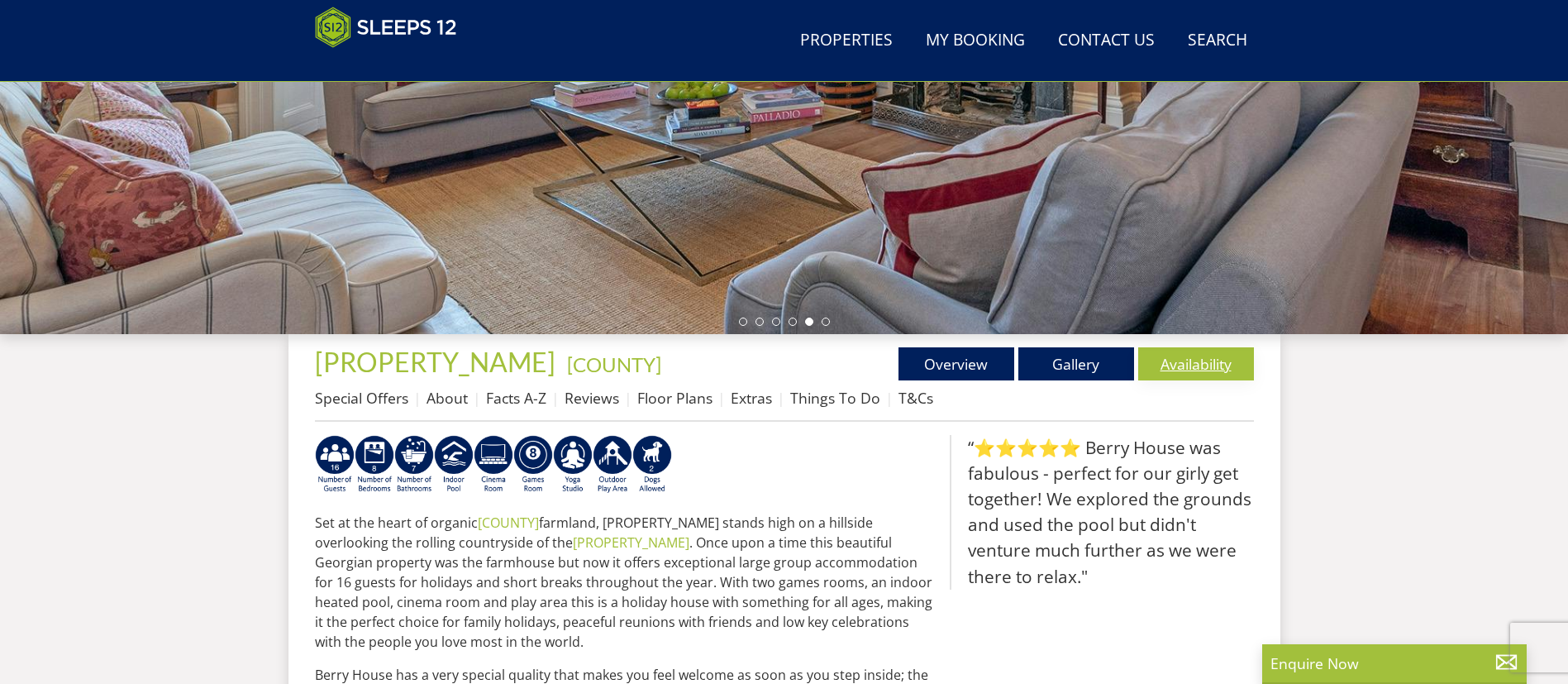 click on "Availability" at bounding box center (1196, 364) 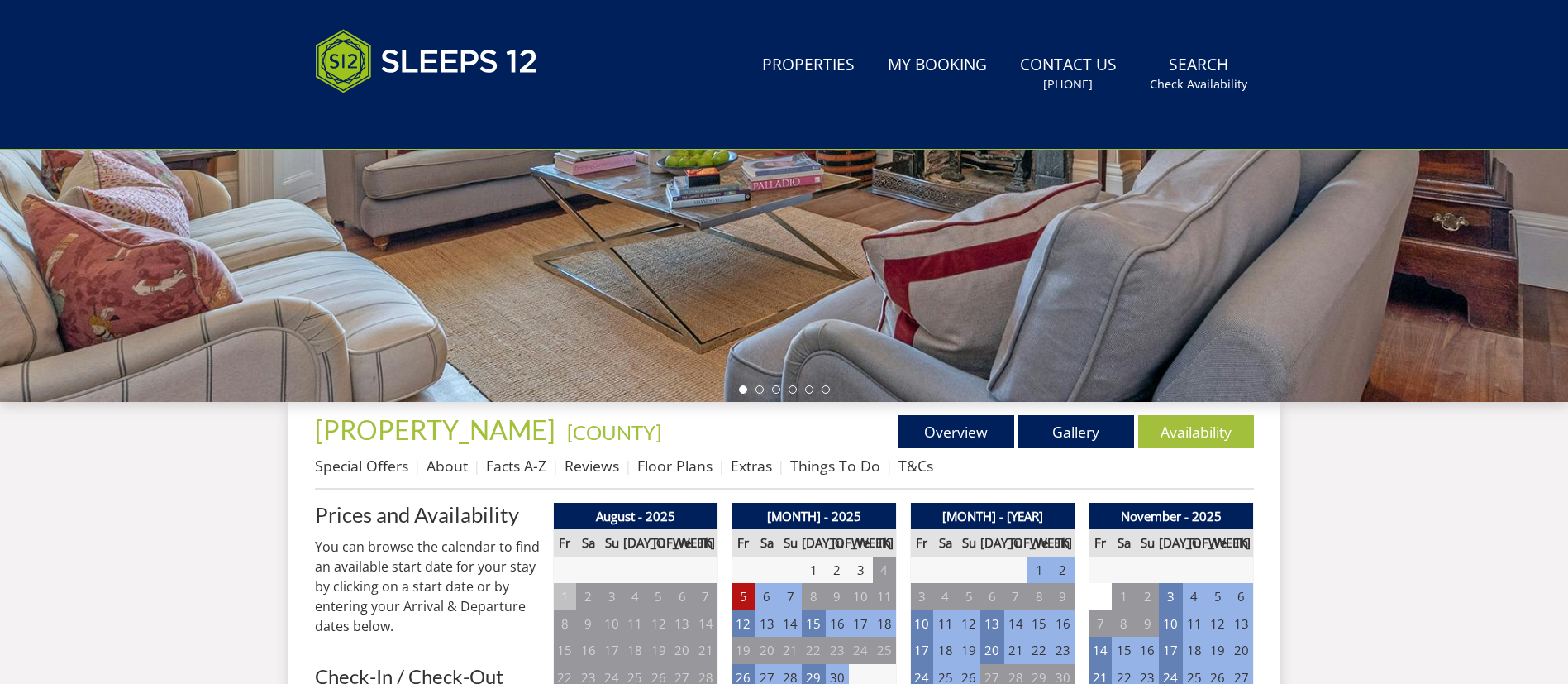 scroll, scrollTop: 0, scrollLeft: 0, axis: both 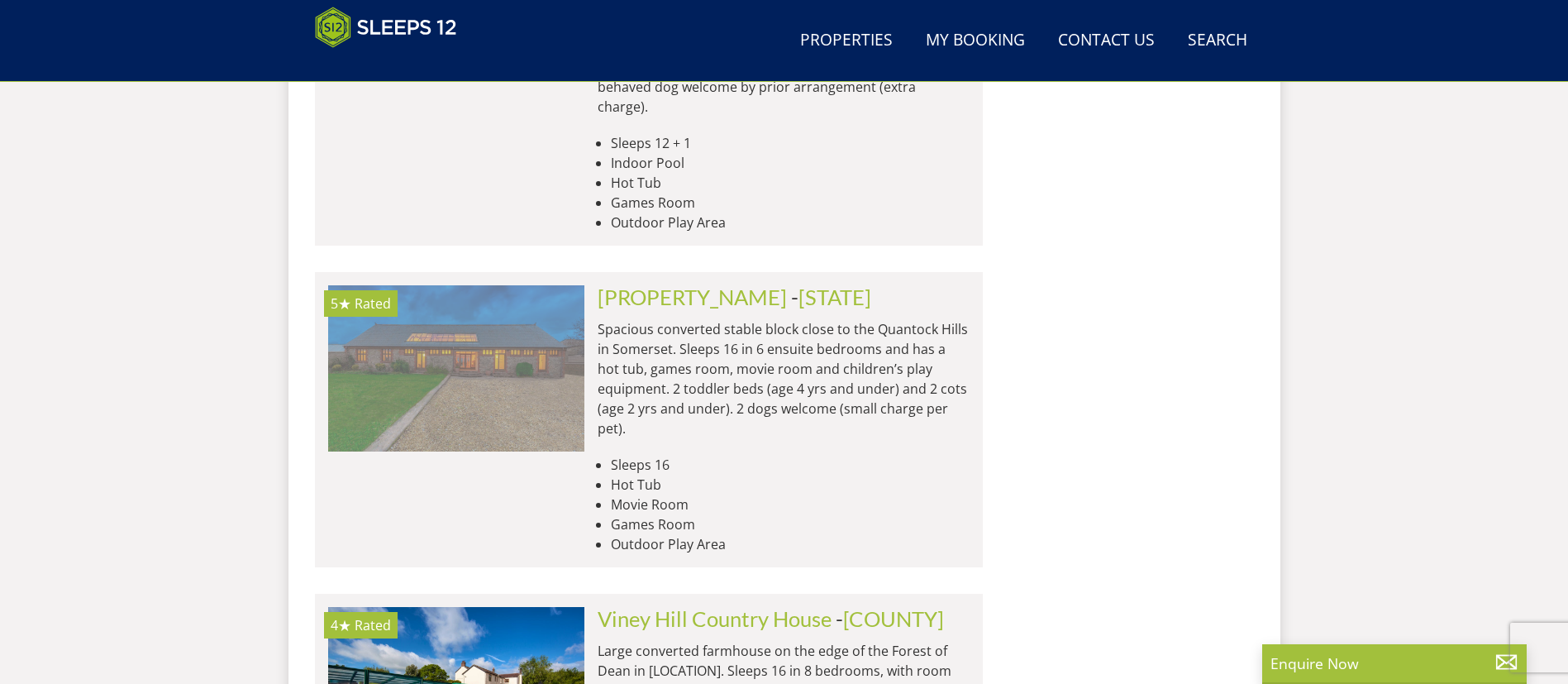 click at bounding box center [456, 368] 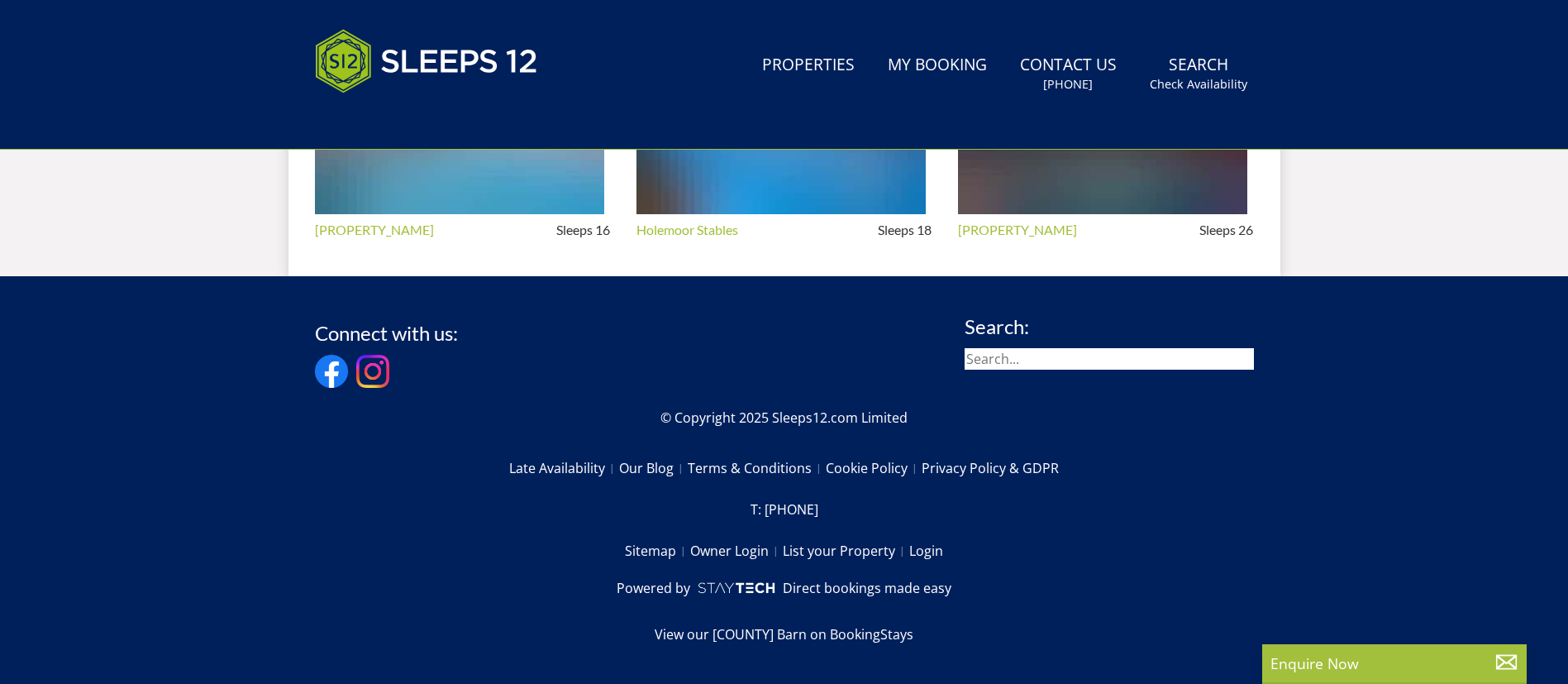 scroll, scrollTop: 0, scrollLeft: 0, axis: both 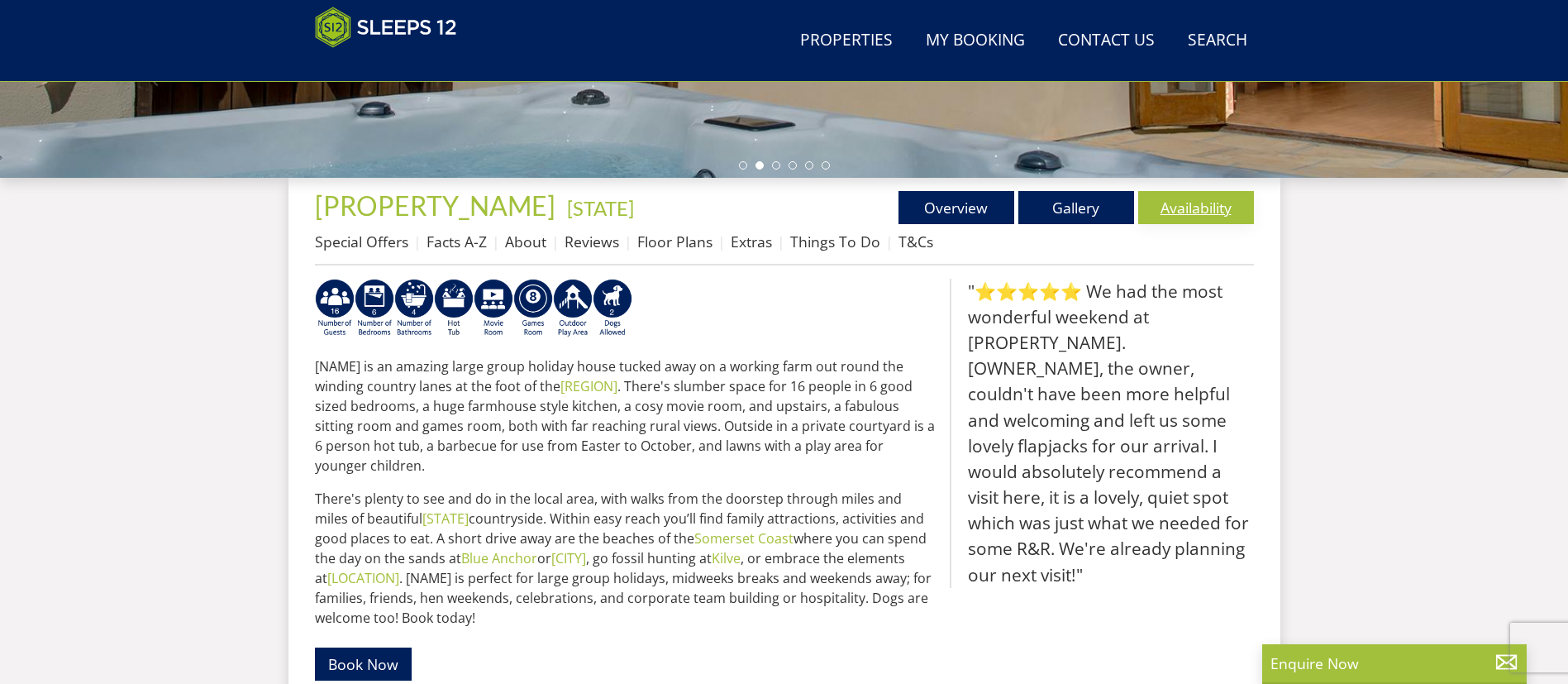 click on "Availability" at bounding box center [1196, 208] 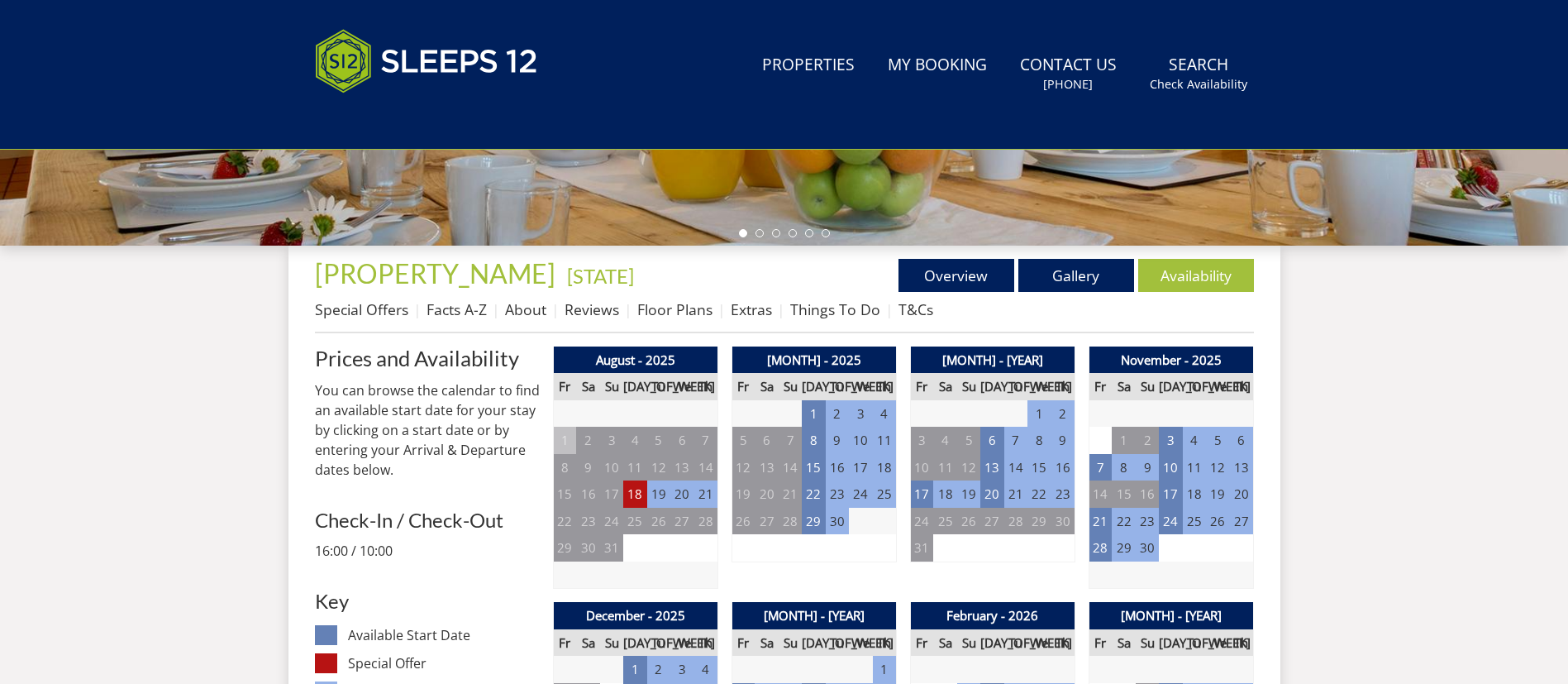 scroll, scrollTop: 0, scrollLeft: 0, axis: both 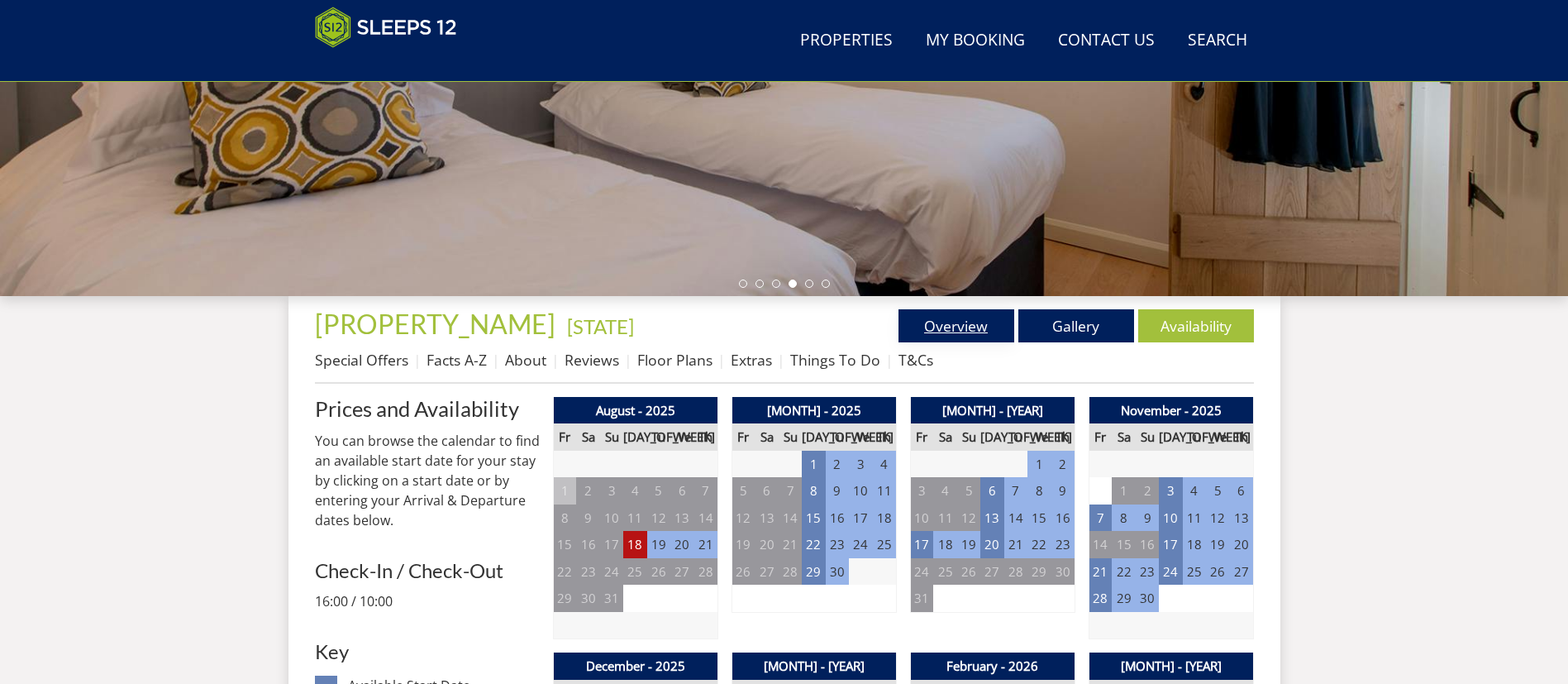 click on "Overview" at bounding box center (956, 326) 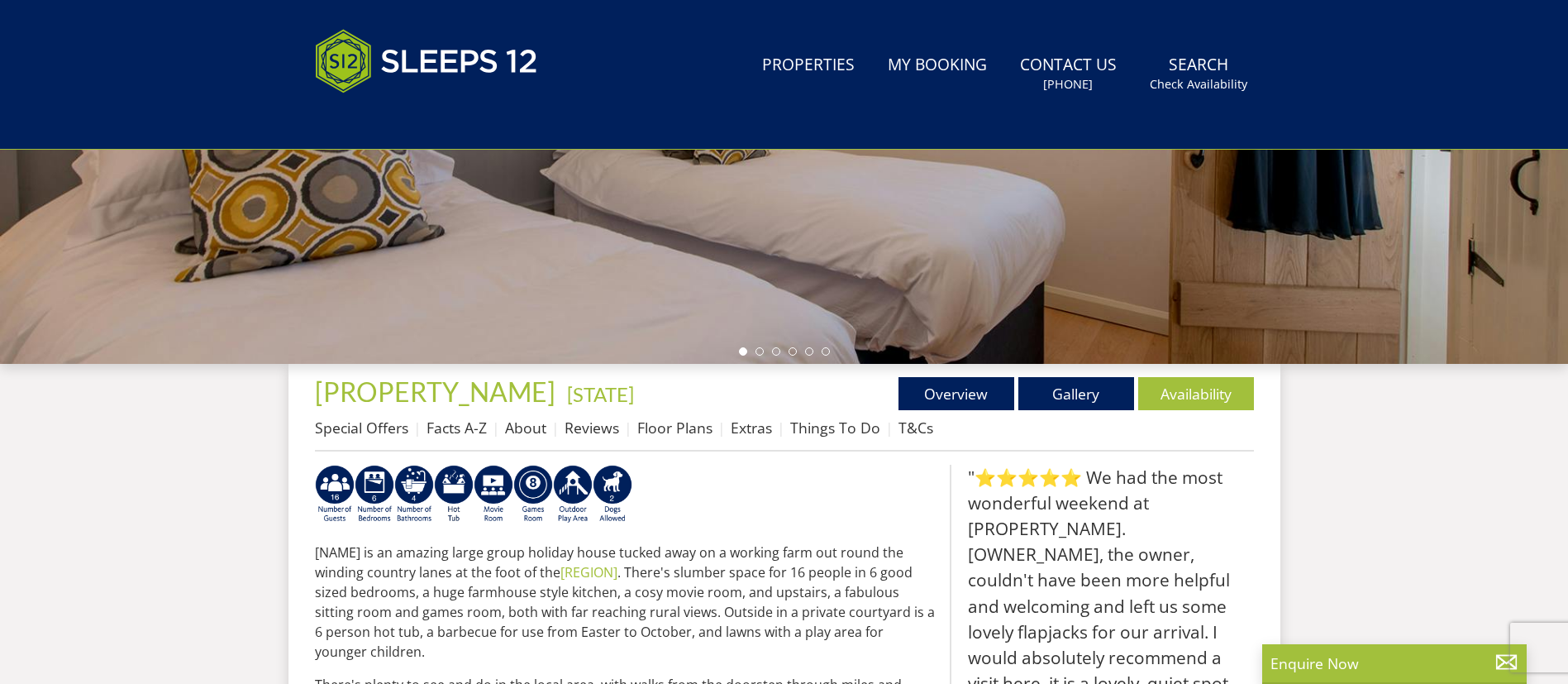 scroll, scrollTop: 0, scrollLeft: 0, axis: both 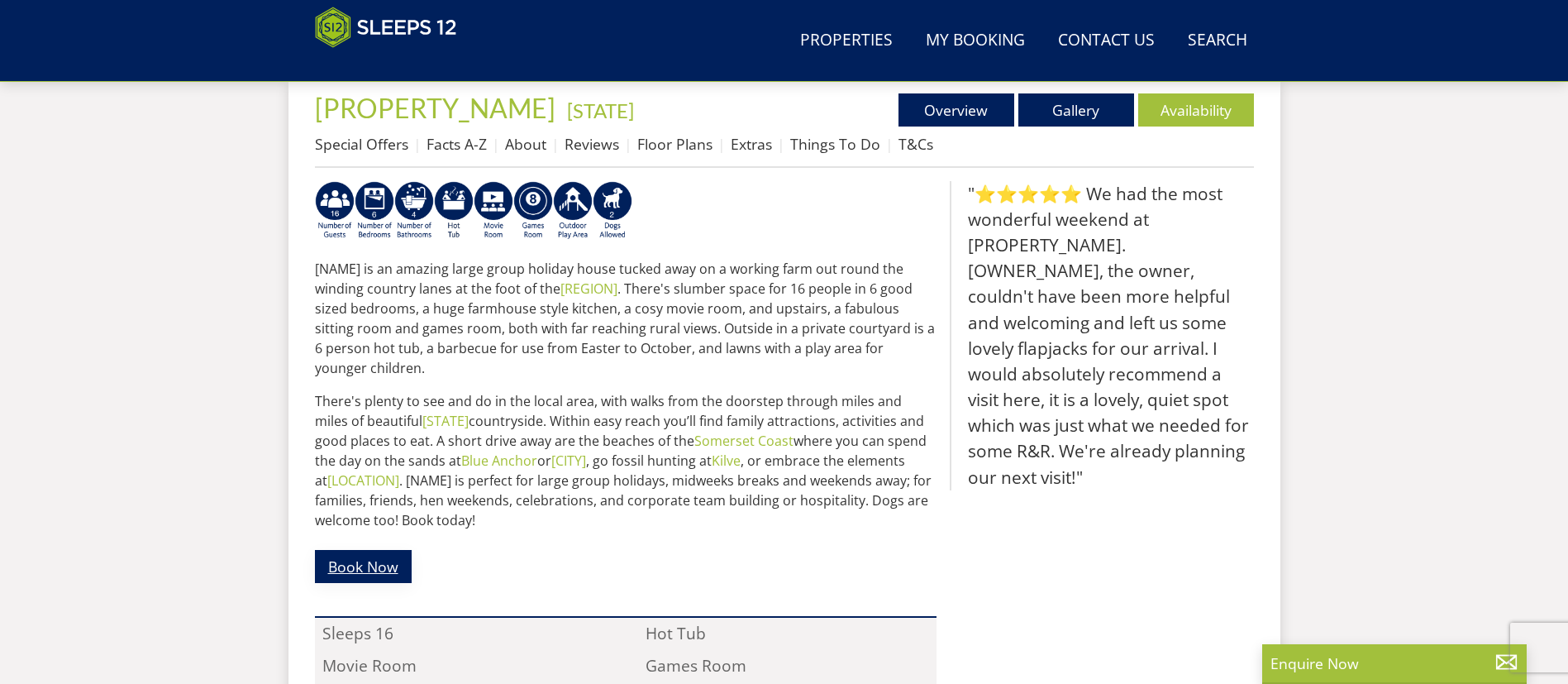 click on "Book Now" at bounding box center [363, 566] 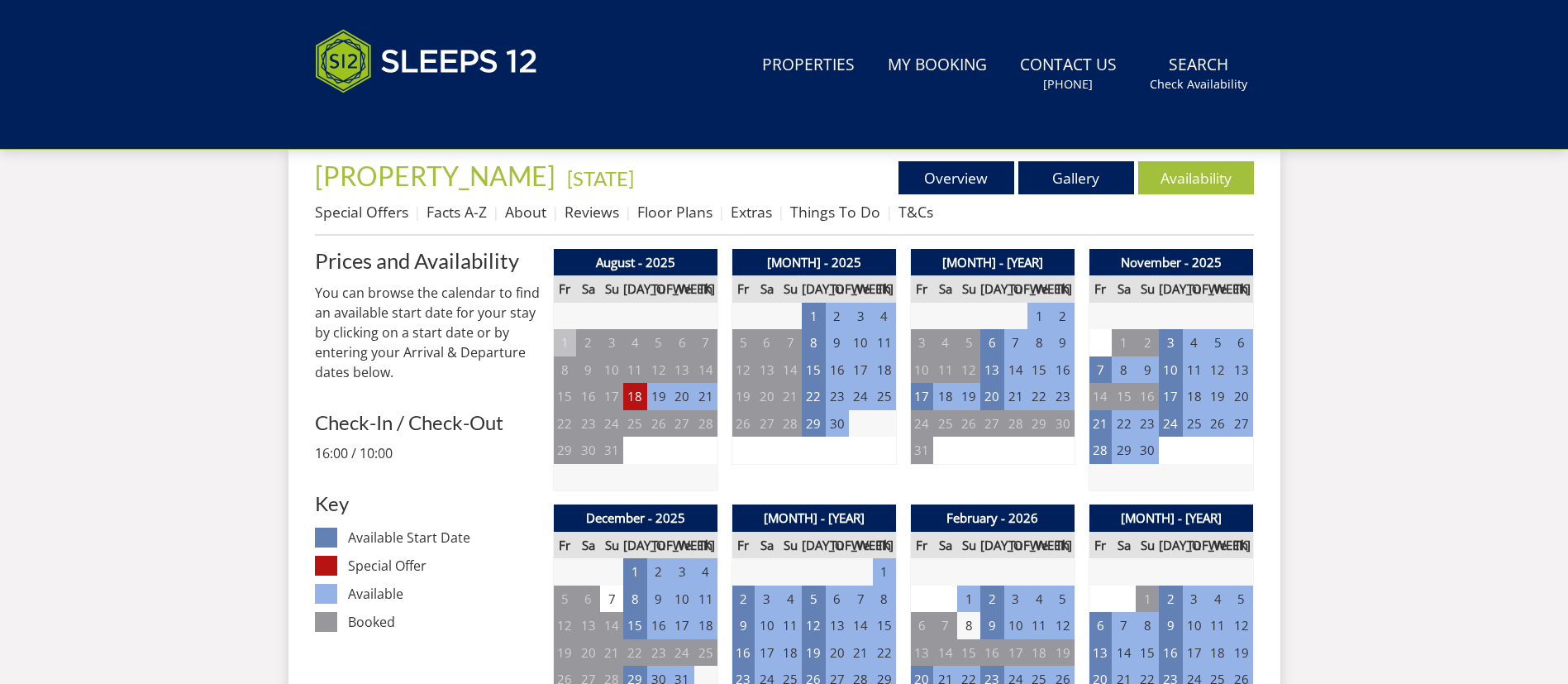 scroll, scrollTop: 0, scrollLeft: 0, axis: both 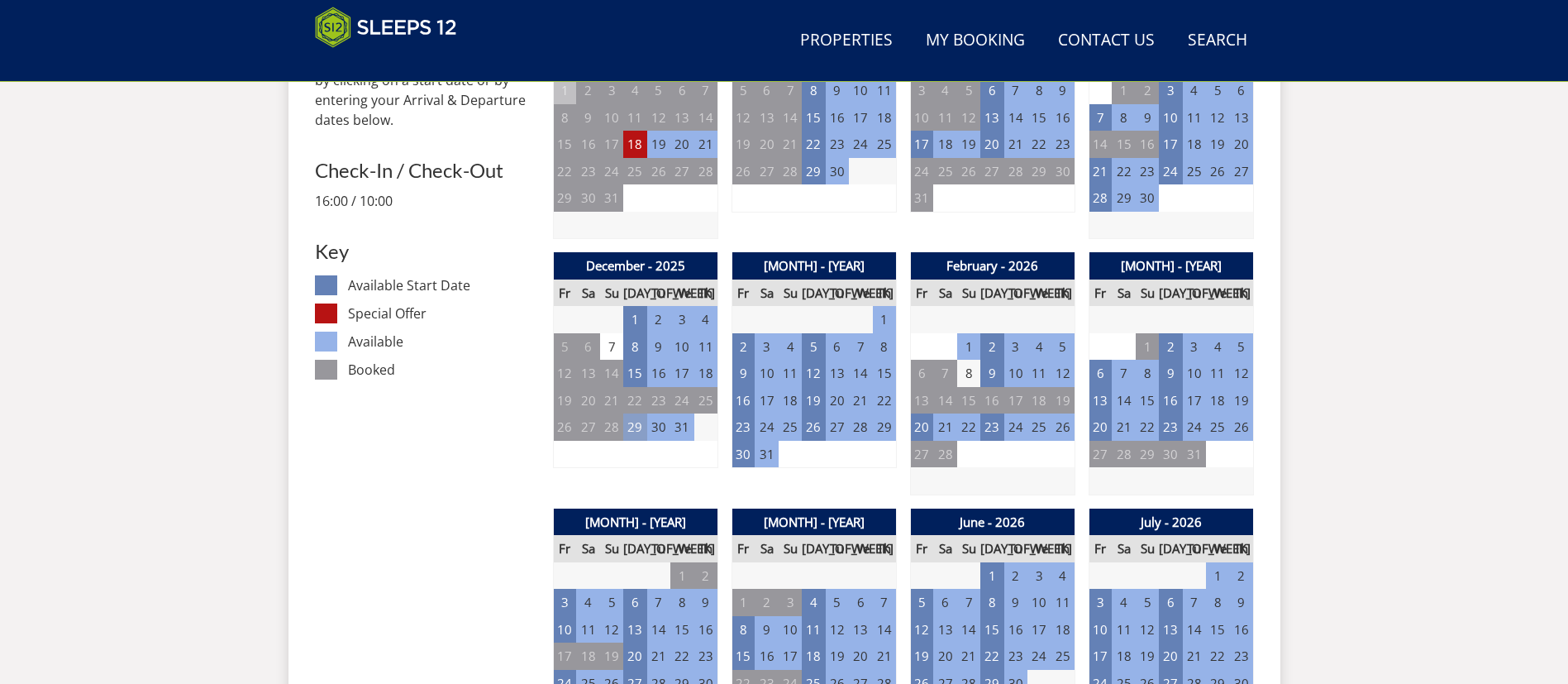 click on "29" at bounding box center [635, 427] 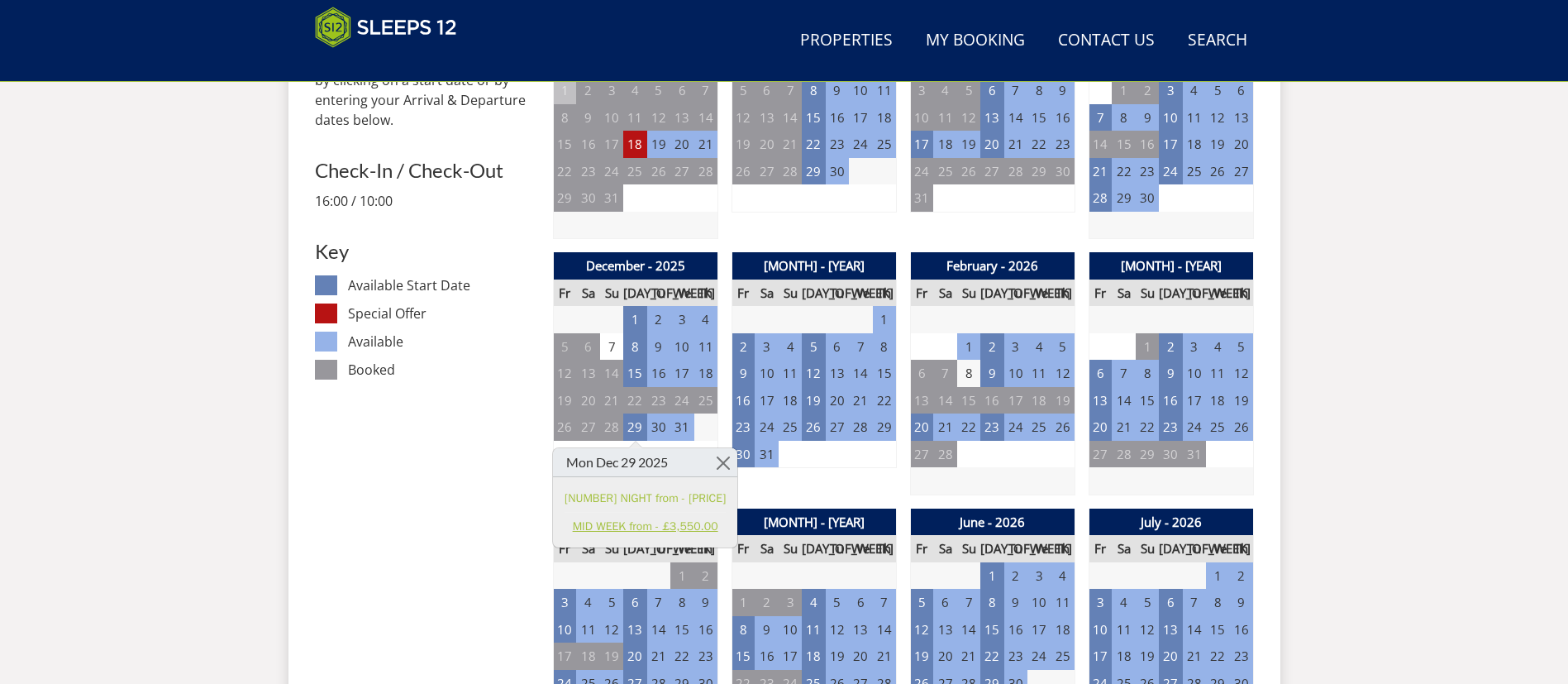 click on "MID WEEK from - £3,550.00" at bounding box center [645, 526] 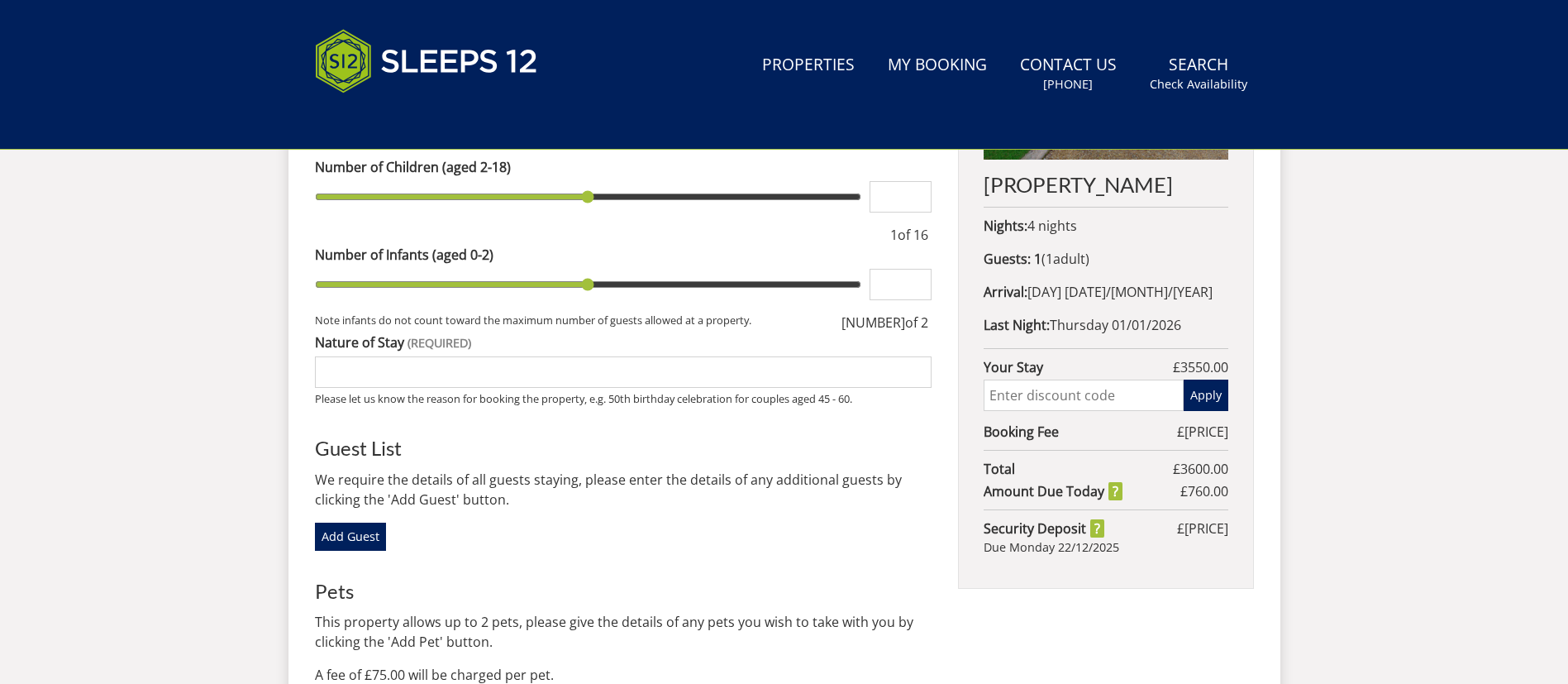 scroll, scrollTop: 0, scrollLeft: 0, axis: both 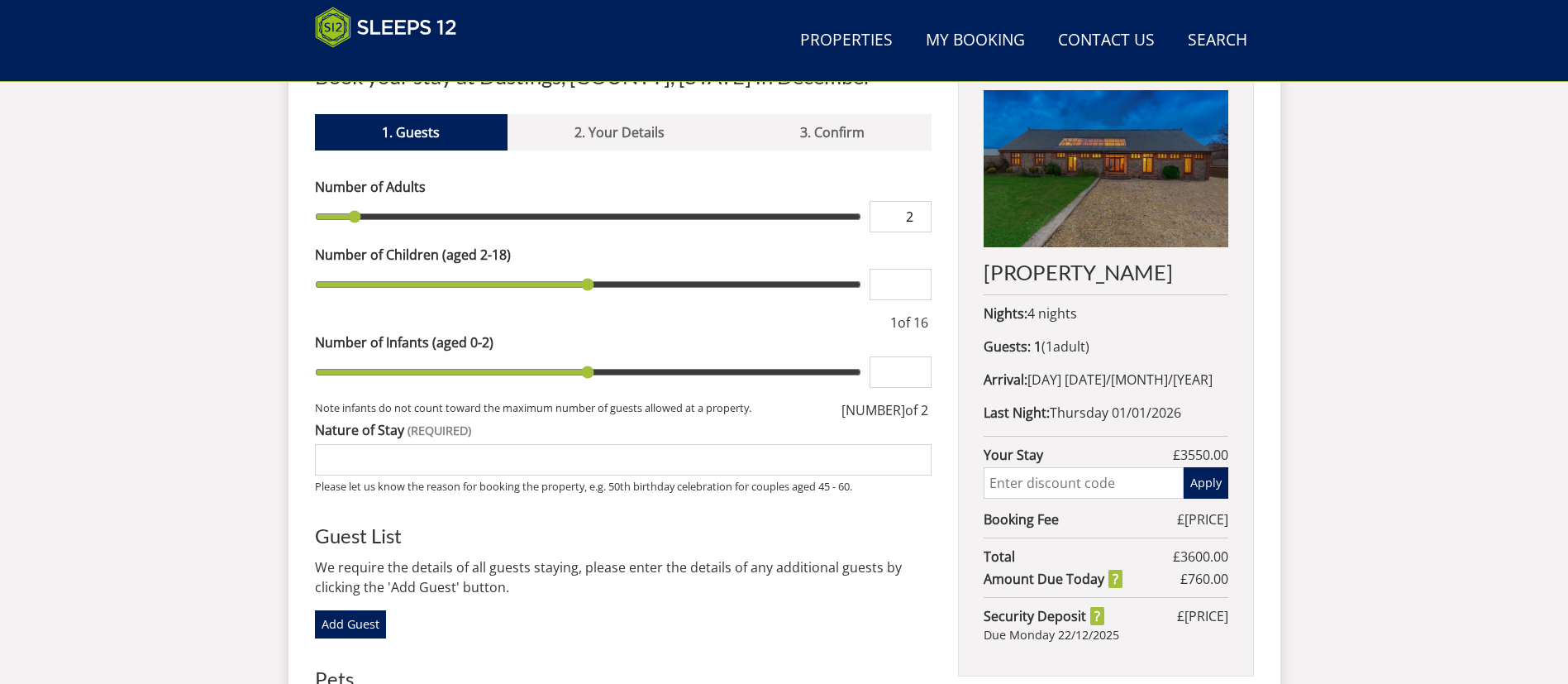 type on "2" 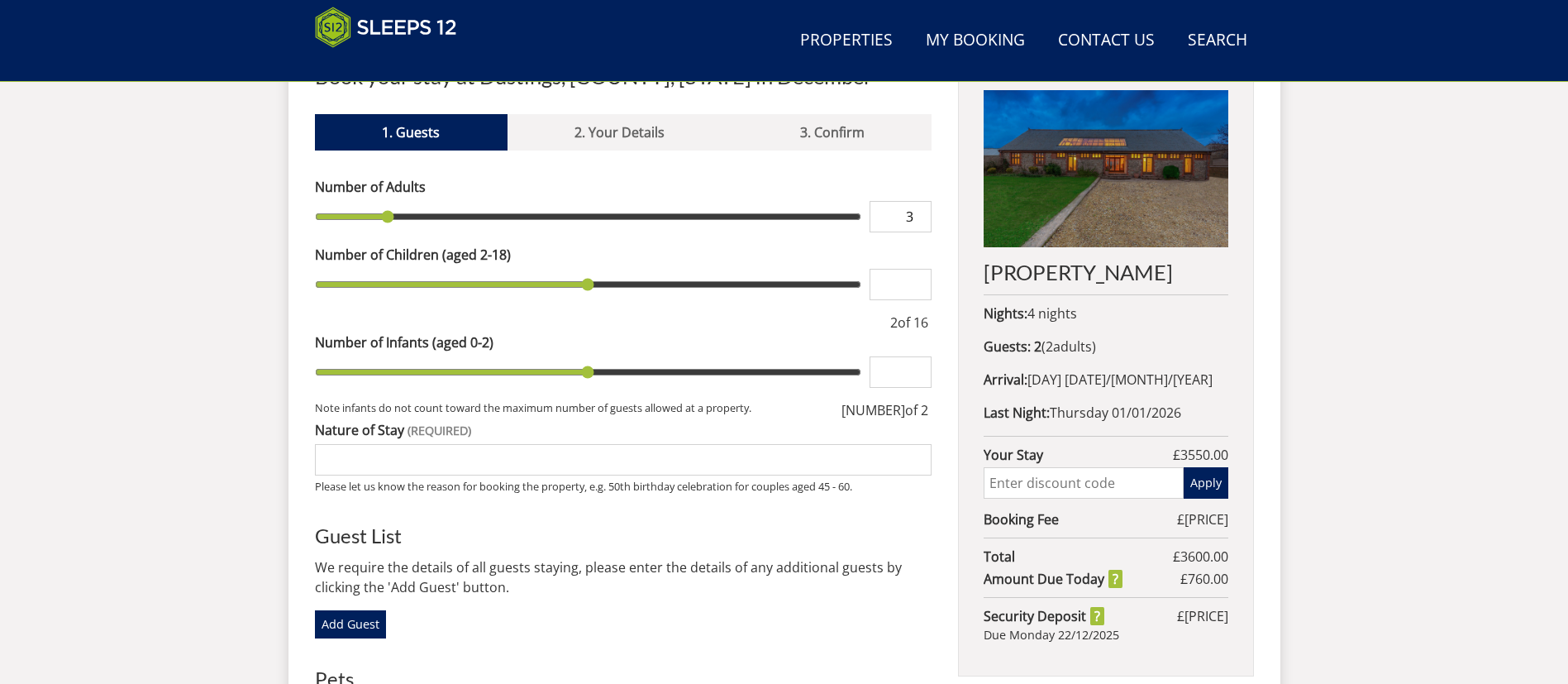 type on "3" 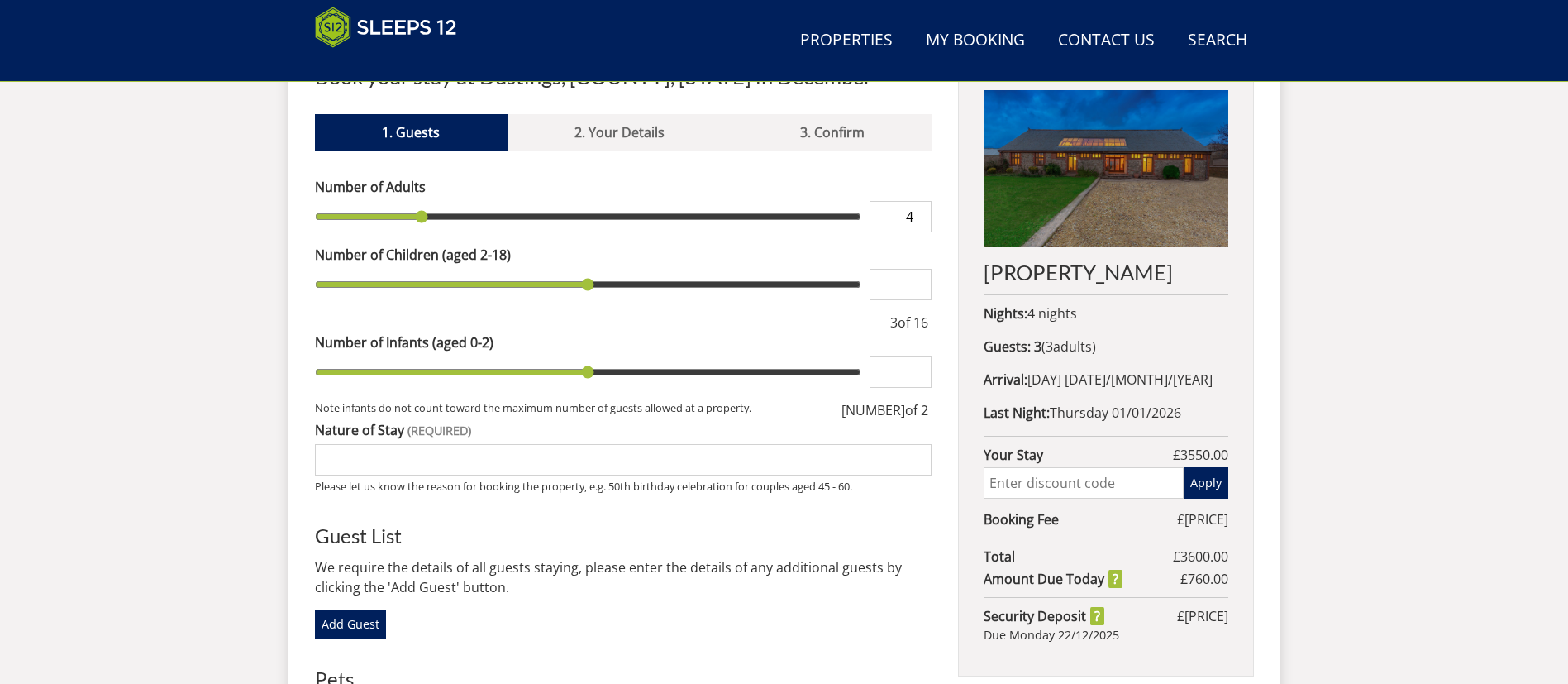 type on "4" 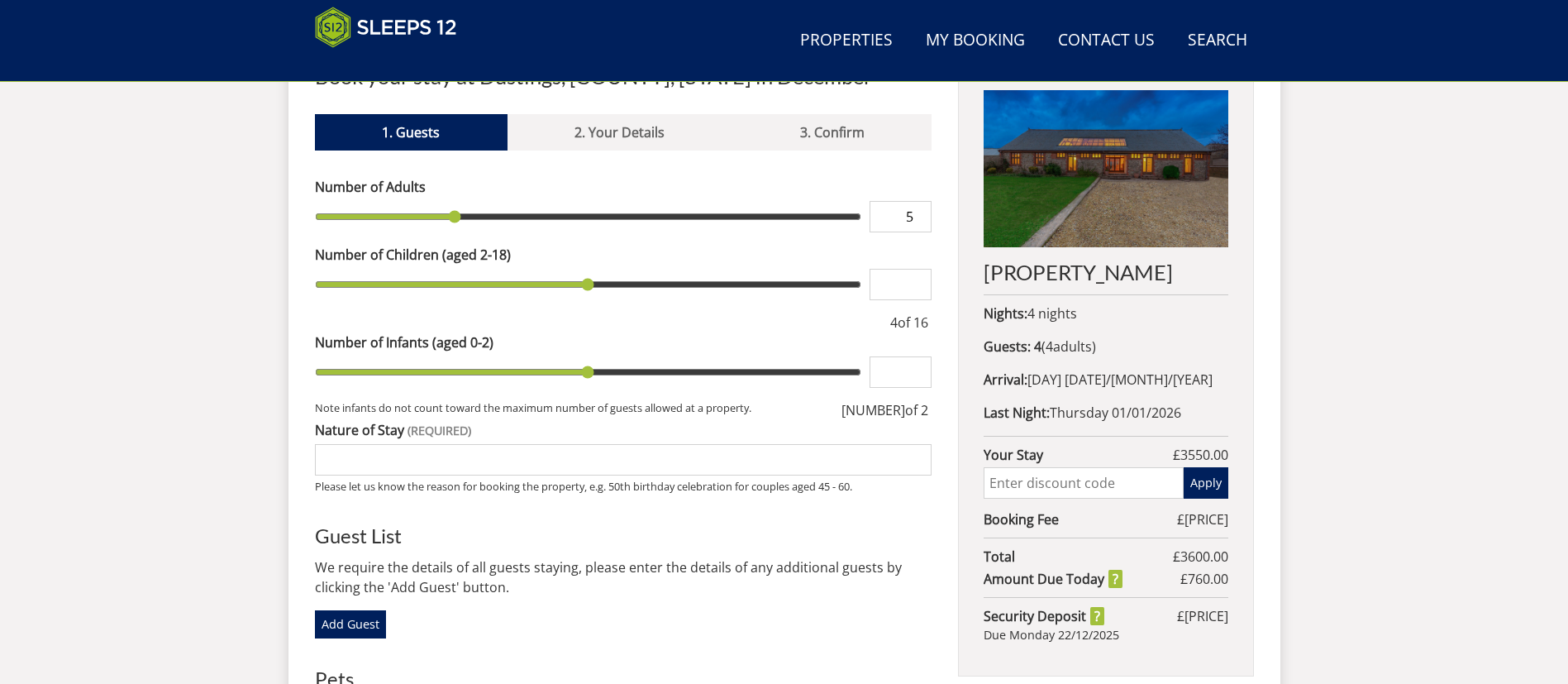 type on "5" 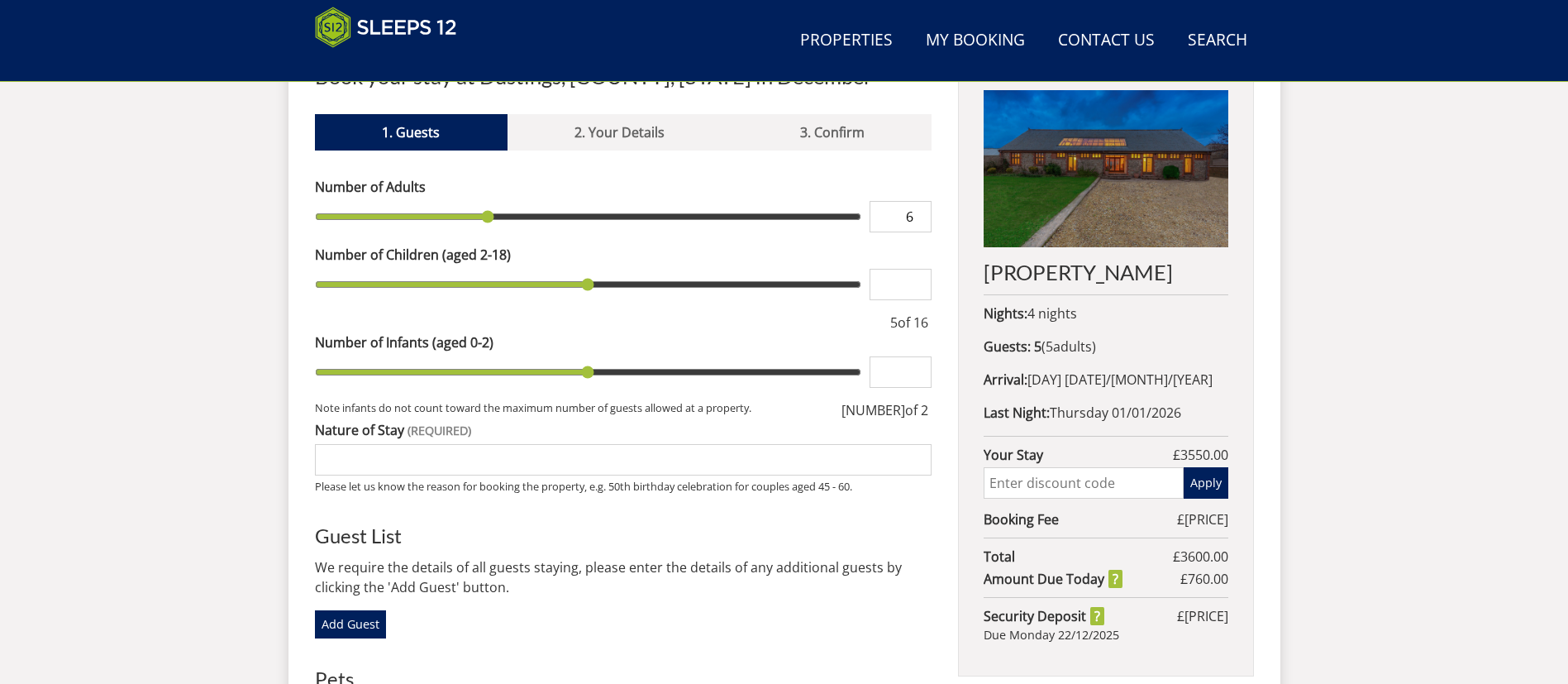 type on "6" 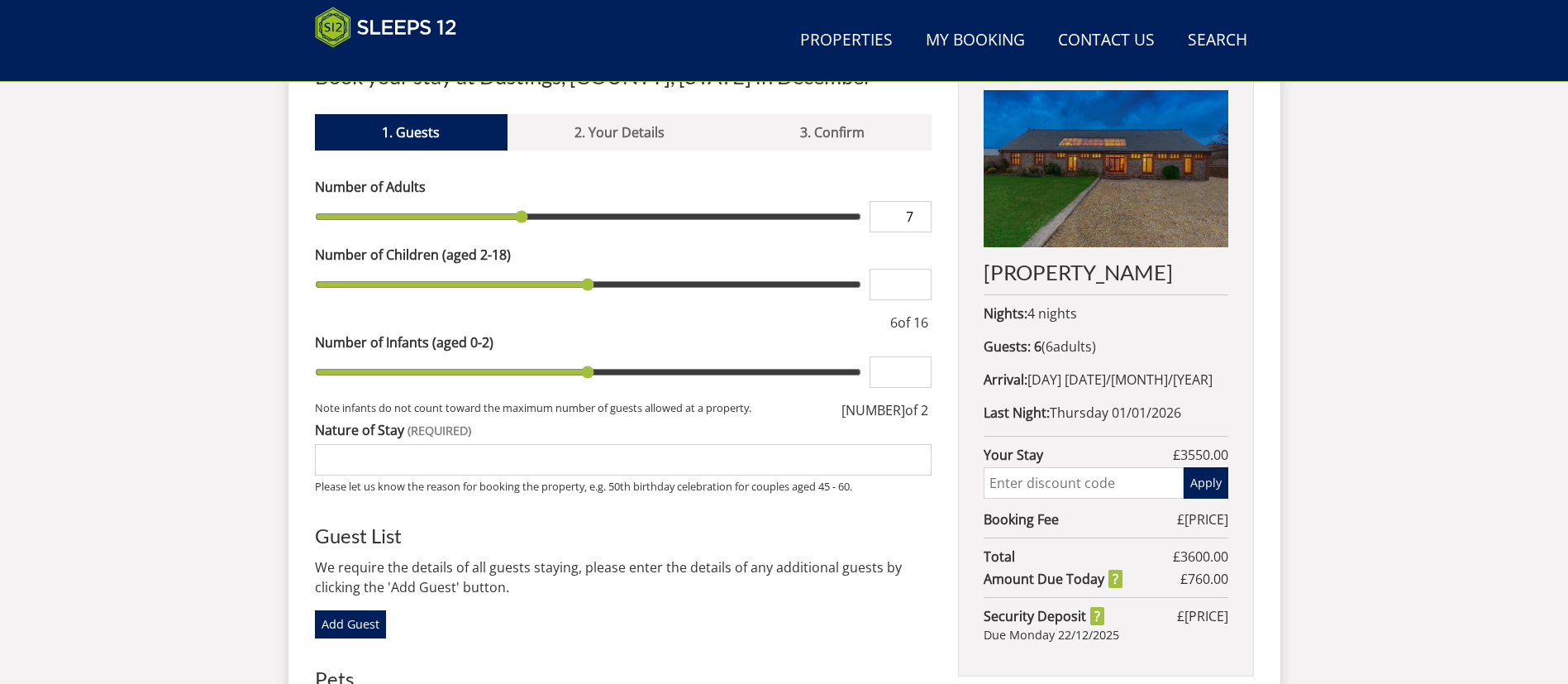 type on "7" 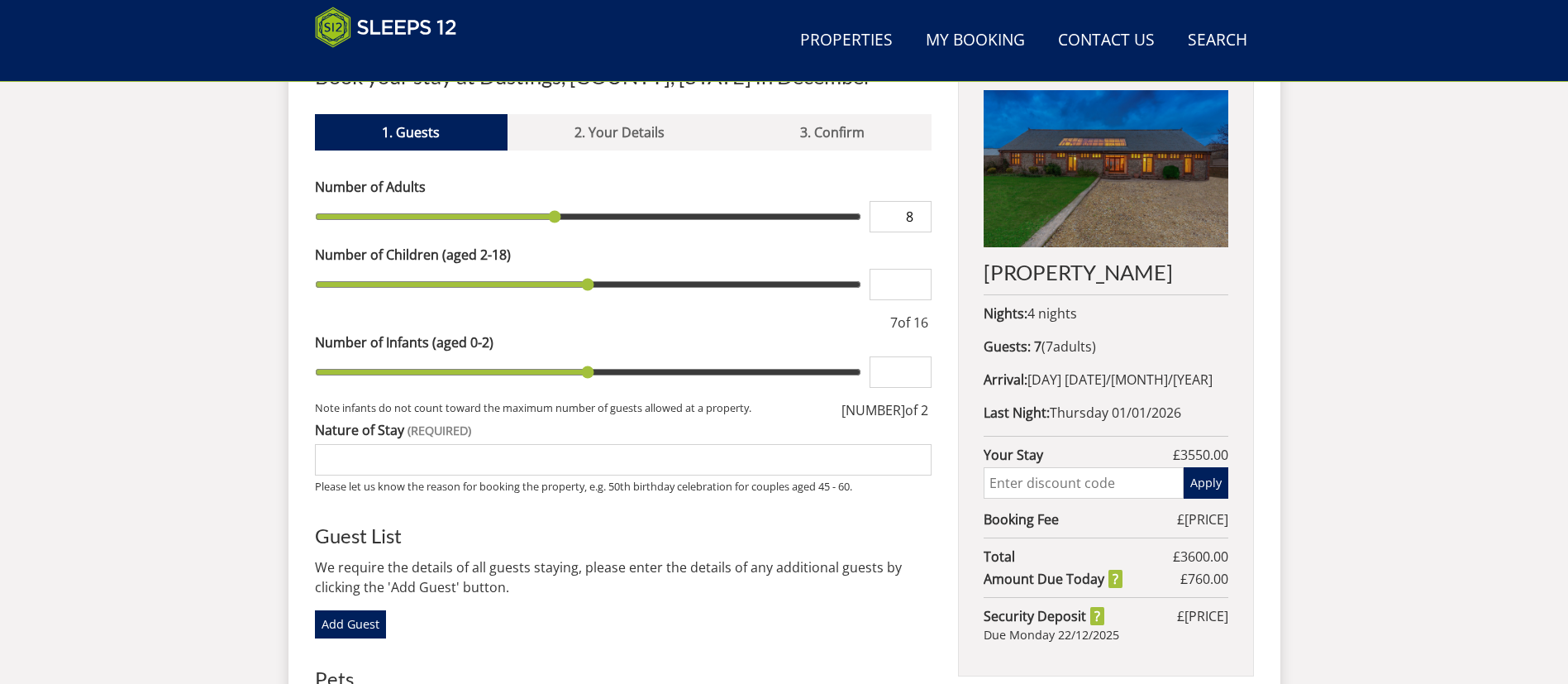 type on "8" 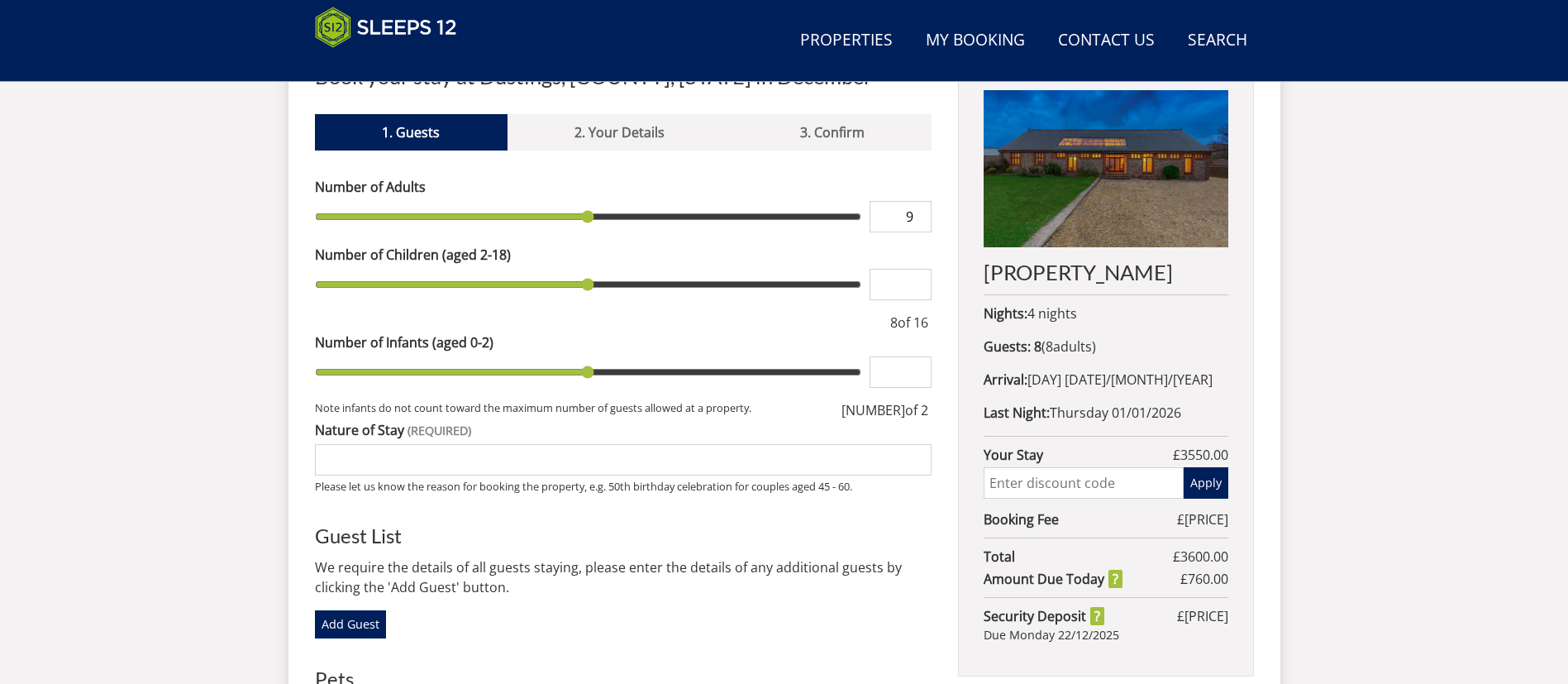 type on "9" 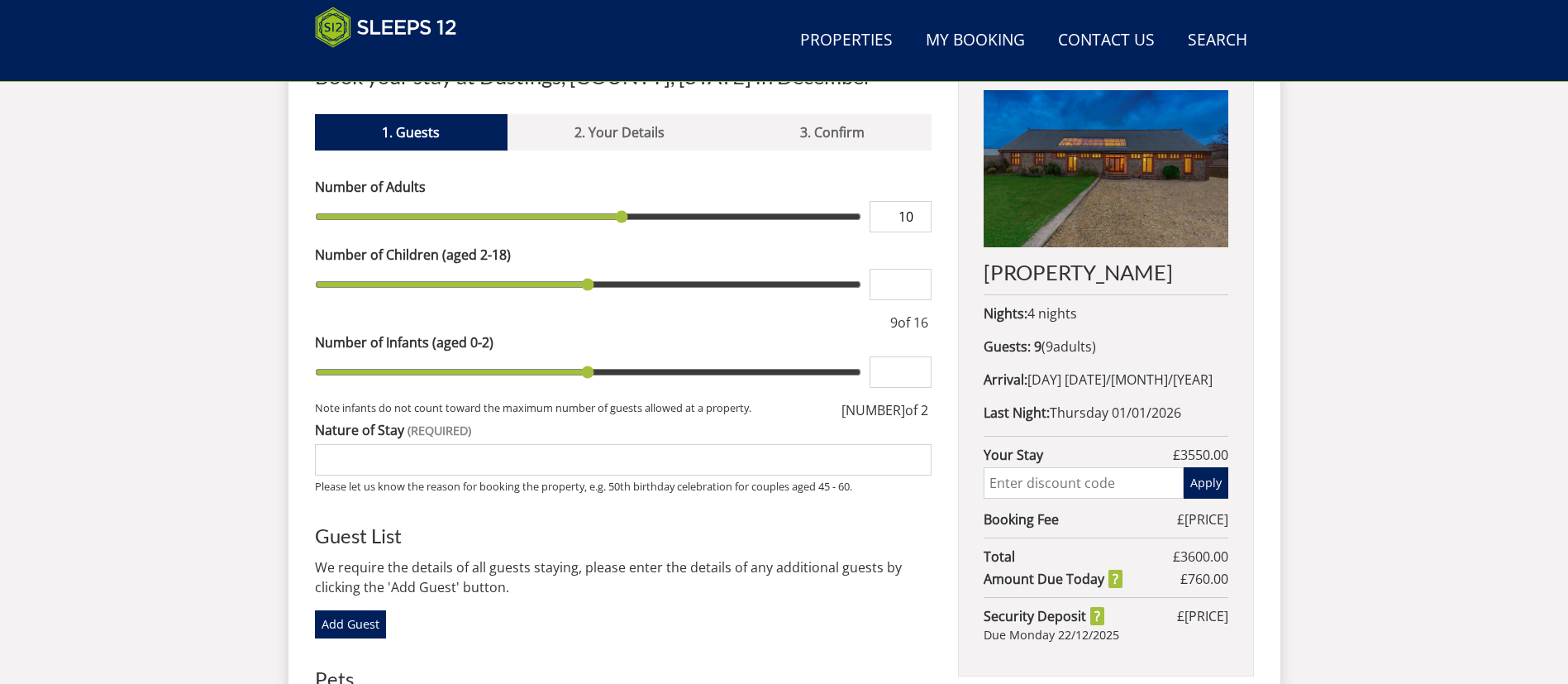type on "10" 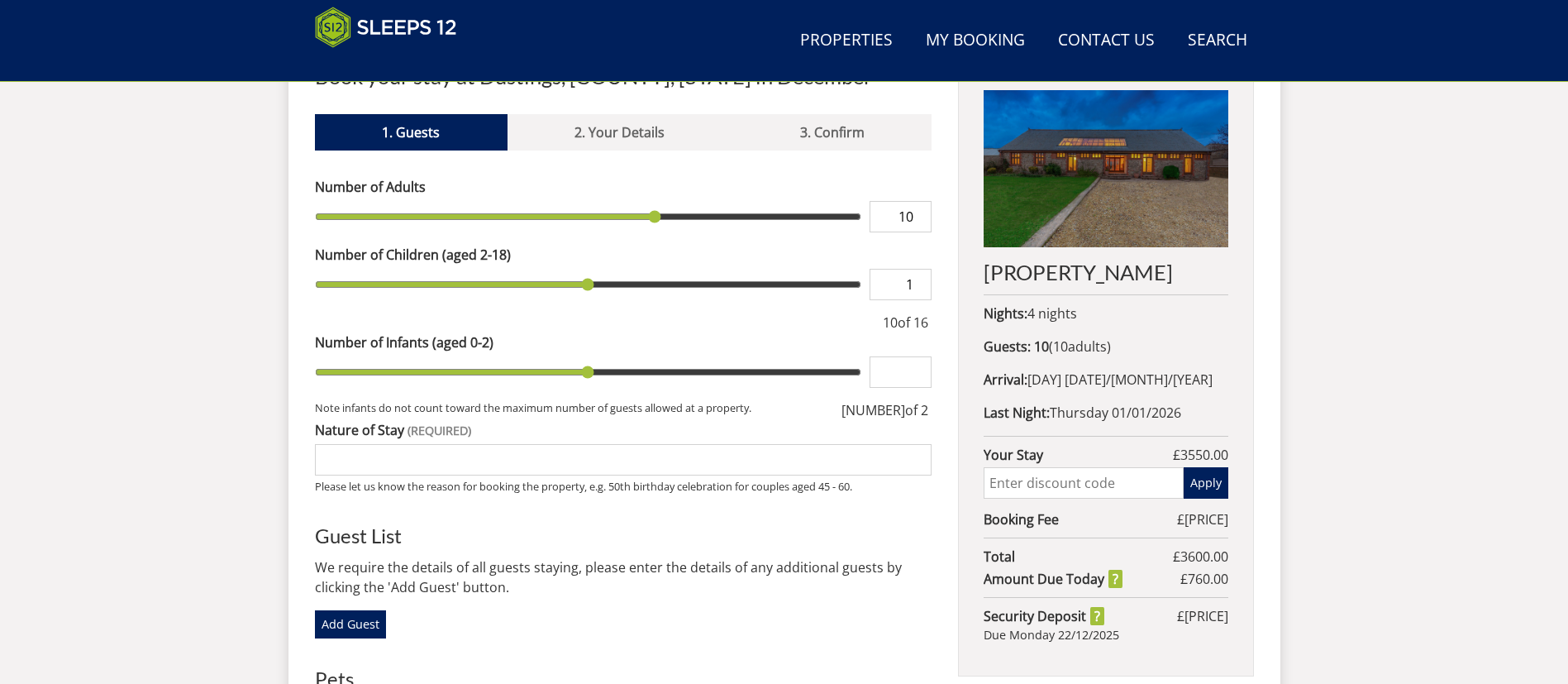 type on "1" 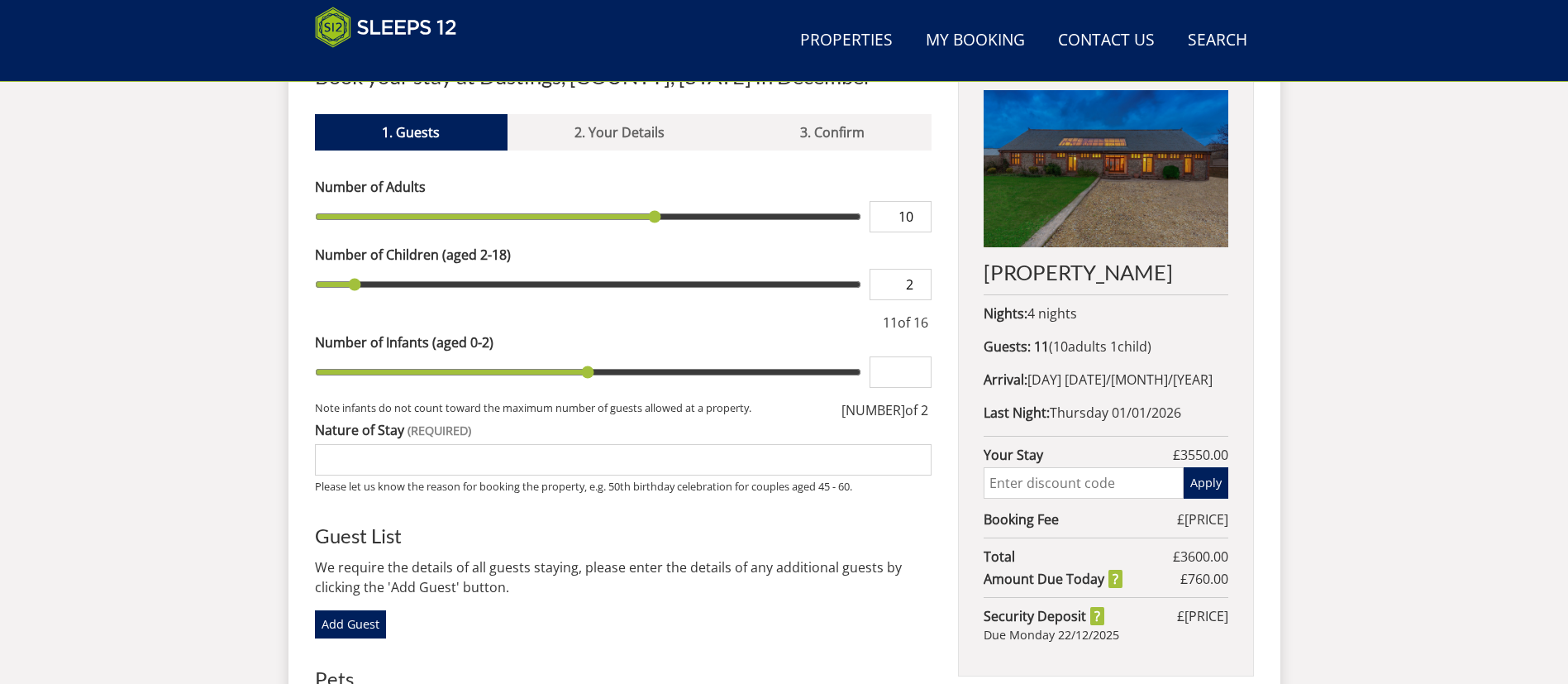 type on "2" 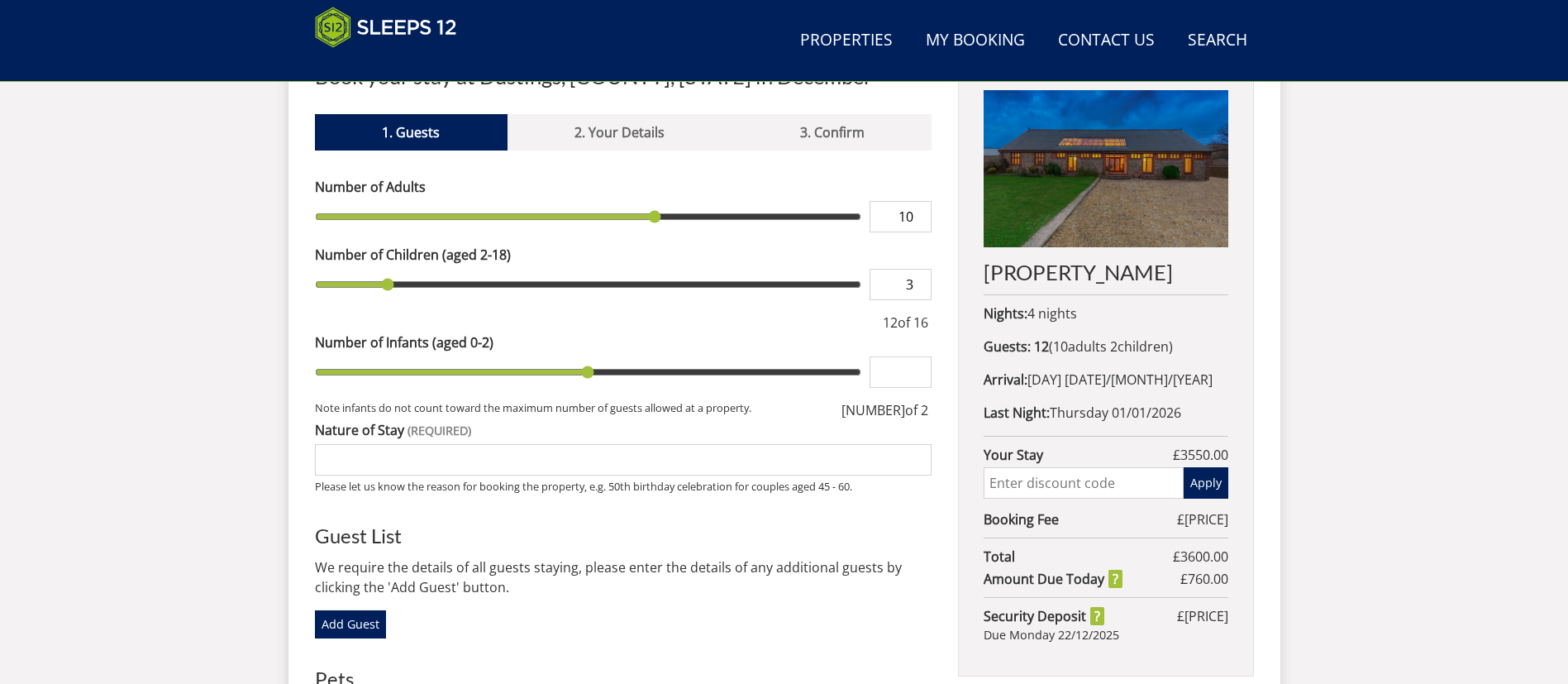 type on "3" 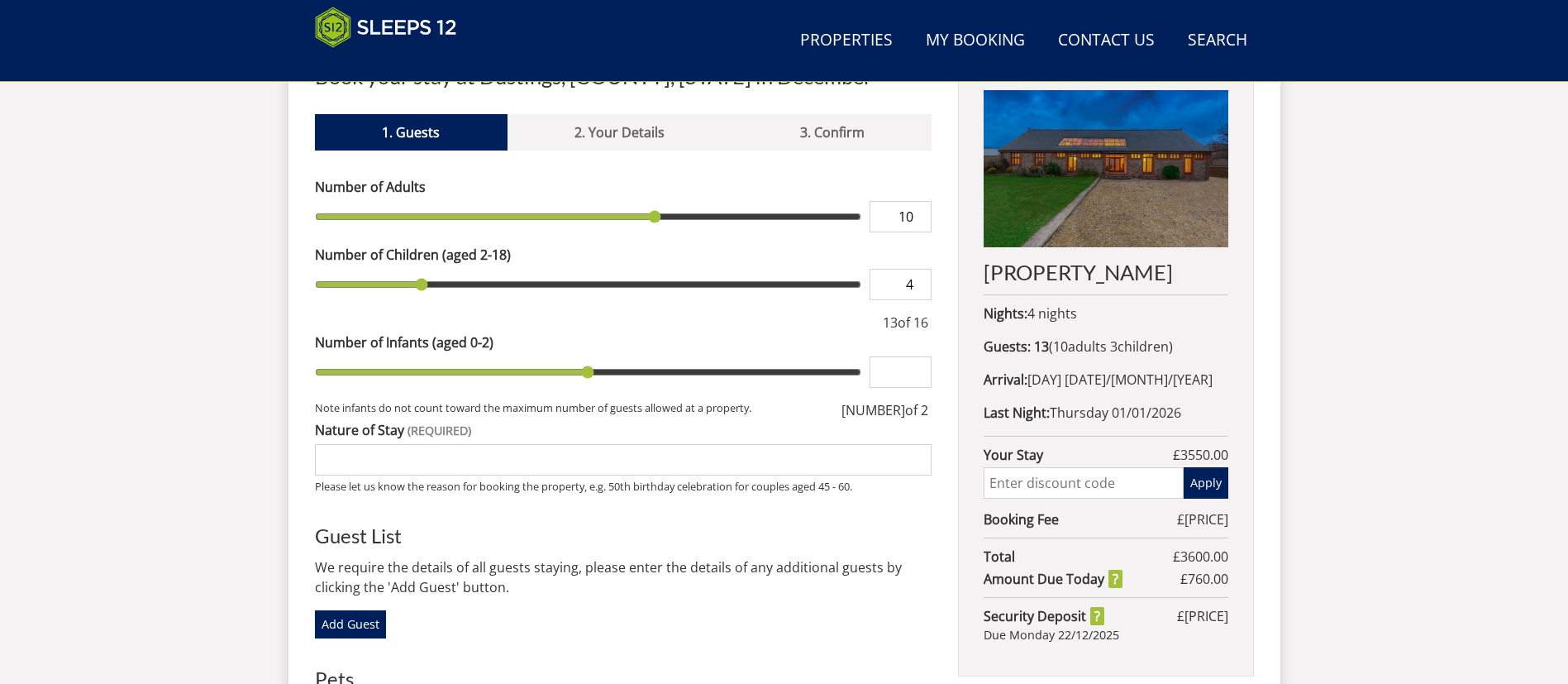 type on "4" 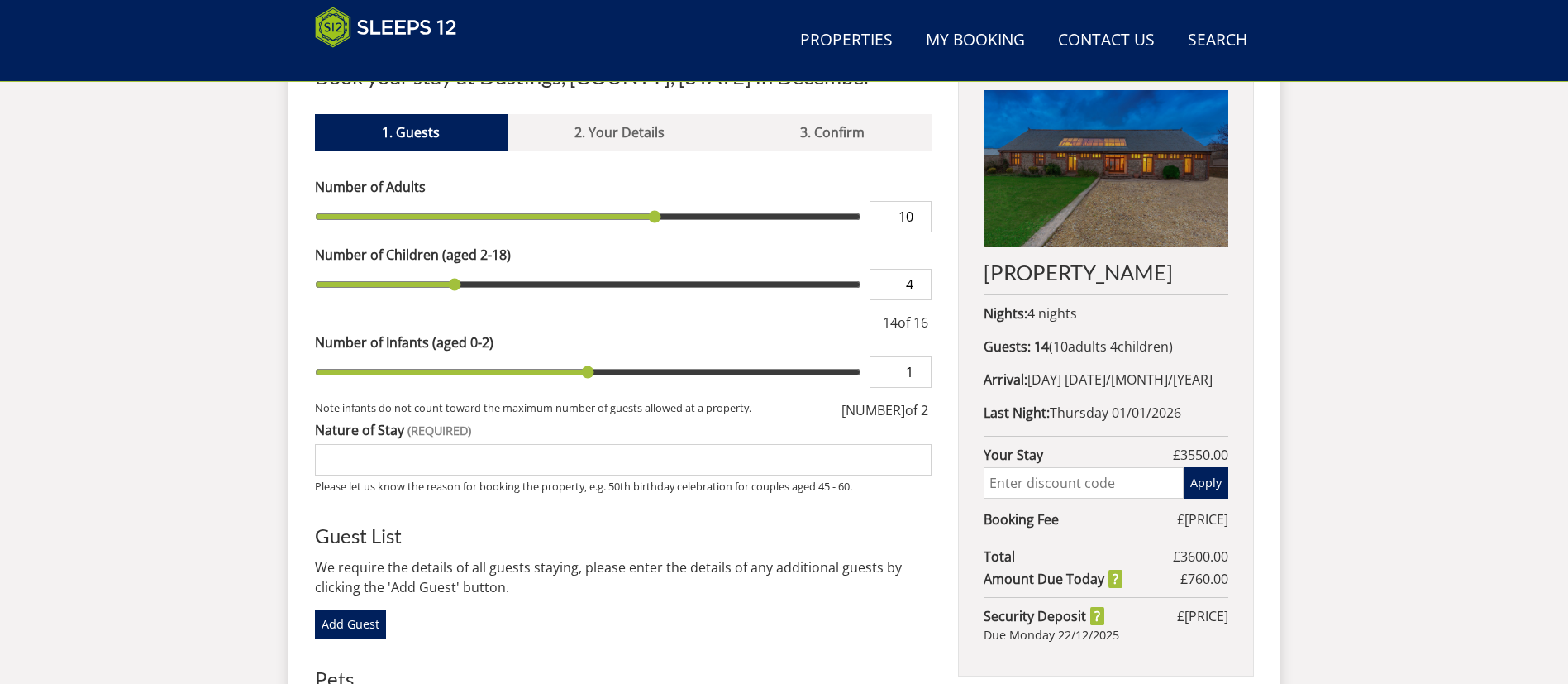type on "1" 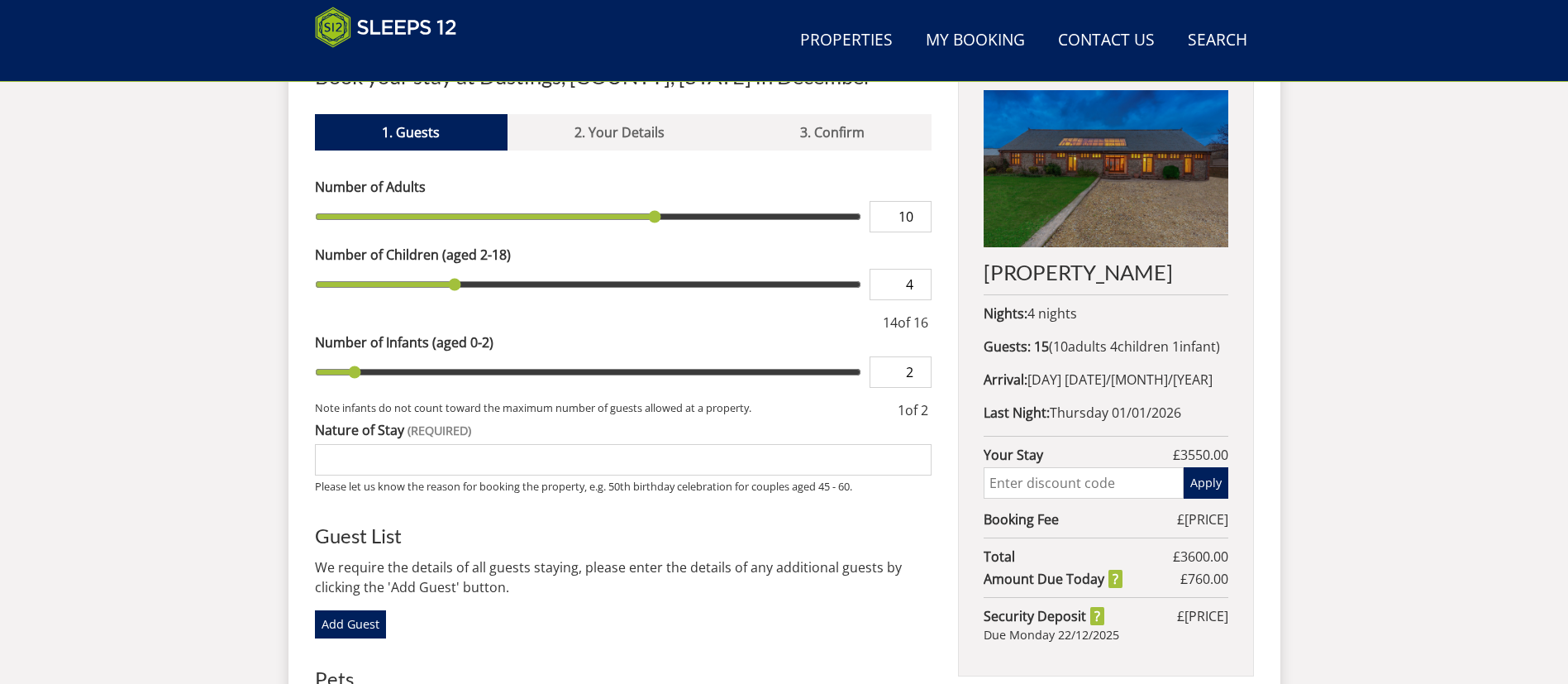 type on "2" 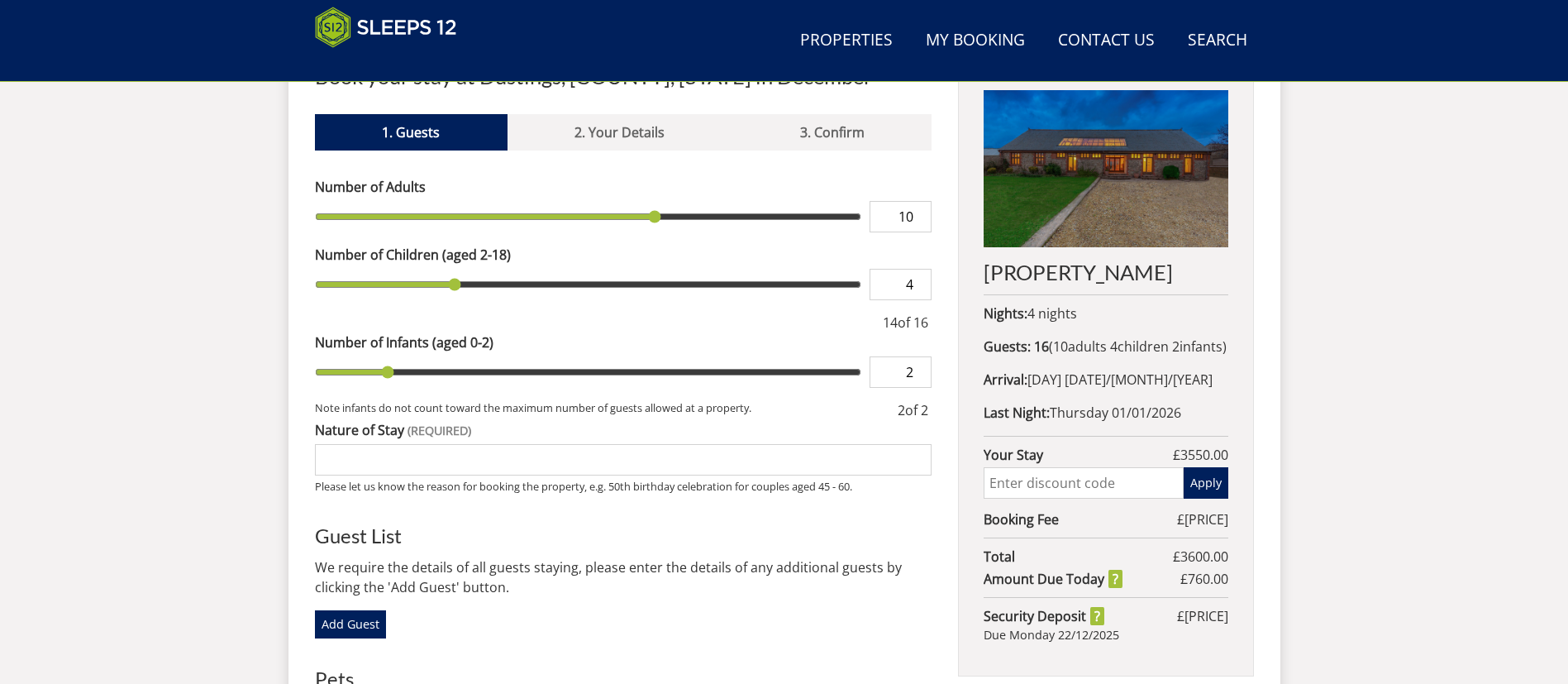 click on "2" at bounding box center (900, 372) 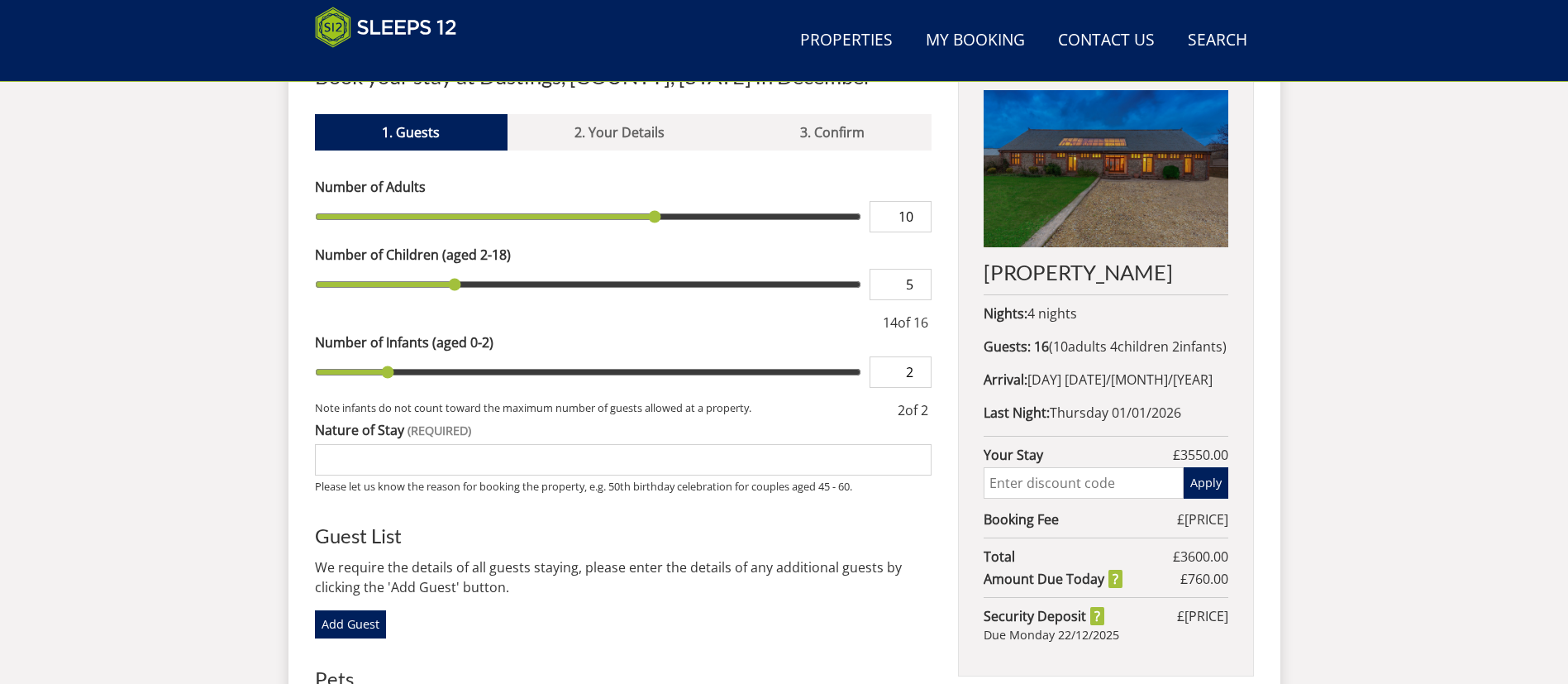 type on "5" 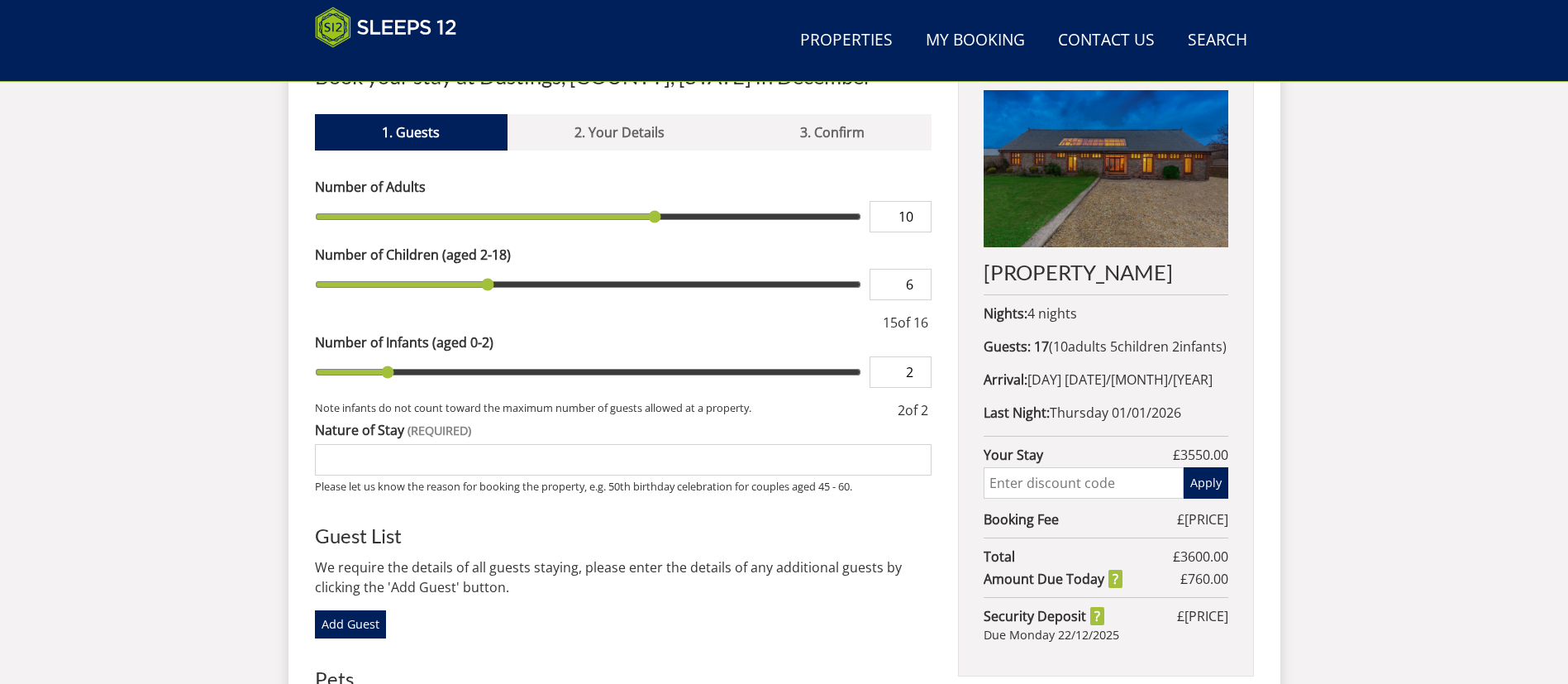 type on "6" 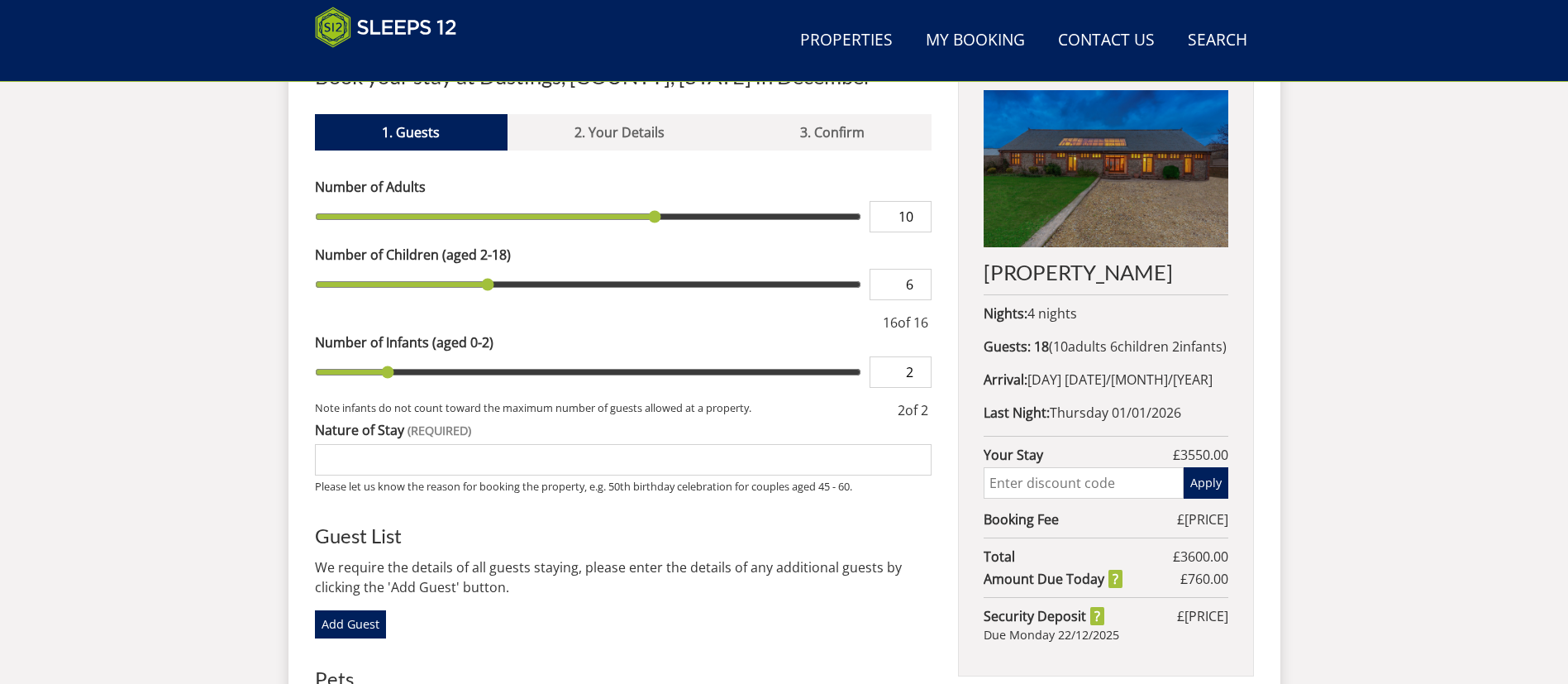 type on "6" 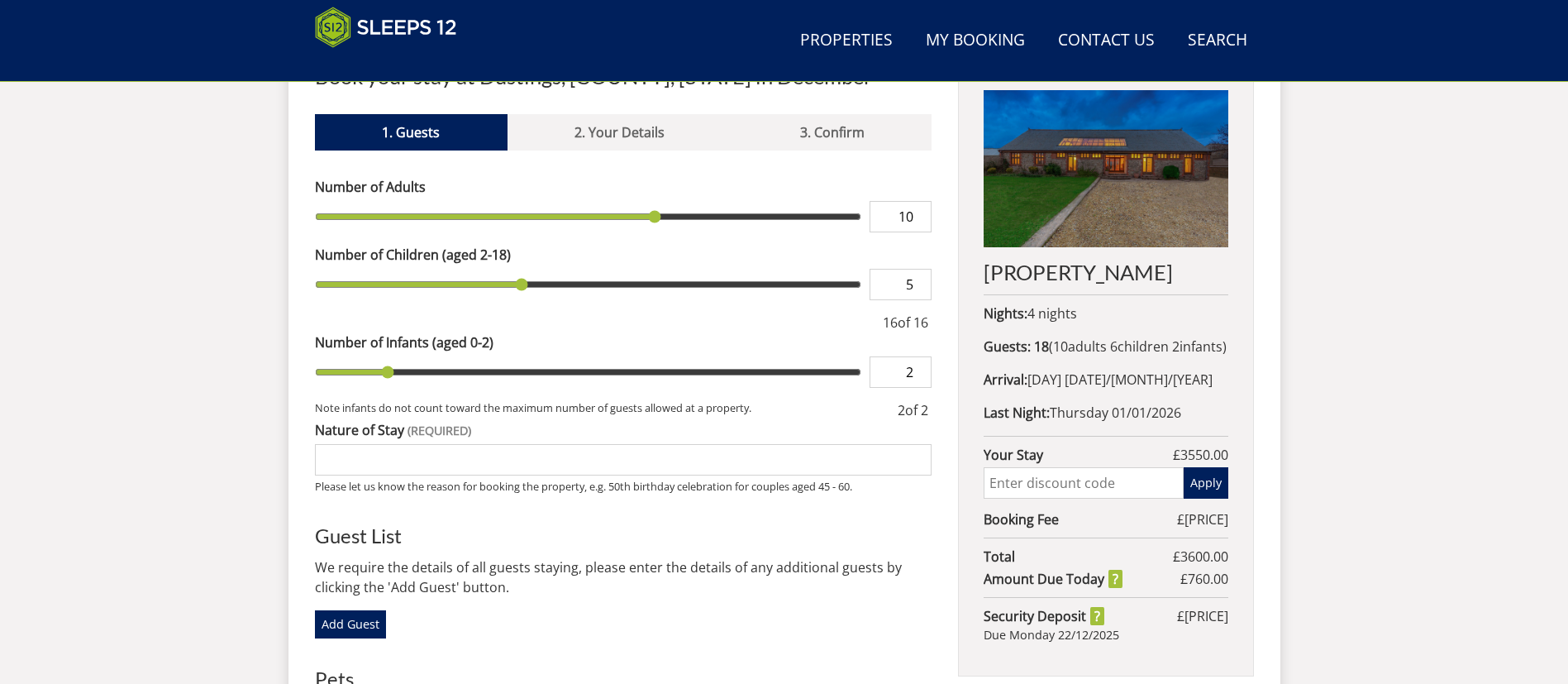 type on "5" 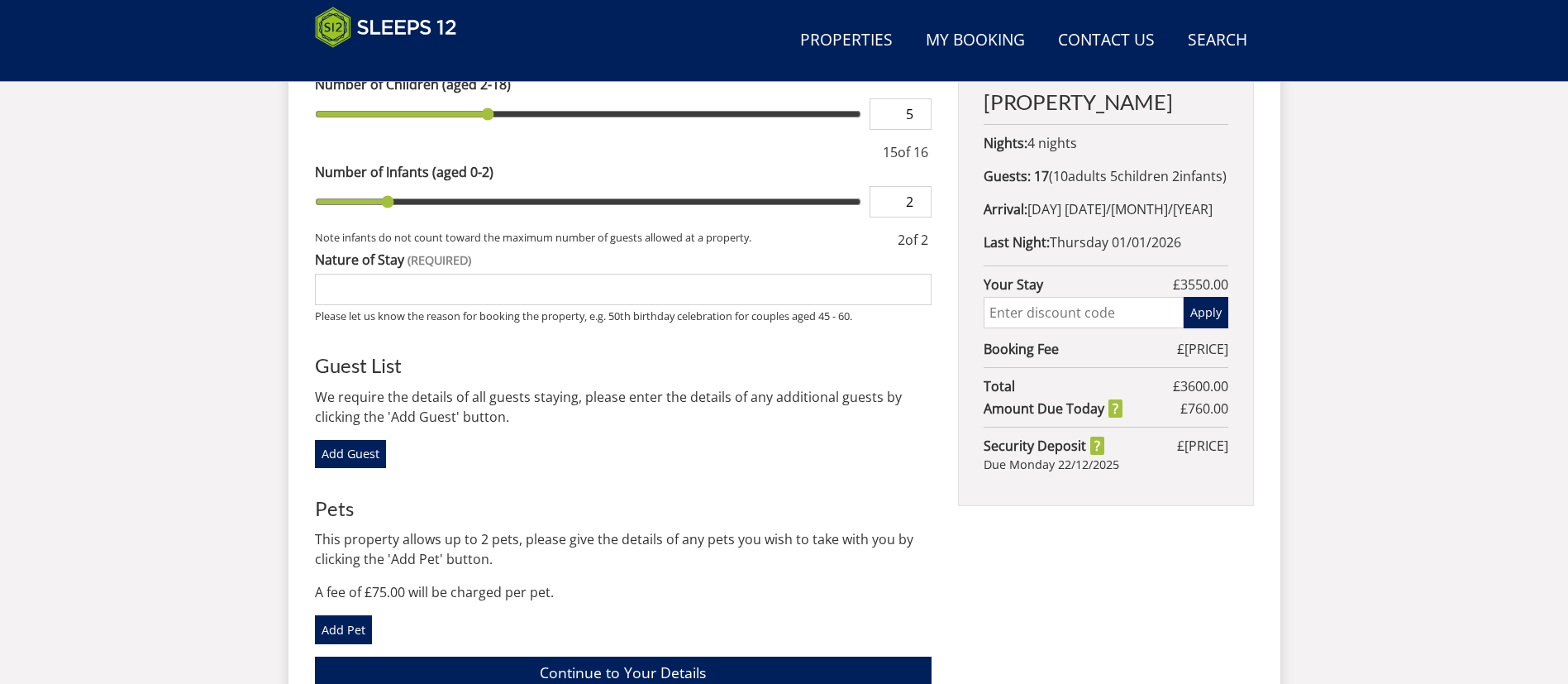 scroll, scrollTop: 811, scrollLeft: 0, axis: vertical 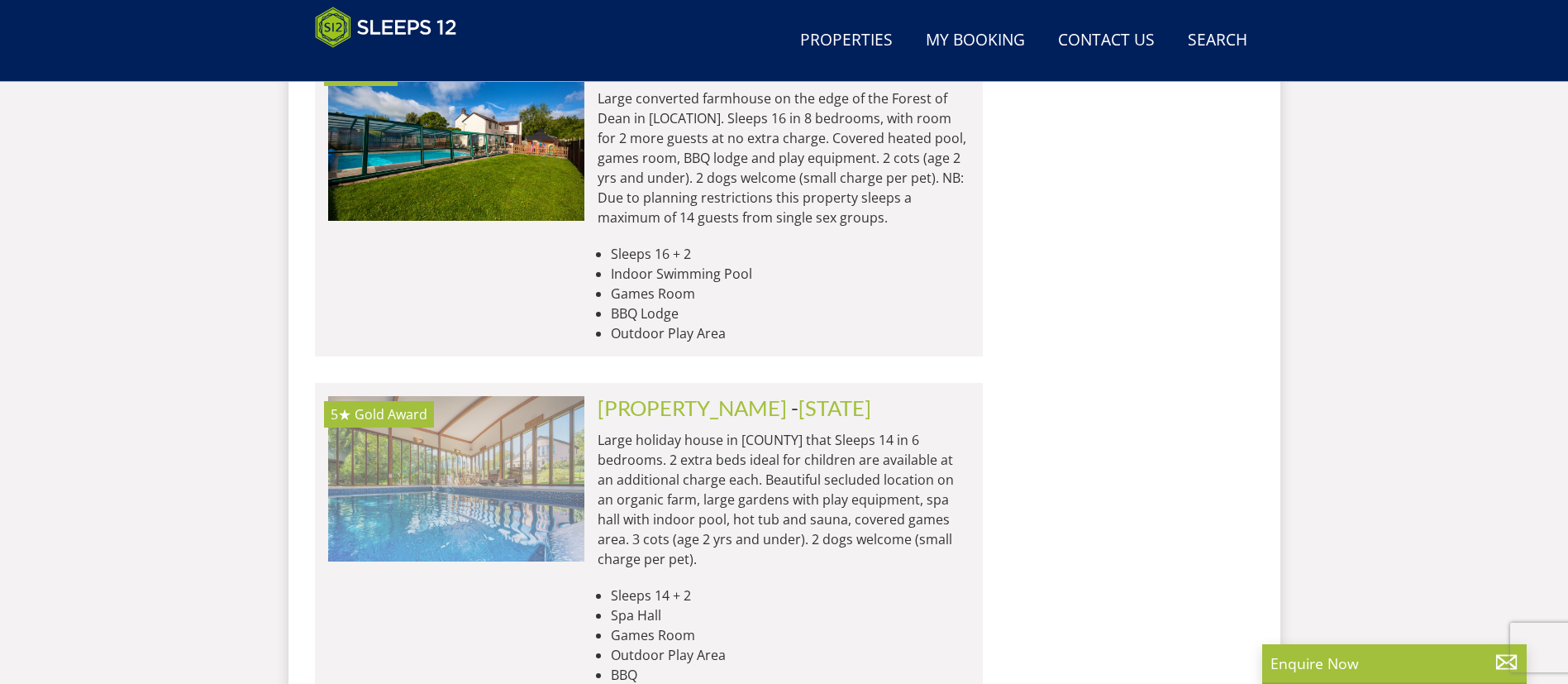 click at bounding box center (456, 479) 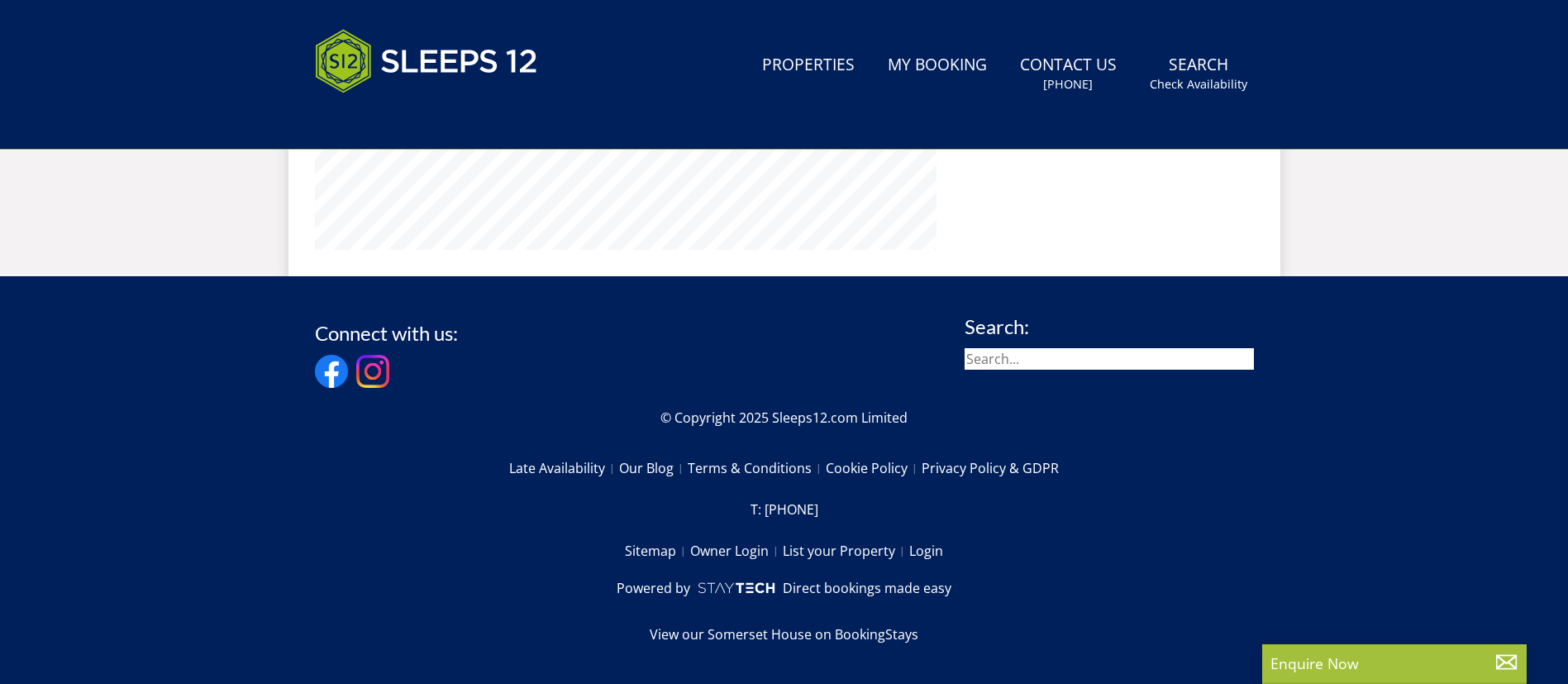 scroll, scrollTop: 0, scrollLeft: 0, axis: both 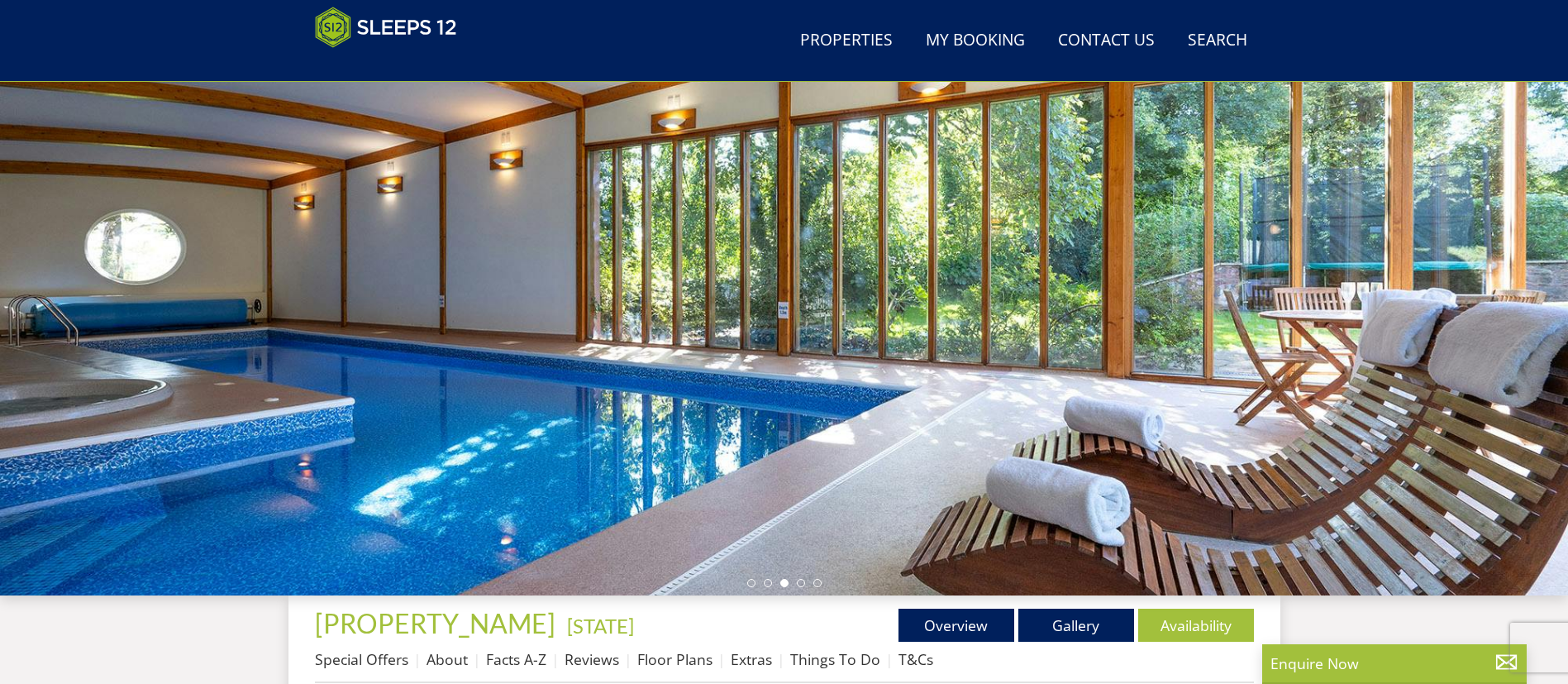 drag, startPoint x: 1547, startPoint y: 275, endPoint x: 1529, endPoint y: 363, distance: 89.82205 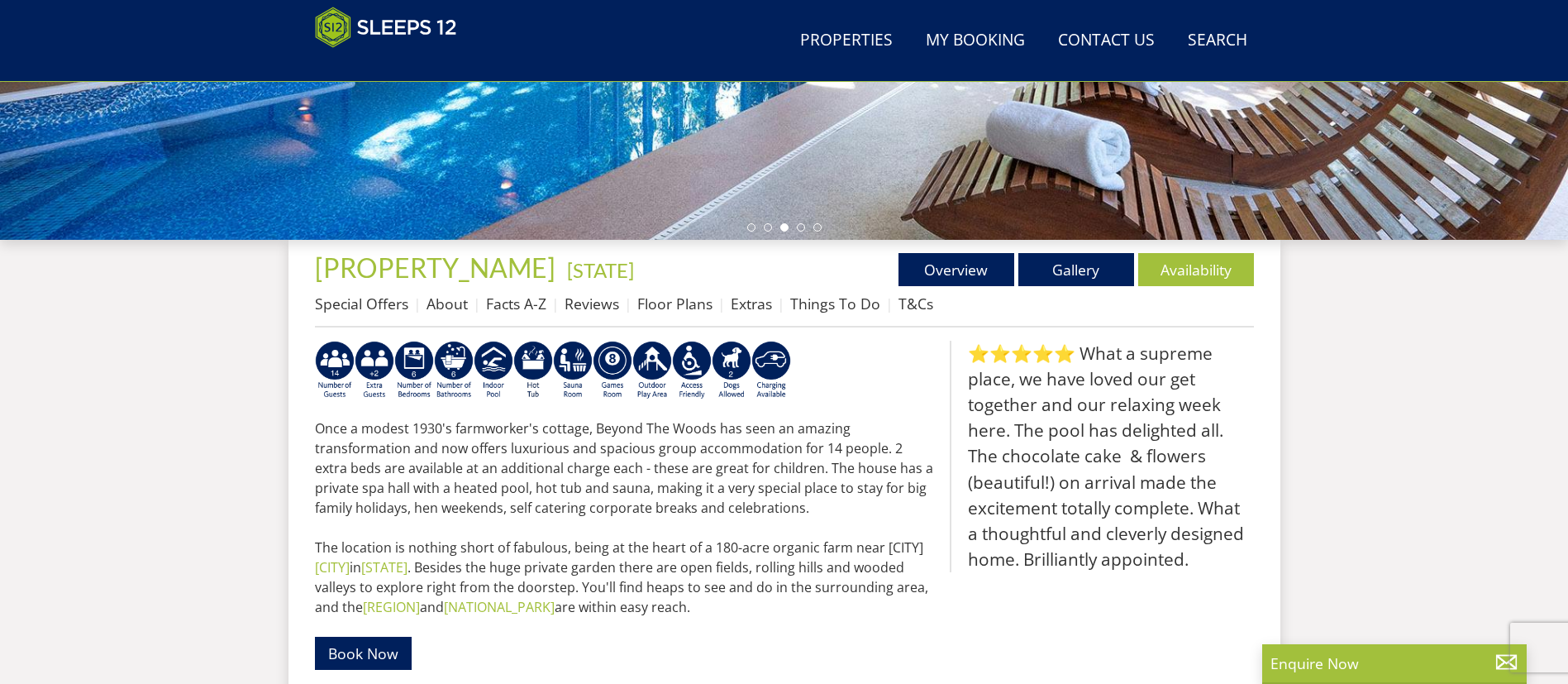 scroll, scrollTop: 465, scrollLeft: 0, axis: vertical 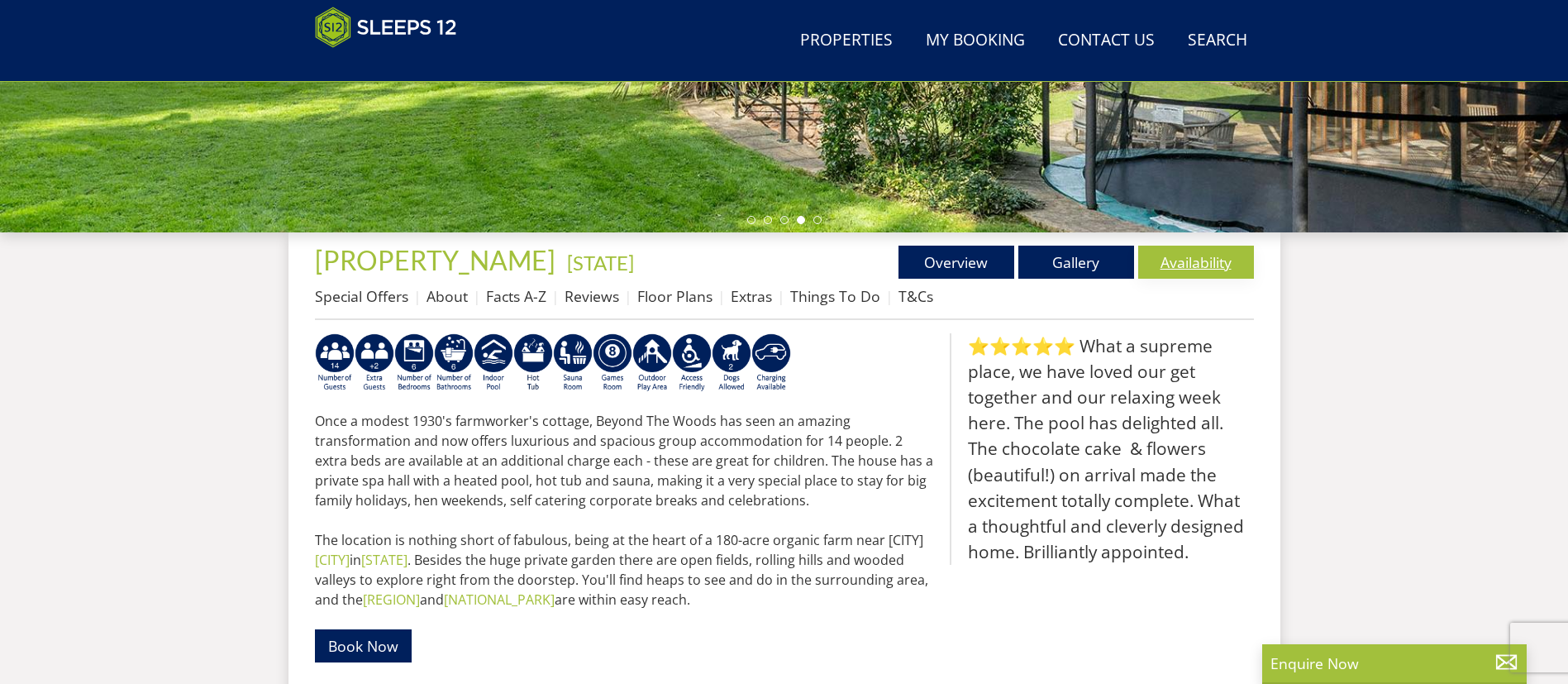click on "Availability" at bounding box center (1196, 262) 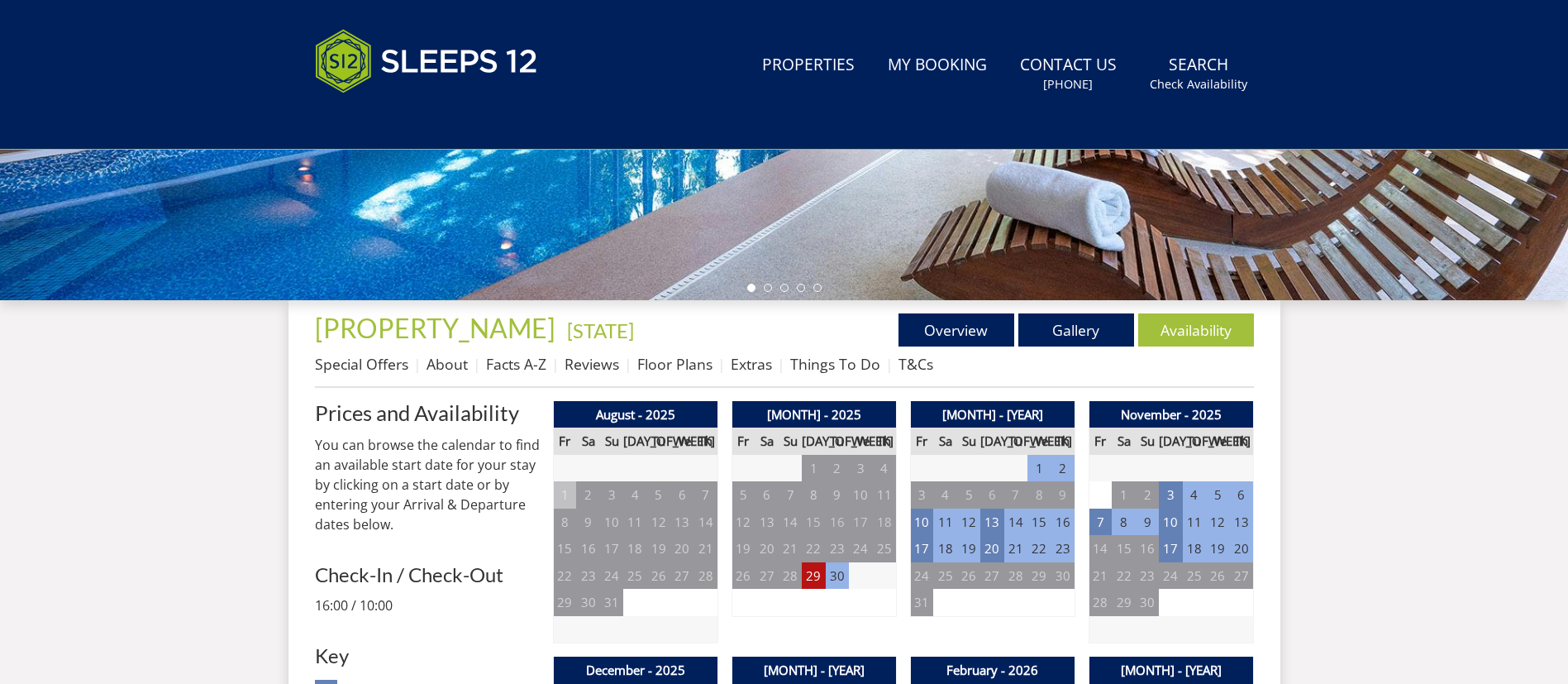 scroll, scrollTop: 0, scrollLeft: 0, axis: both 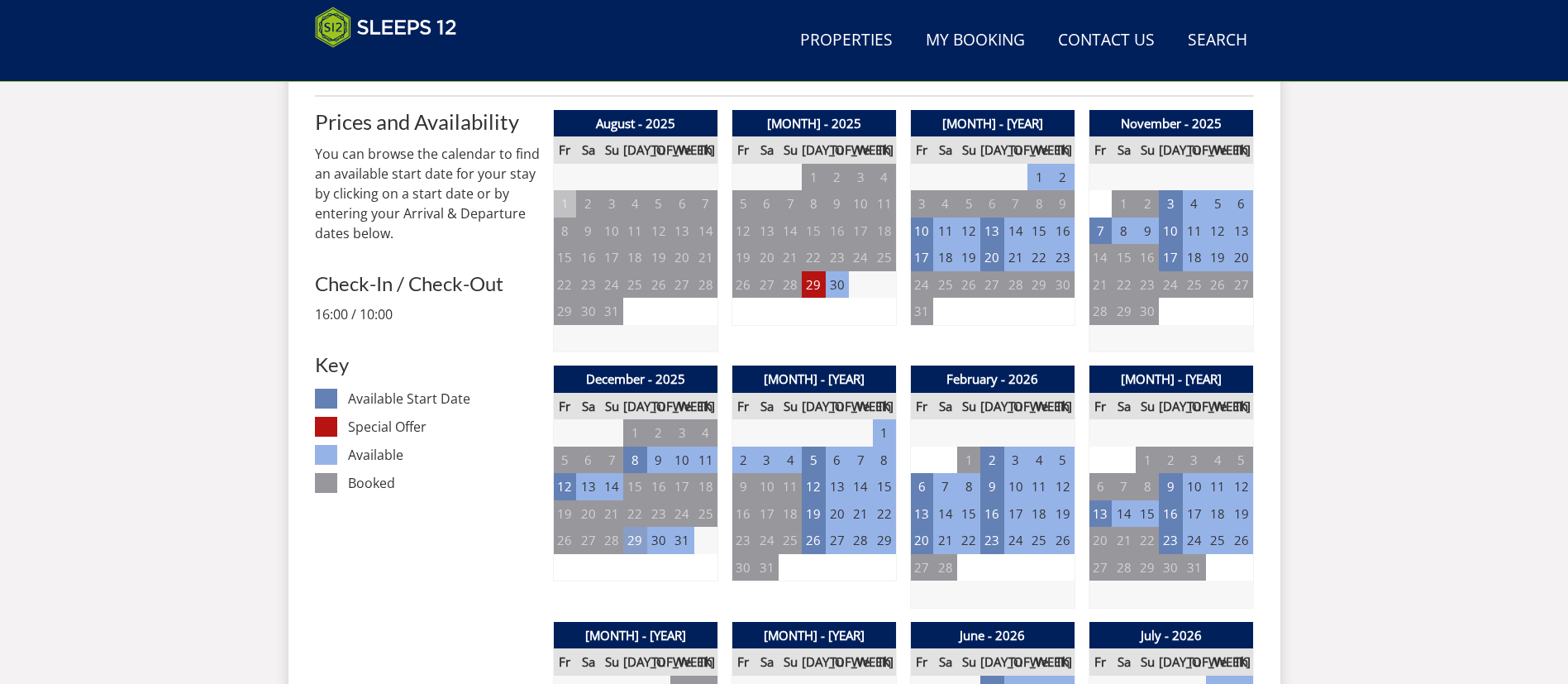 click on "29" at bounding box center [635, 540] 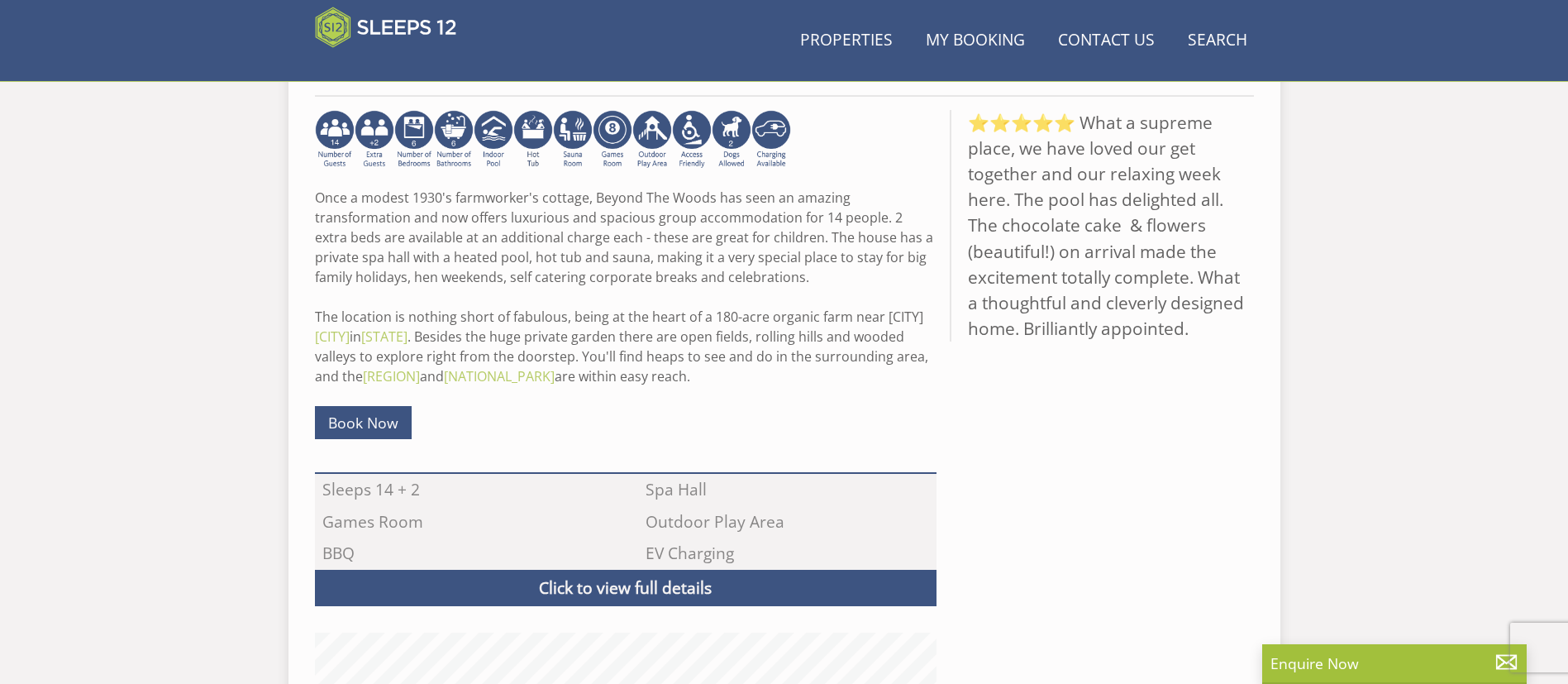 scroll, scrollTop: 465, scrollLeft: 0, axis: vertical 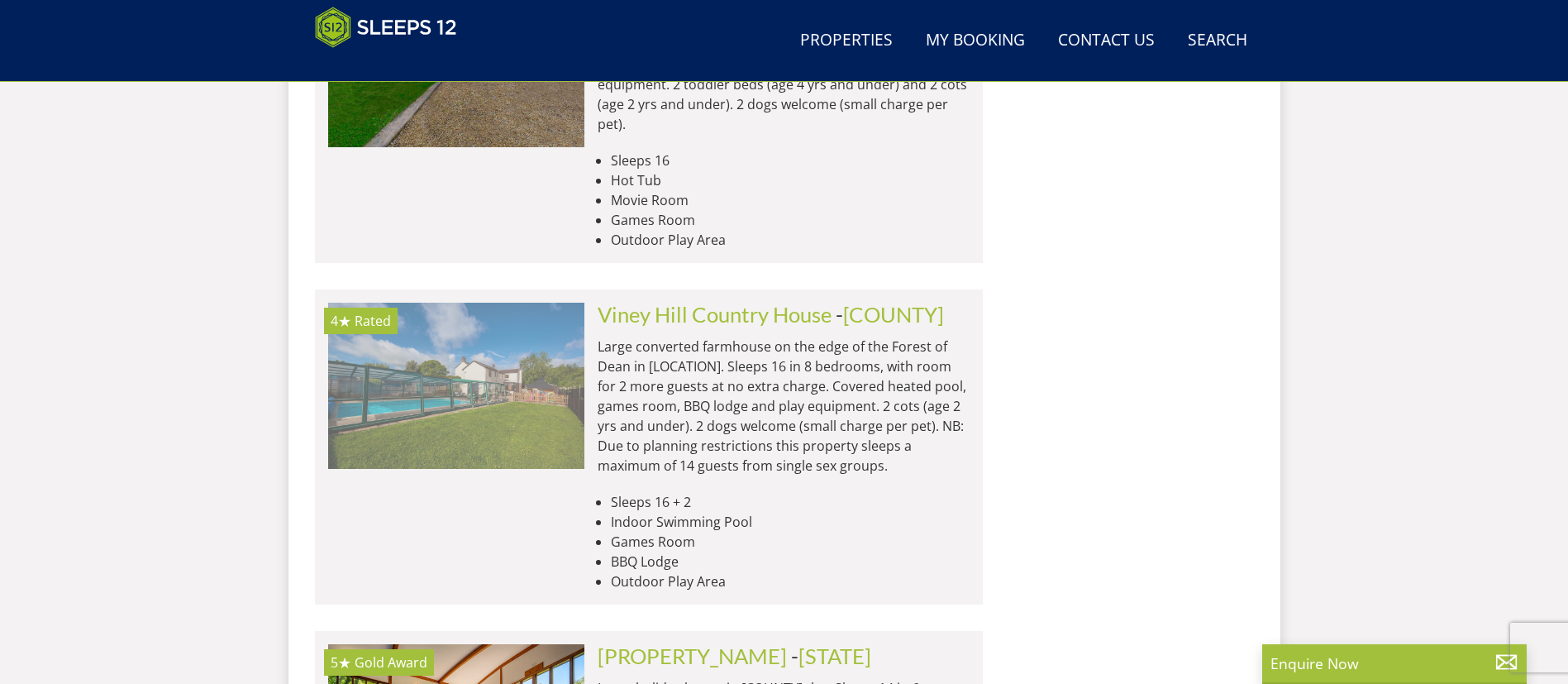 click at bounding box center [456, 385] 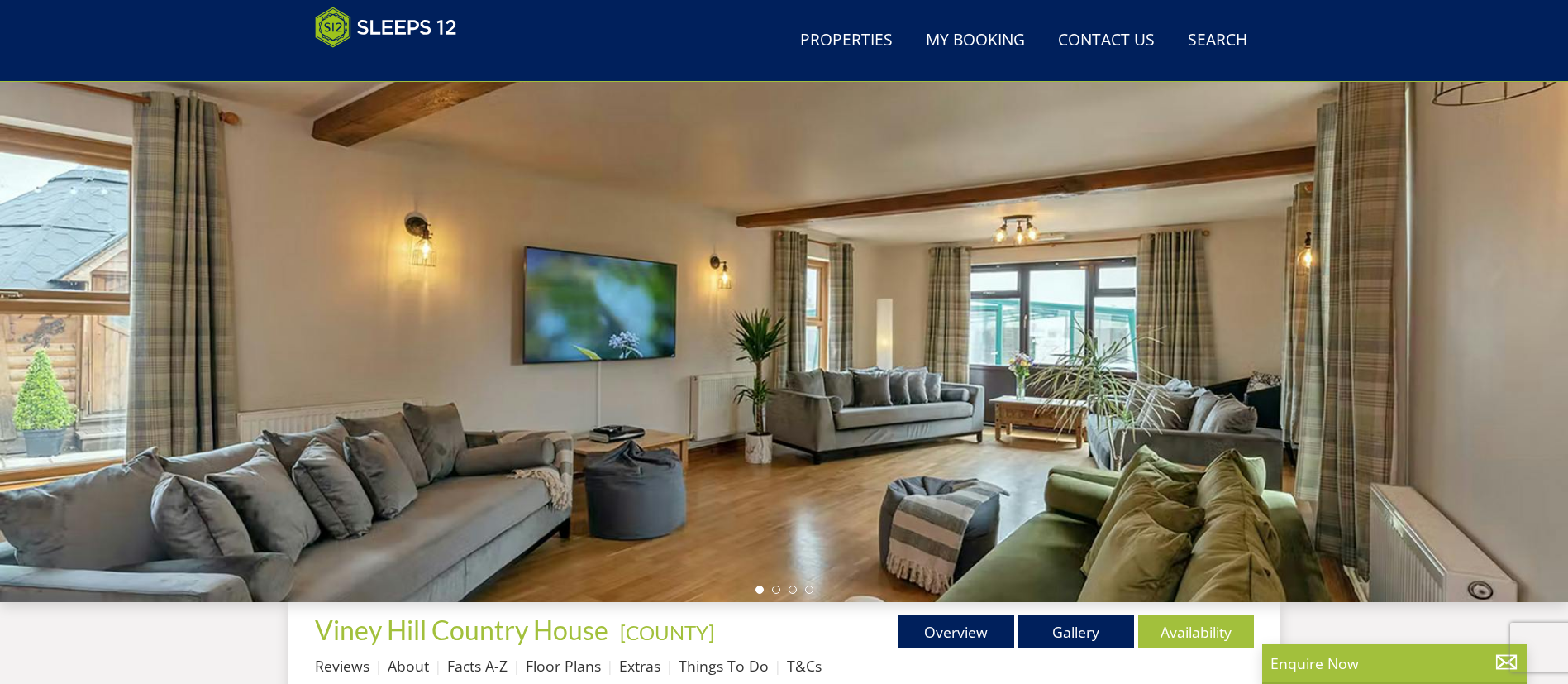 scroll, scrollTop: 101, scrollLeft: 0, axis: vertical 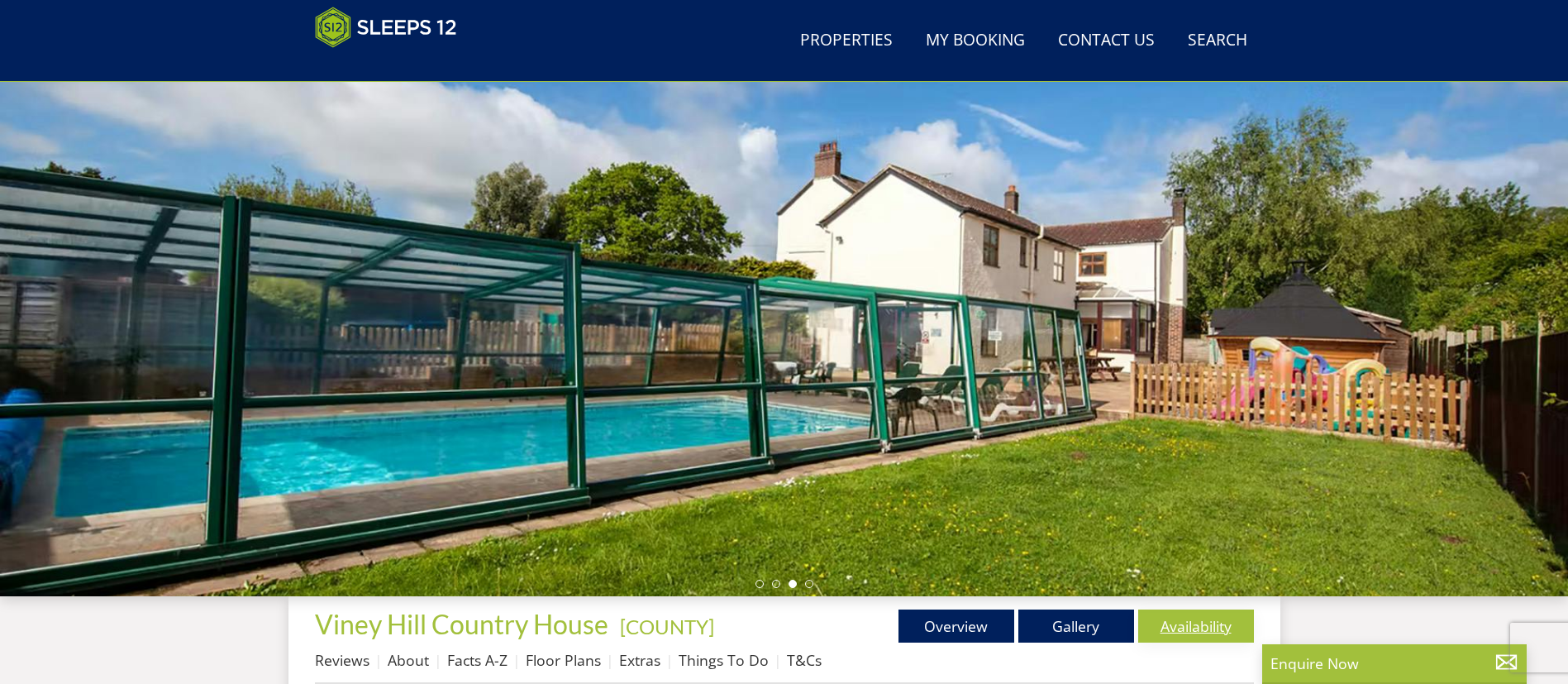 click on "Availability" at bounding box center [1196, 626] 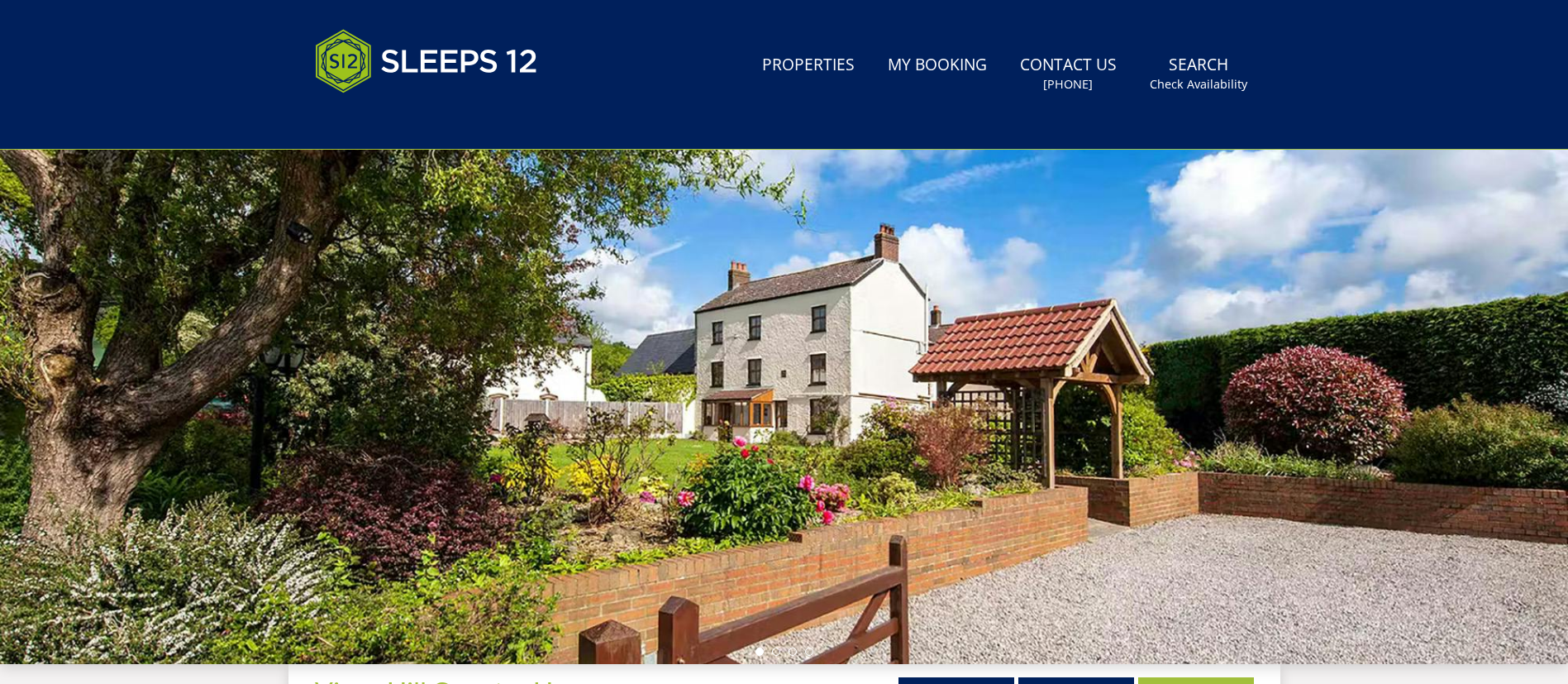 scroll, scrollTop: 0, scrollLeft: 0, axis: both 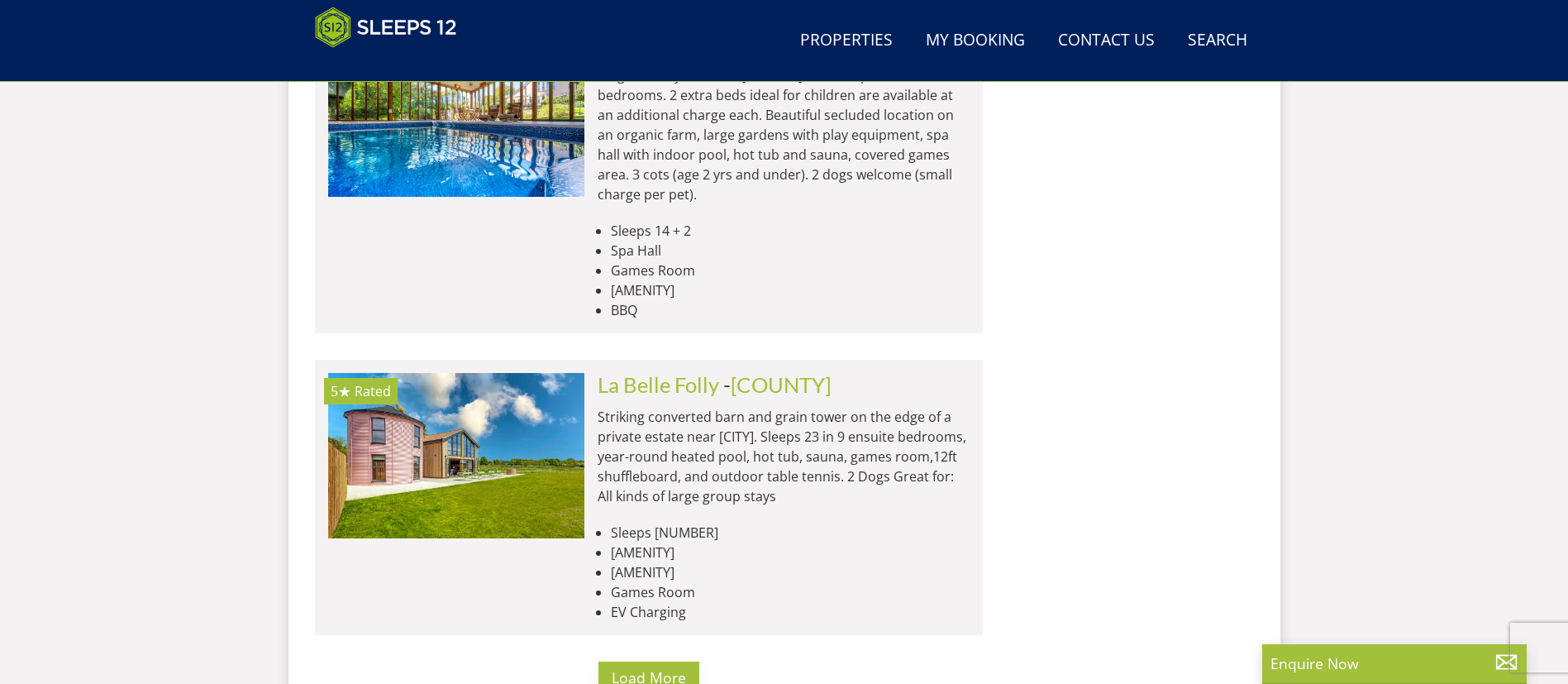 click on "Load More" at bounding box center [649, 677] 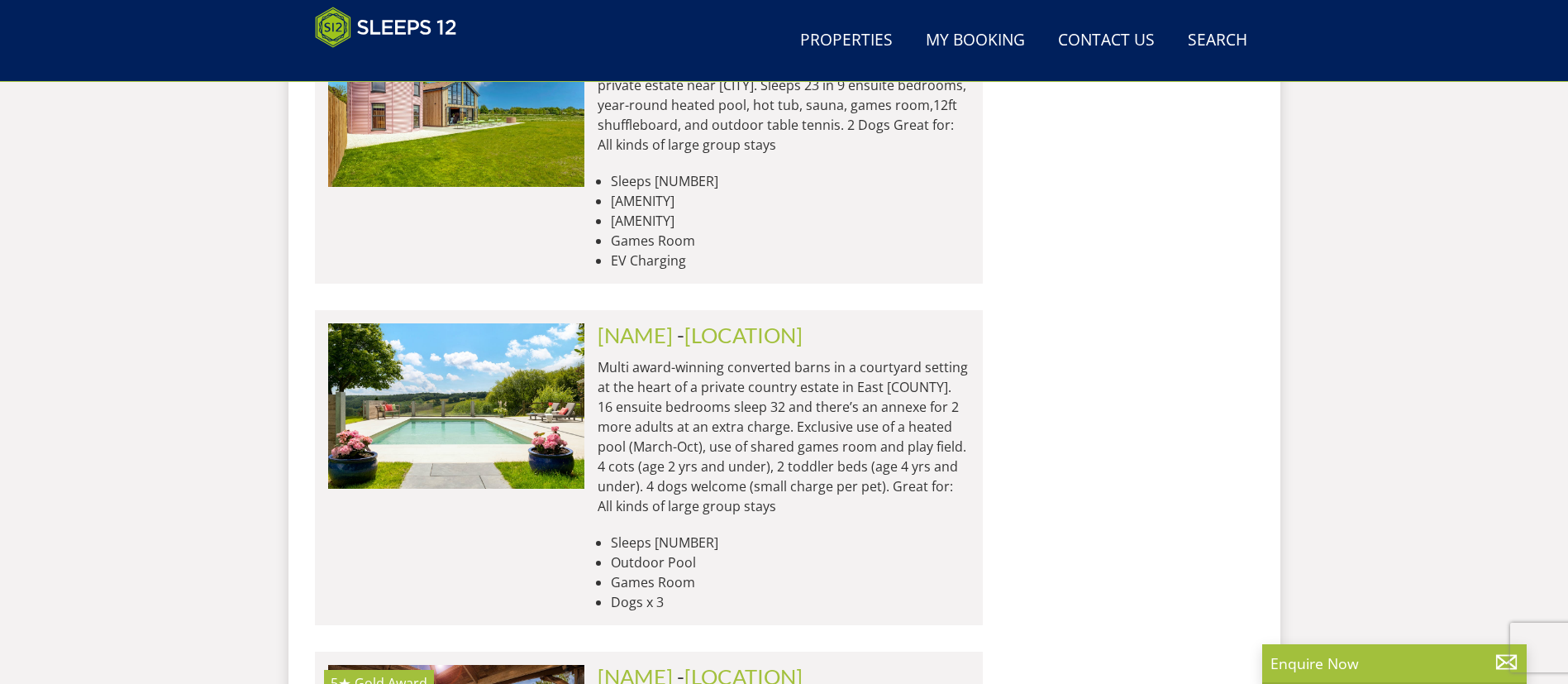 scroll, scrollTop: 7314, scrollLeft: 0, axis: vertical 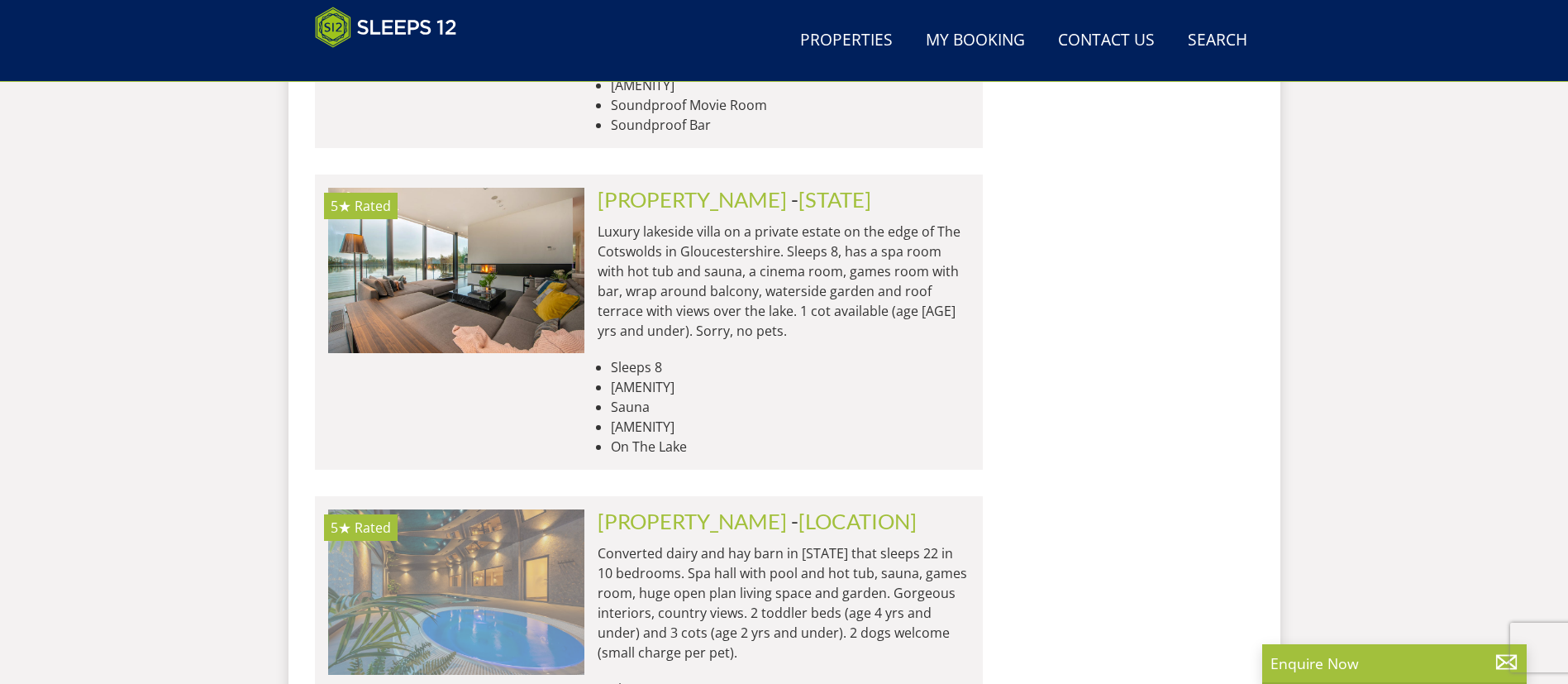 click at bounding box center (456, 592) 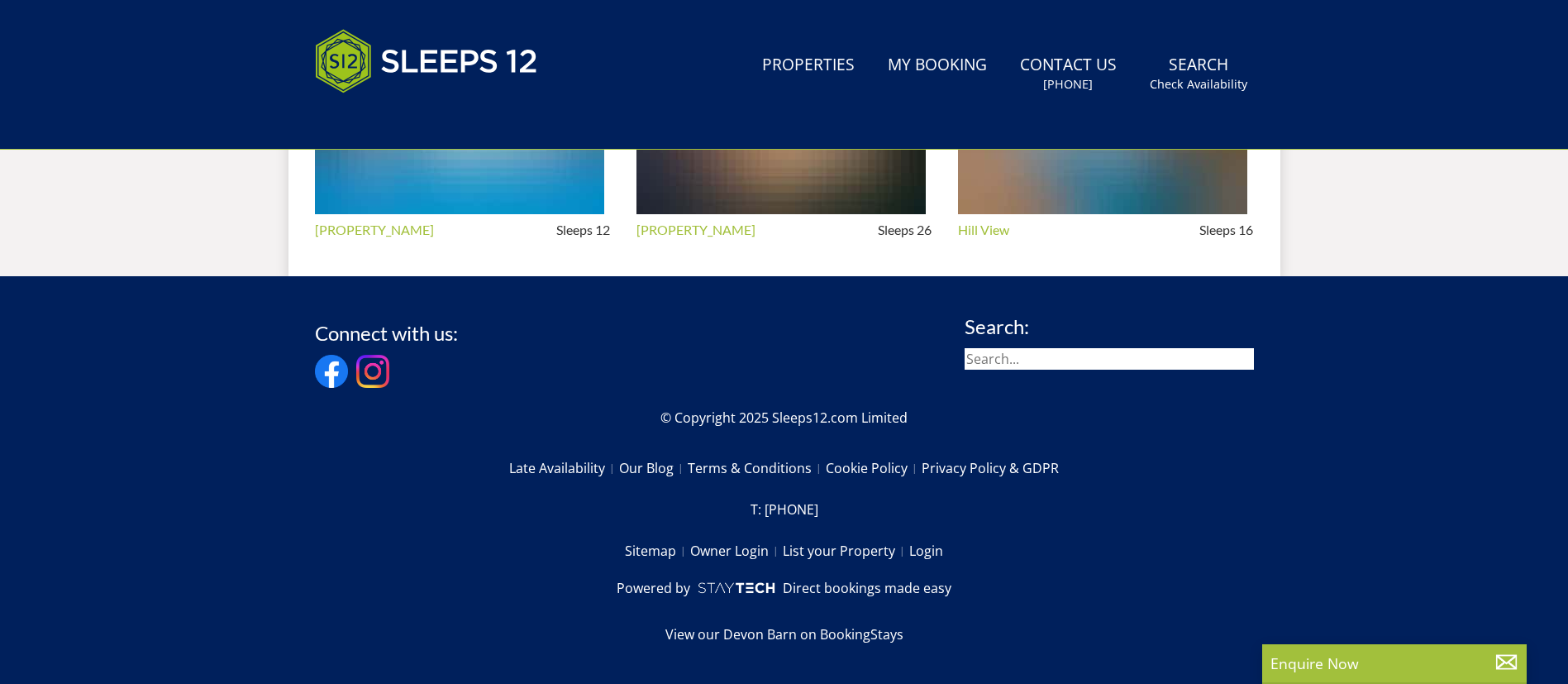 scroll, scrollTop: 0, scrollLeft: 0, axis: both 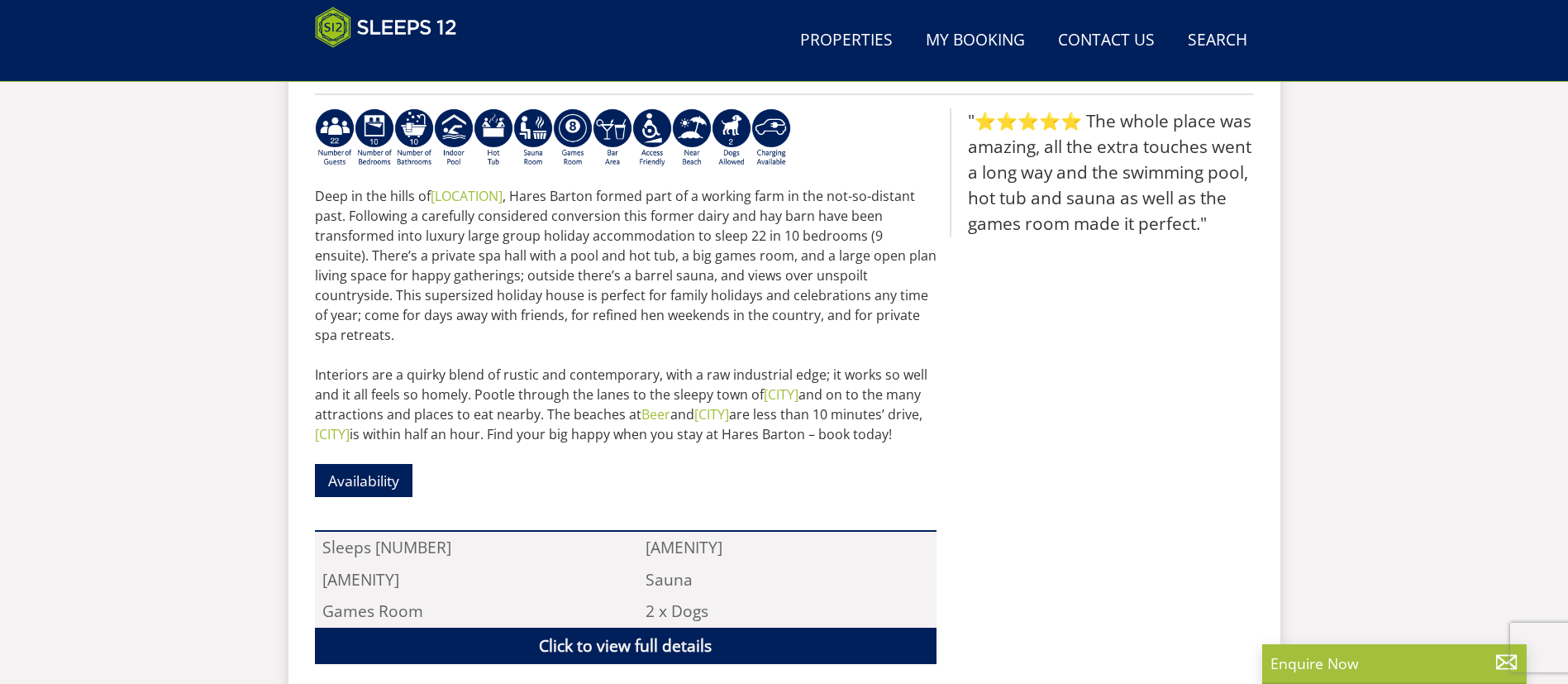 drag, startPoint x: 1523, startPoint y: 368, endPoint x: 1551, endPoint y: 328, distance: 48.826222 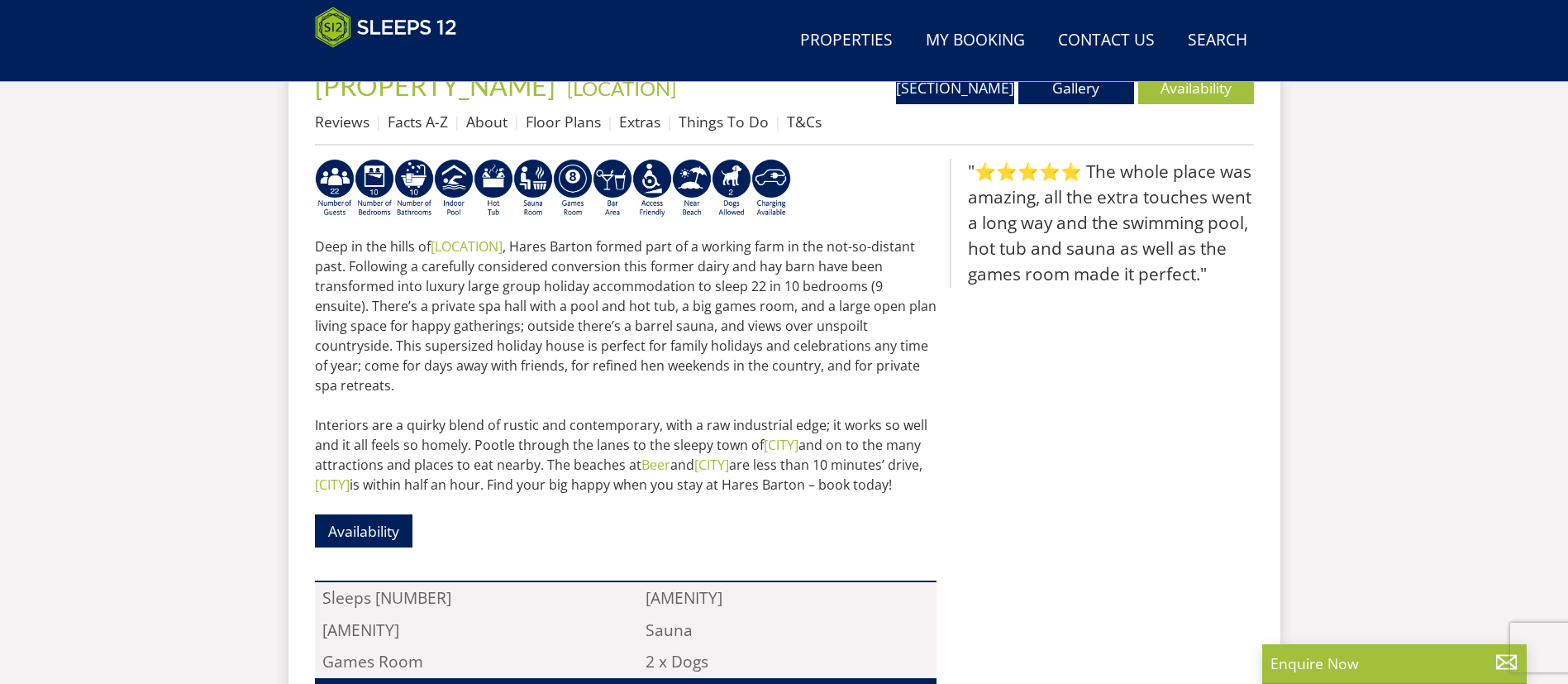 scroll, scrollTop: 630, scrollLeft: 0, axis: vertical 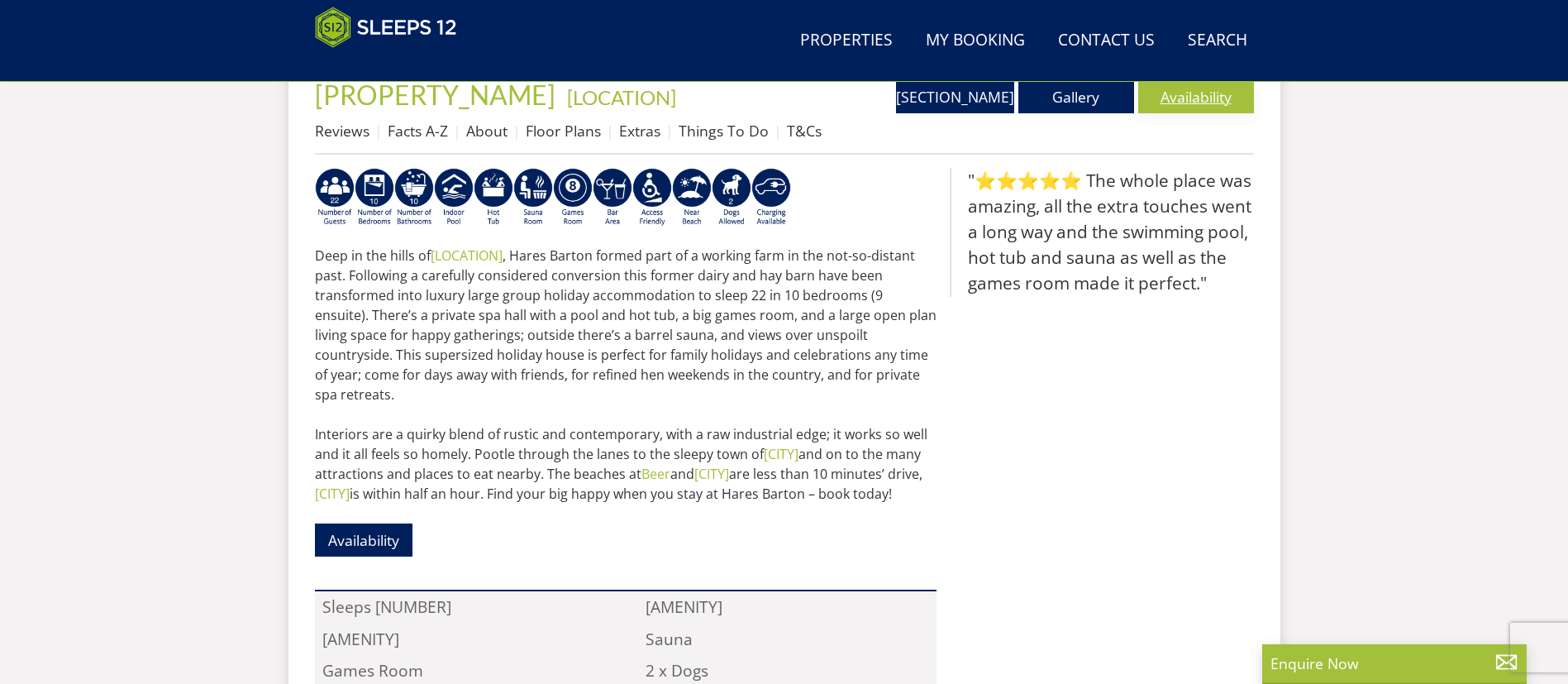click on "Availability" at bounding box center [1196, 97] 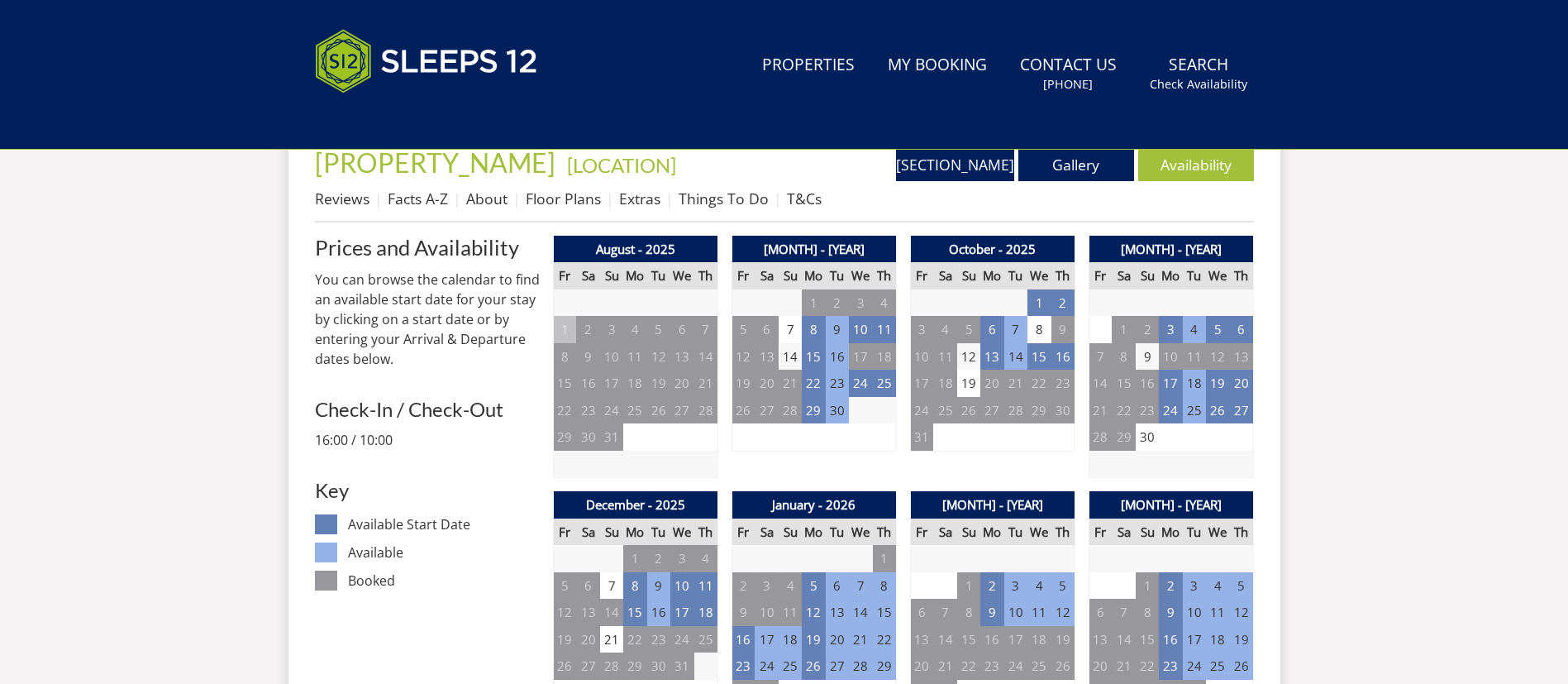scroll, scrollTop: 0, scrollLeft: 0, axis: both 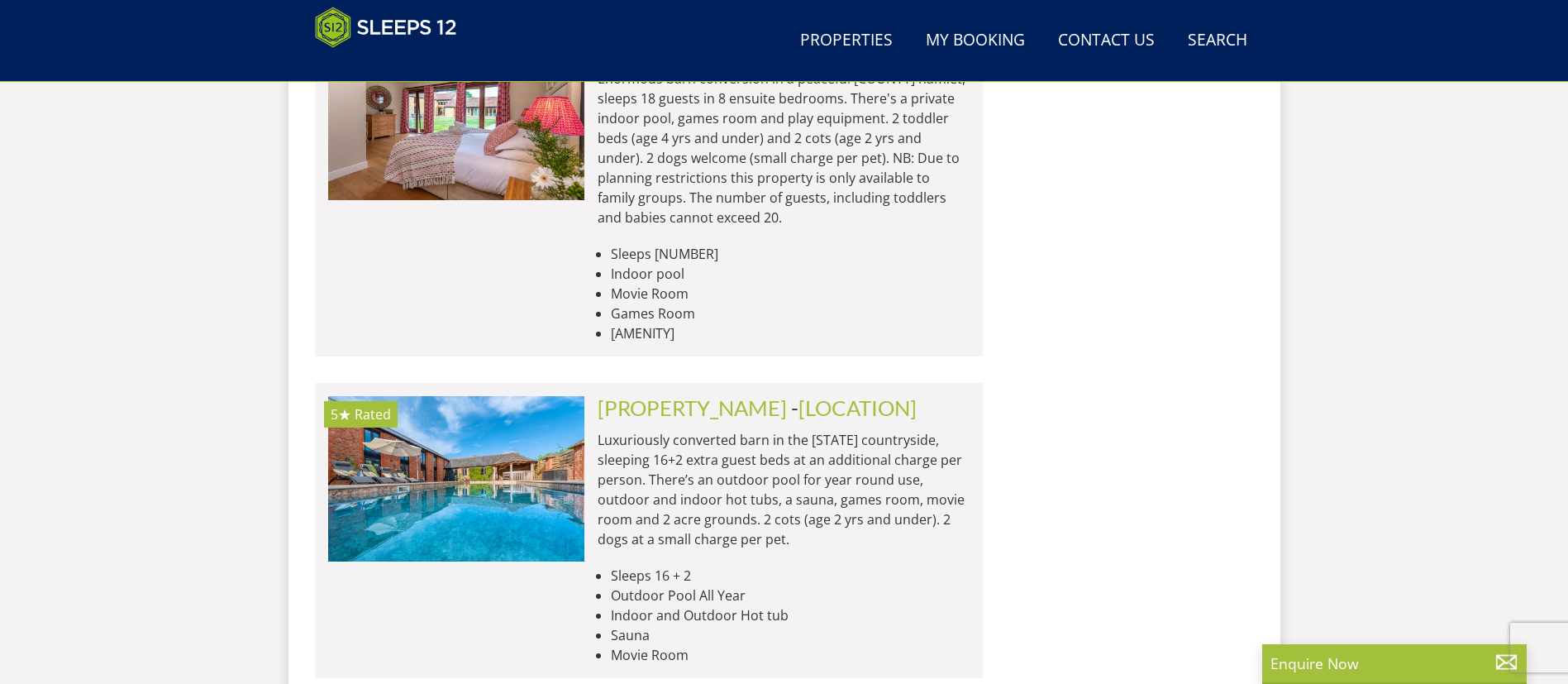 click at bounding box center (456, 718) 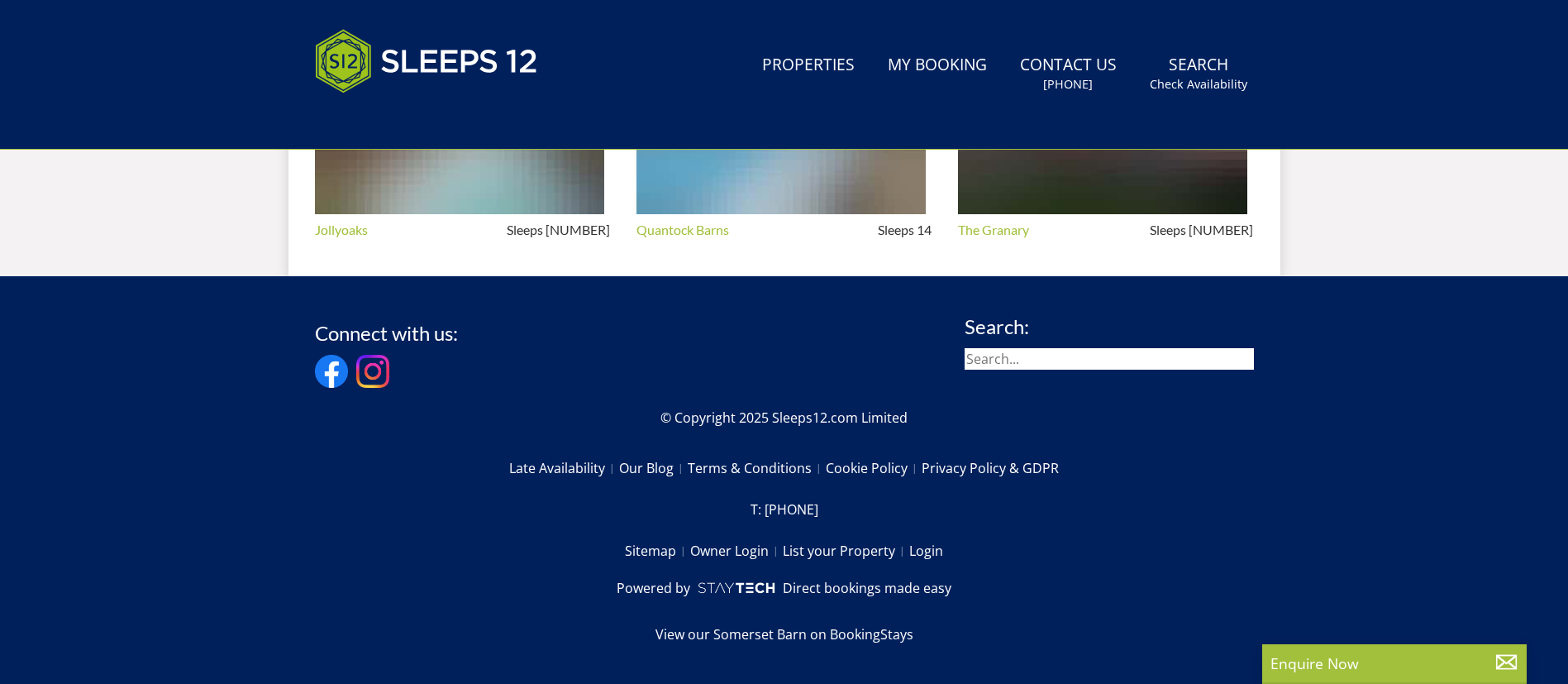 scroll, scrollTop: 0, scrollLeft: 0, axis: both 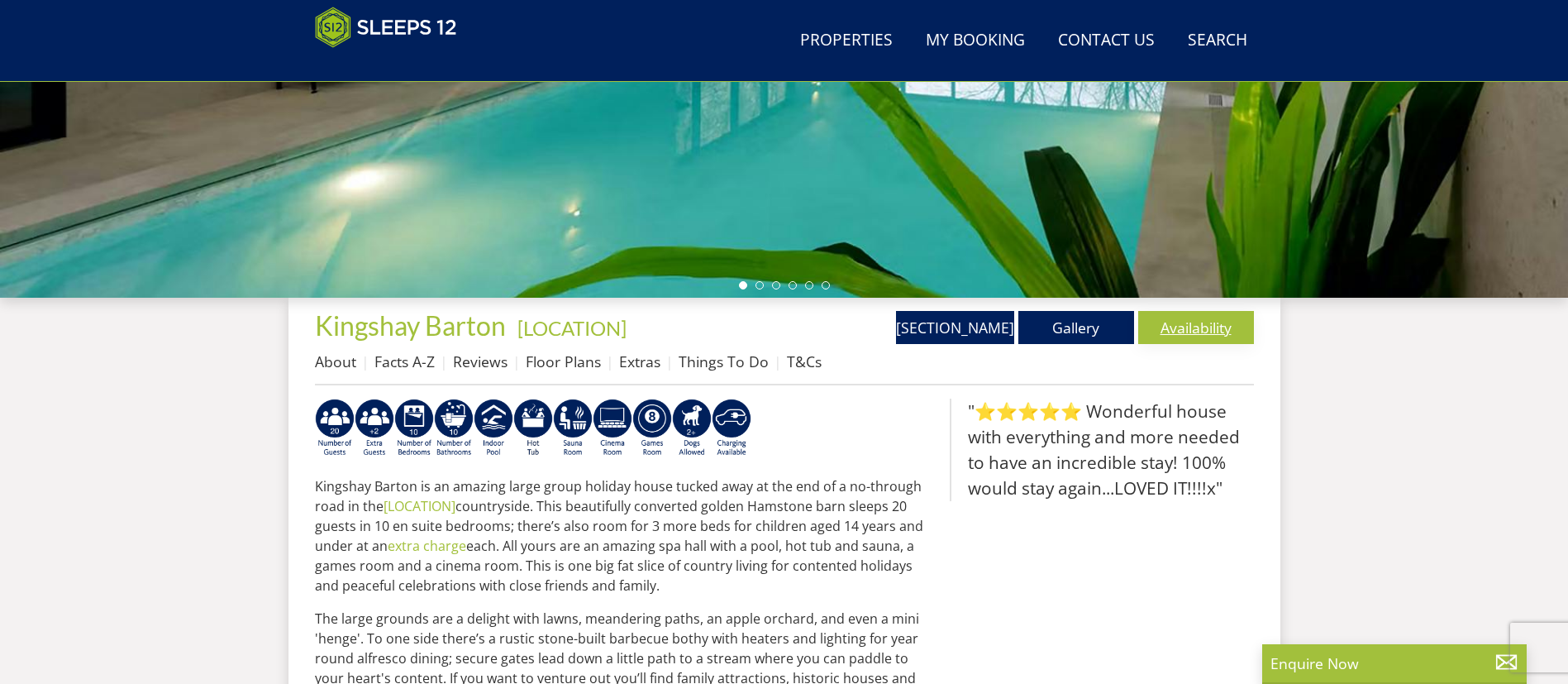 click on "Availability" at bounding box center [1196, 328] 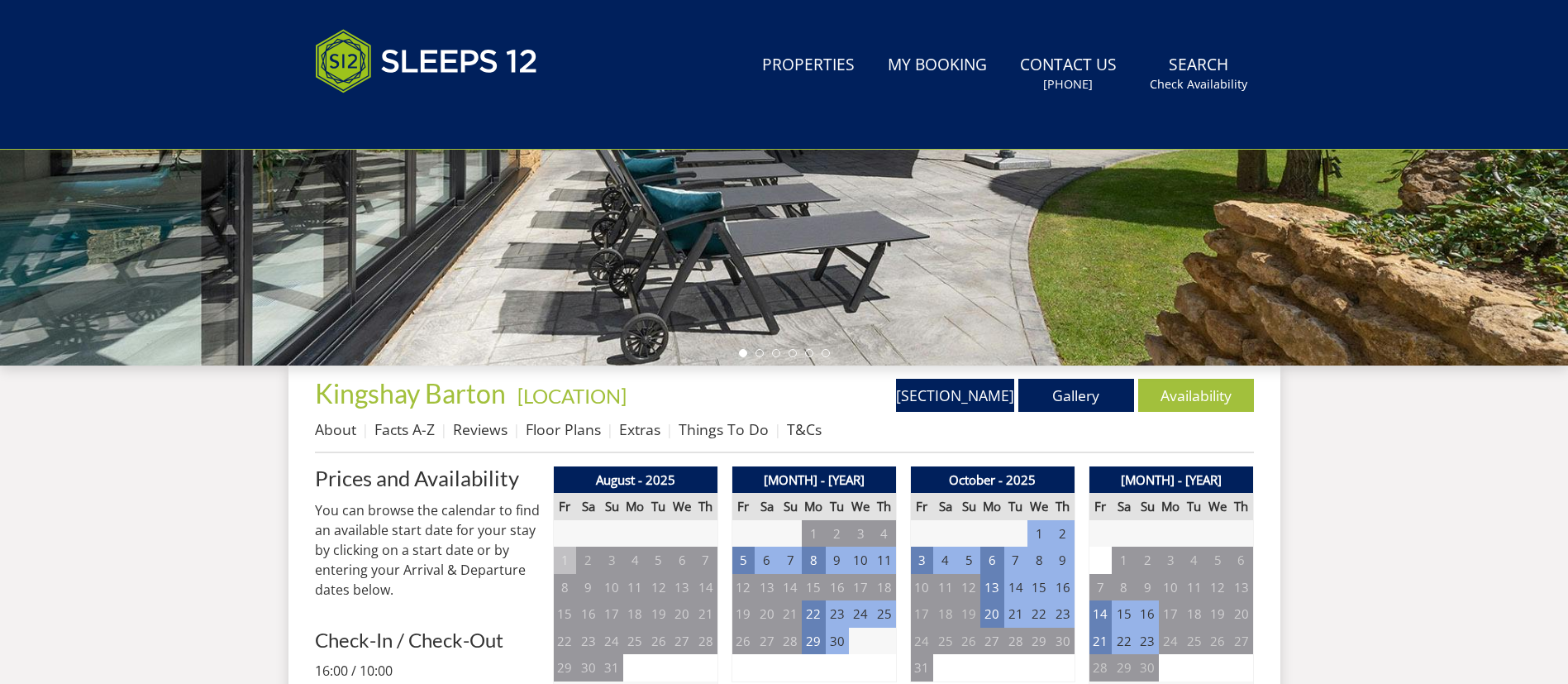 scroll, scrollTop: 0, scrollLeft: 0, axis: both 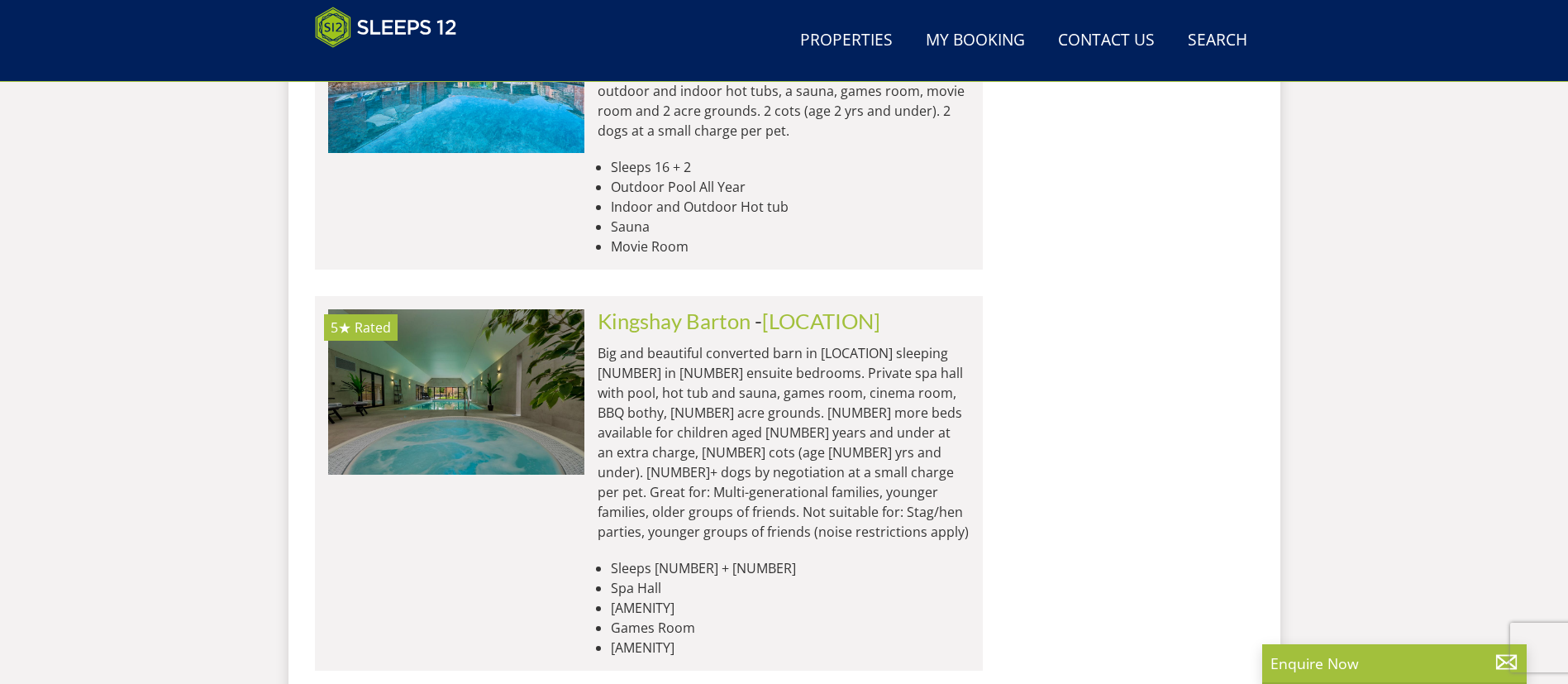 click on "Load More" at bounding box center (649, 713) 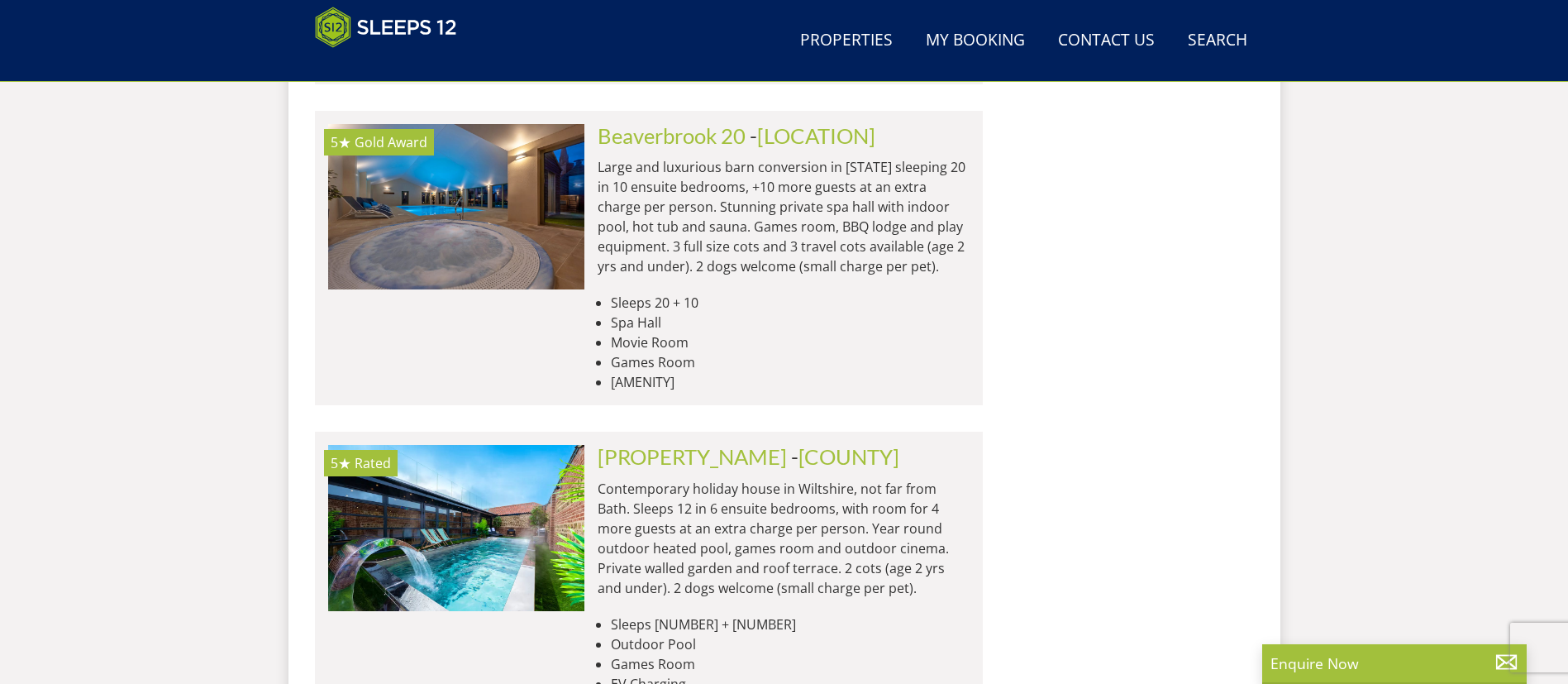 scroll, scrollTop: 15336, scrollLeft: 0, axis: vertical 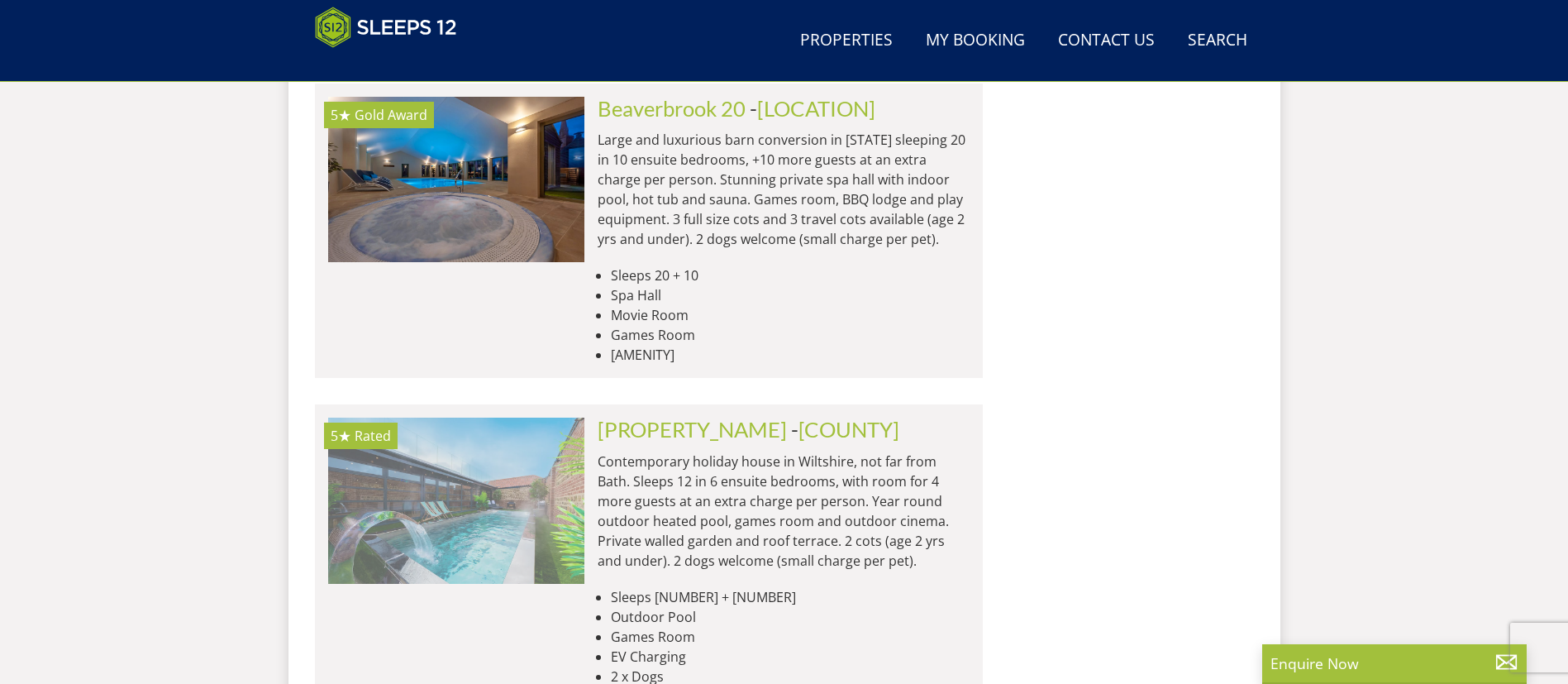 click at bounding box center [456, 500] 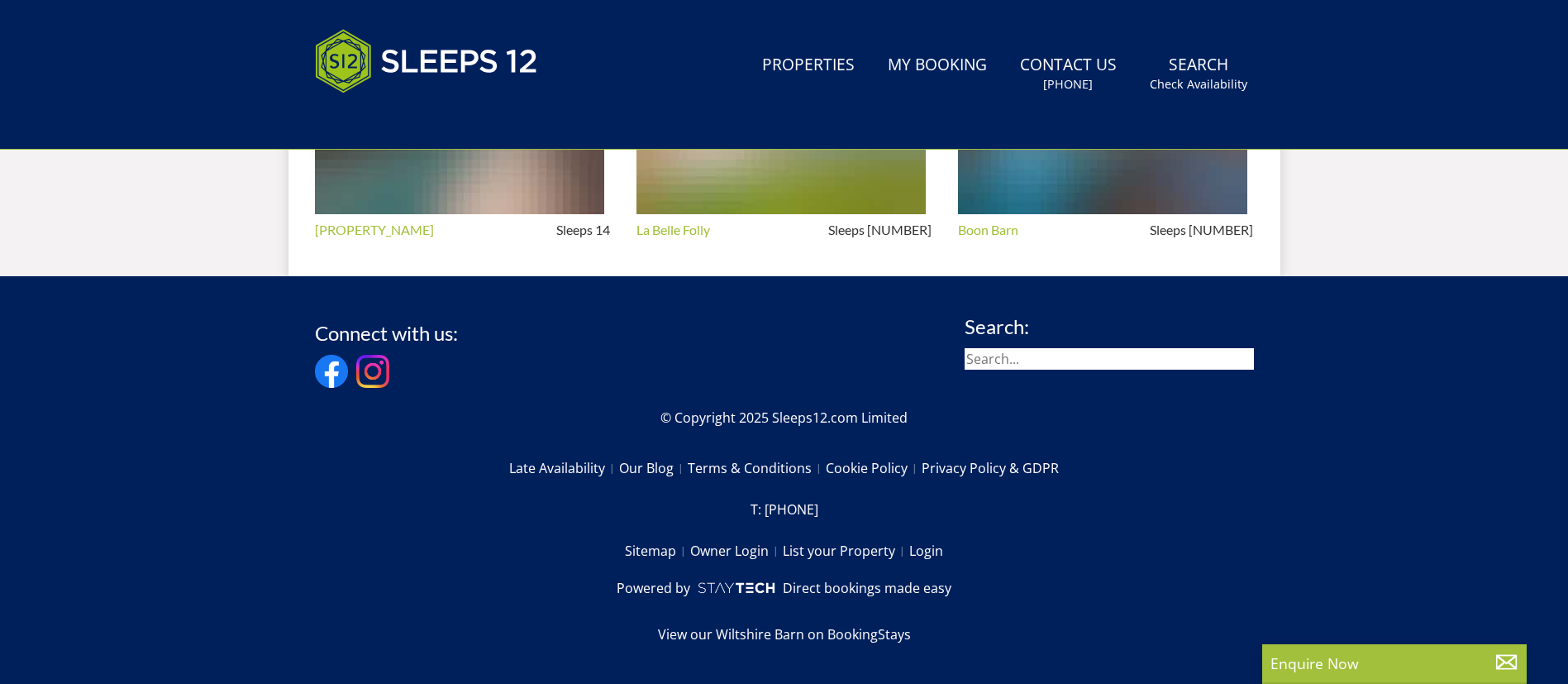 scroll, scrollTop: 0, scrollLeft: 0, axis: both 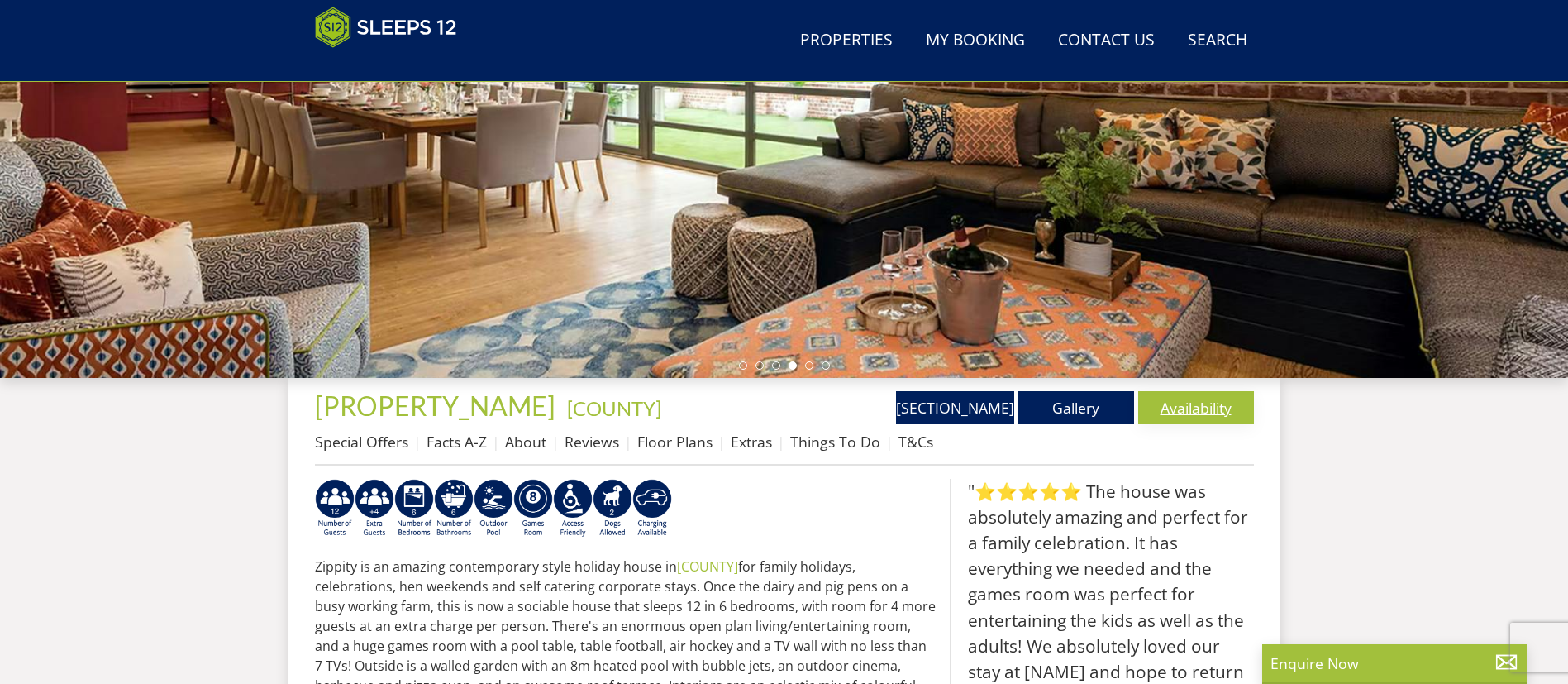 click on "Availability" at bounding box center [1196, 408] 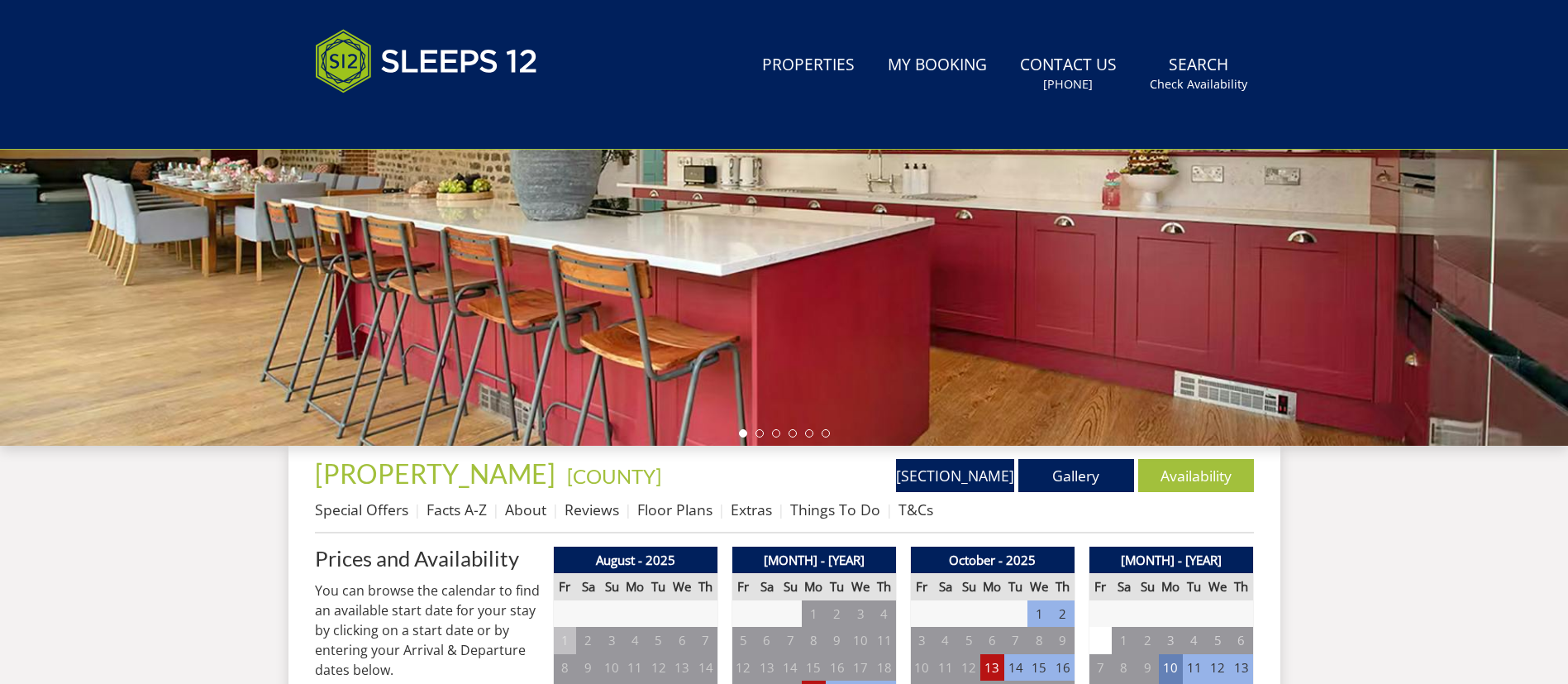 scroll, scrollTop: 0, scrollLeft: 0, axis: both 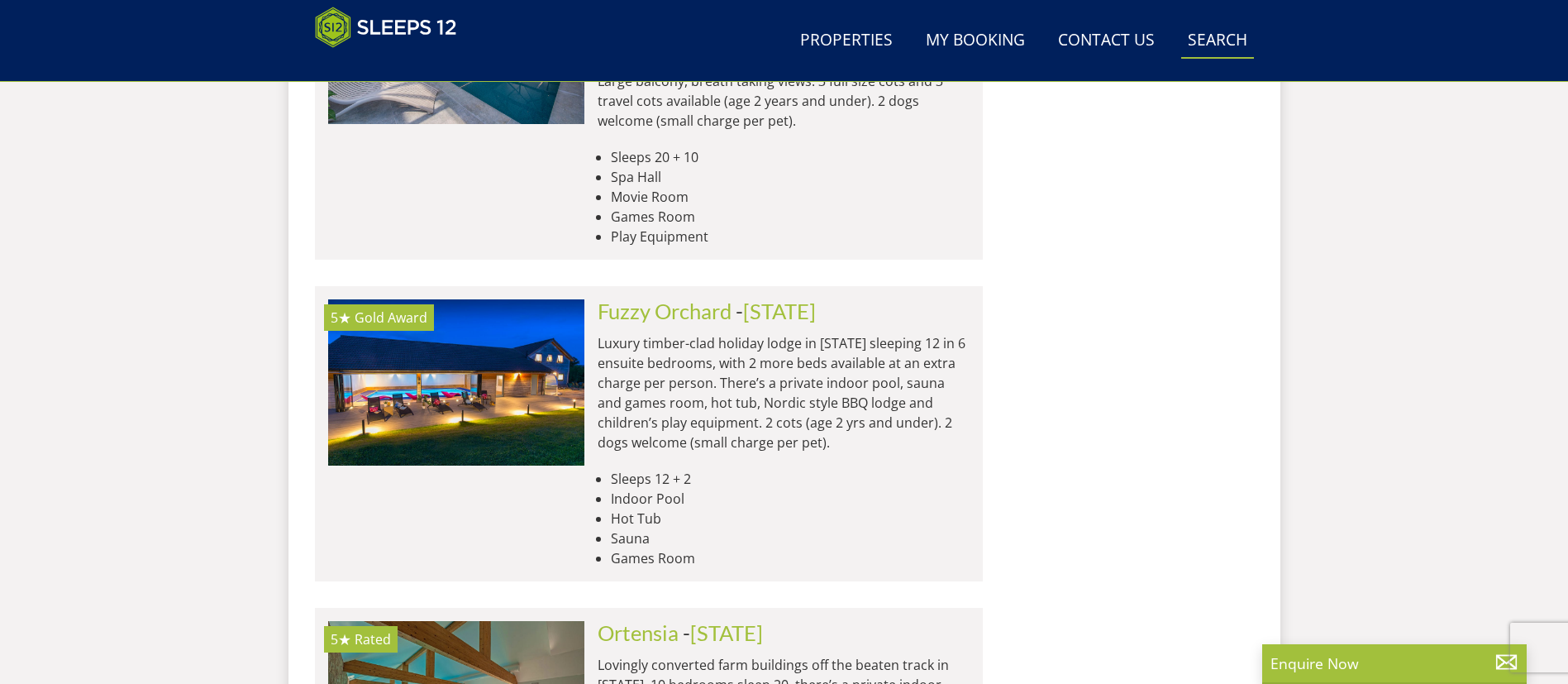 click on "Search  Check Availability" at bounding box center [1218, 41] 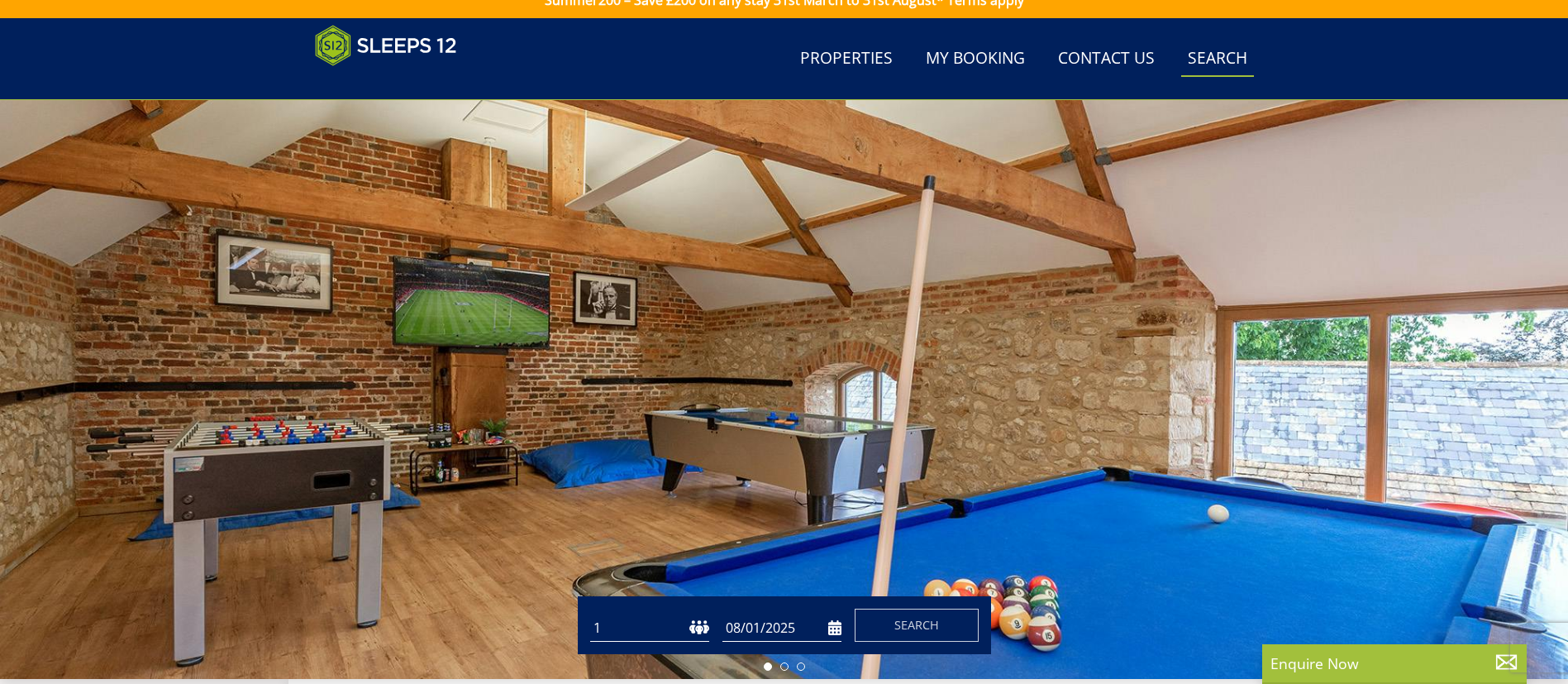 scroll, scrollTop: 0, scrollLeft: 0, axis: both 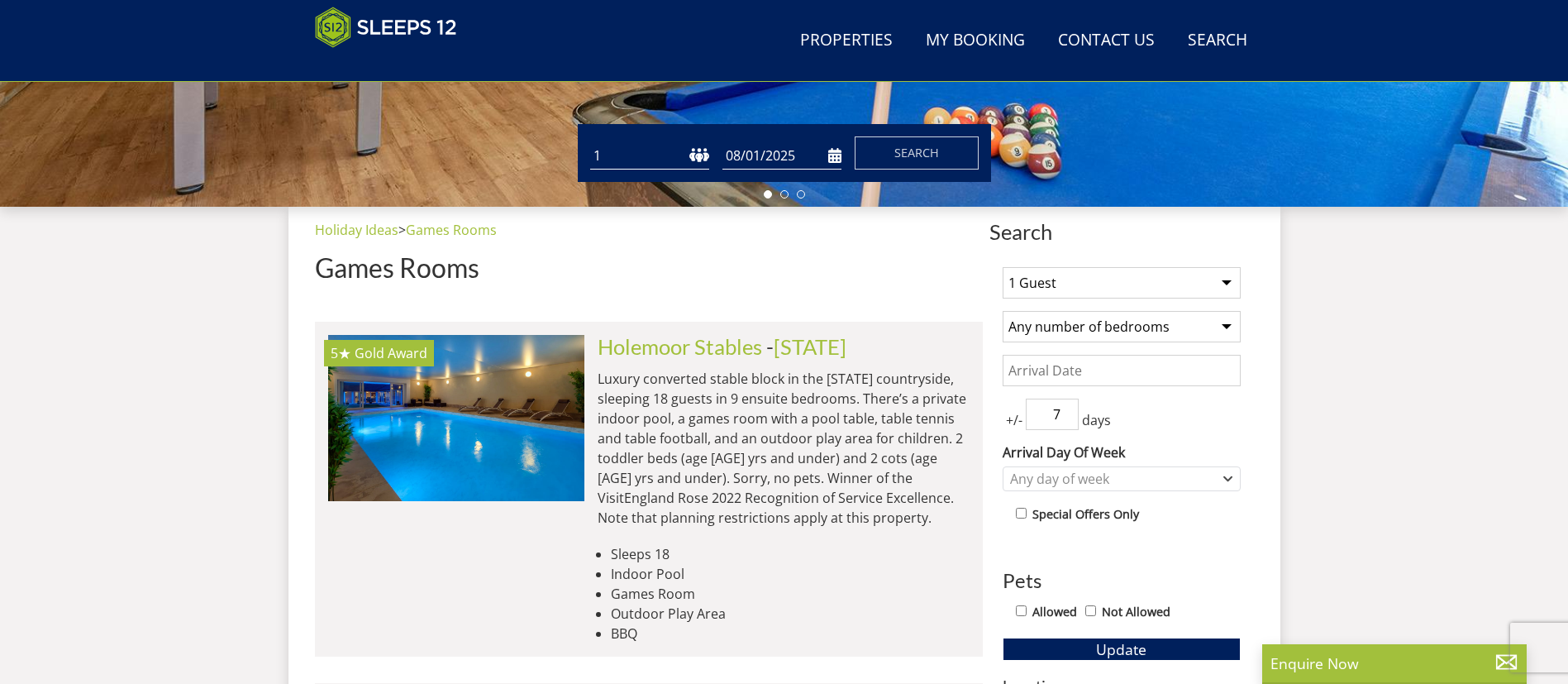 click on "Date" at bounding box center (1122, 371) 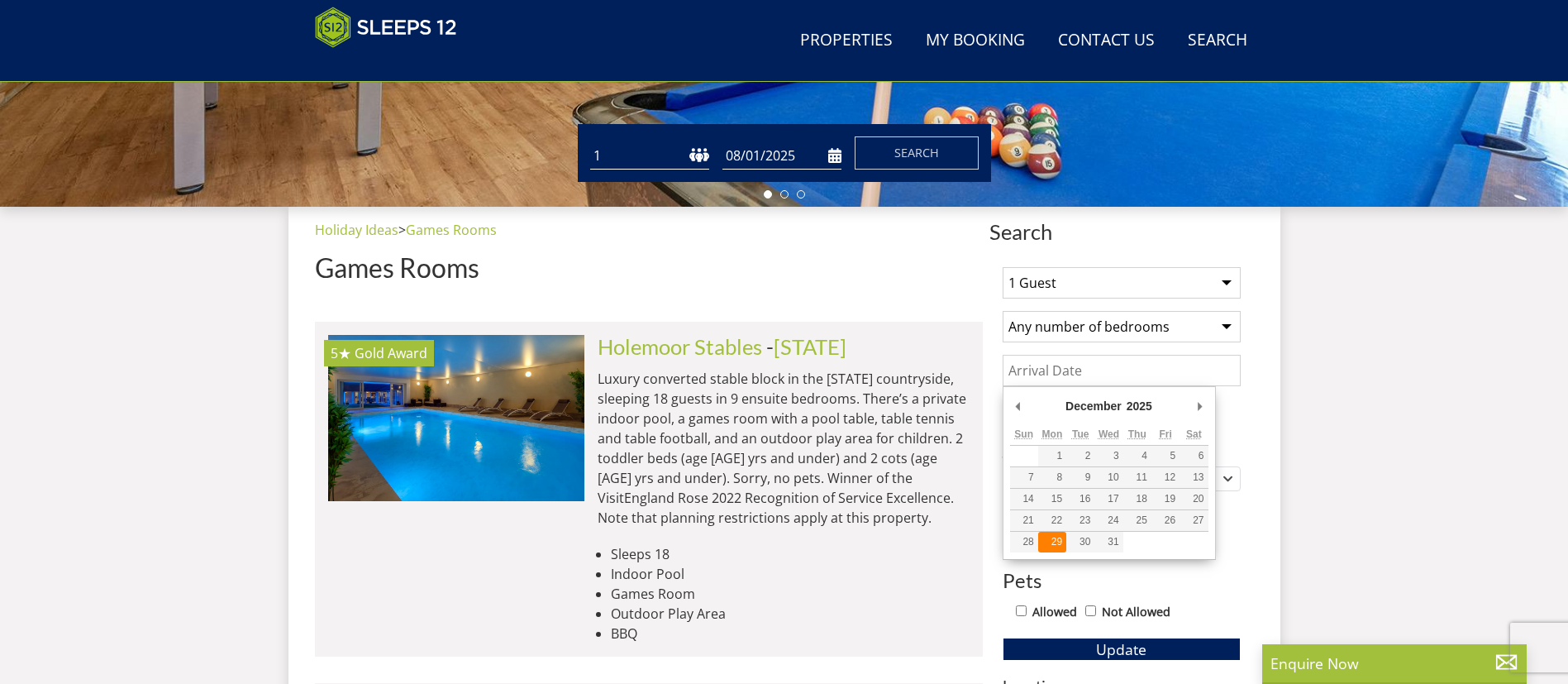type on "29/12/2025" 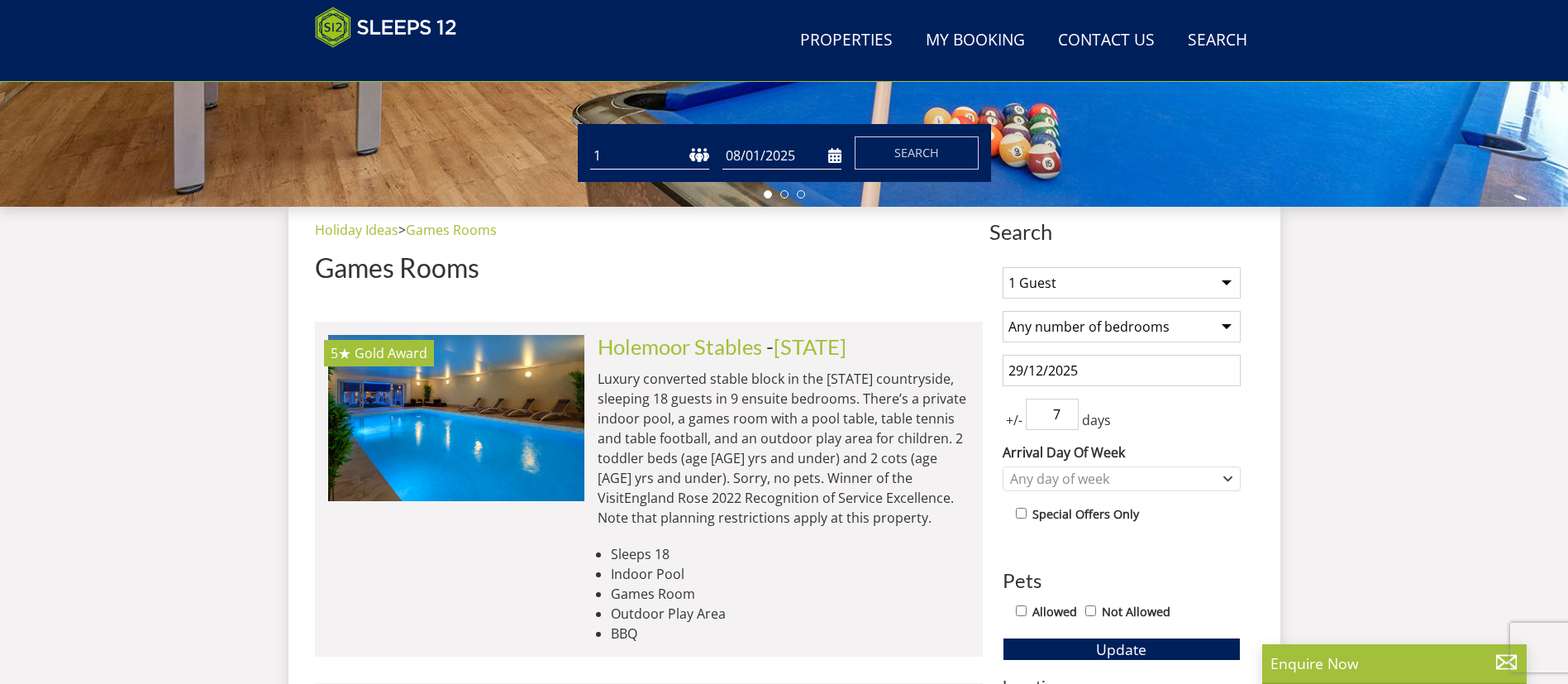 click on "7" at bounding box center [1052, 414] 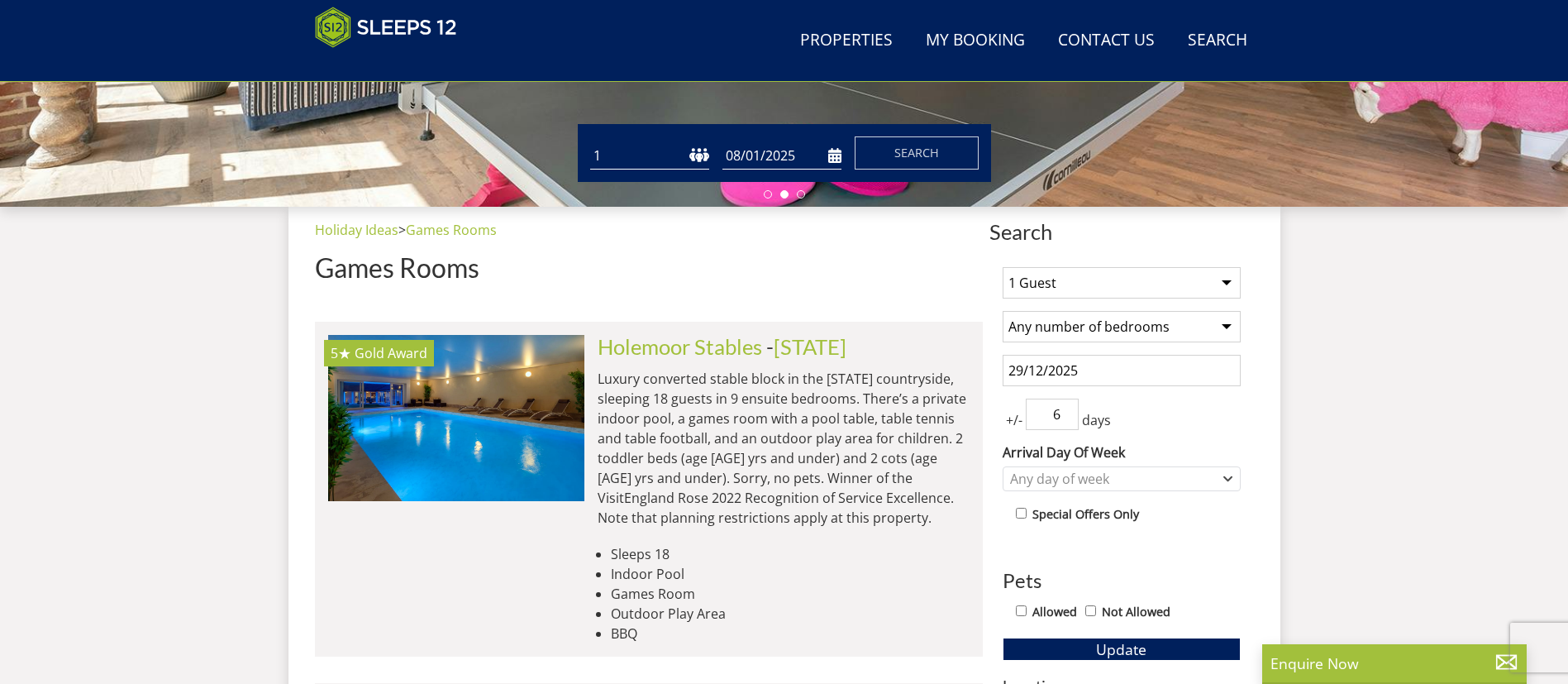 click on "6" at bounding box center [1052, 414] 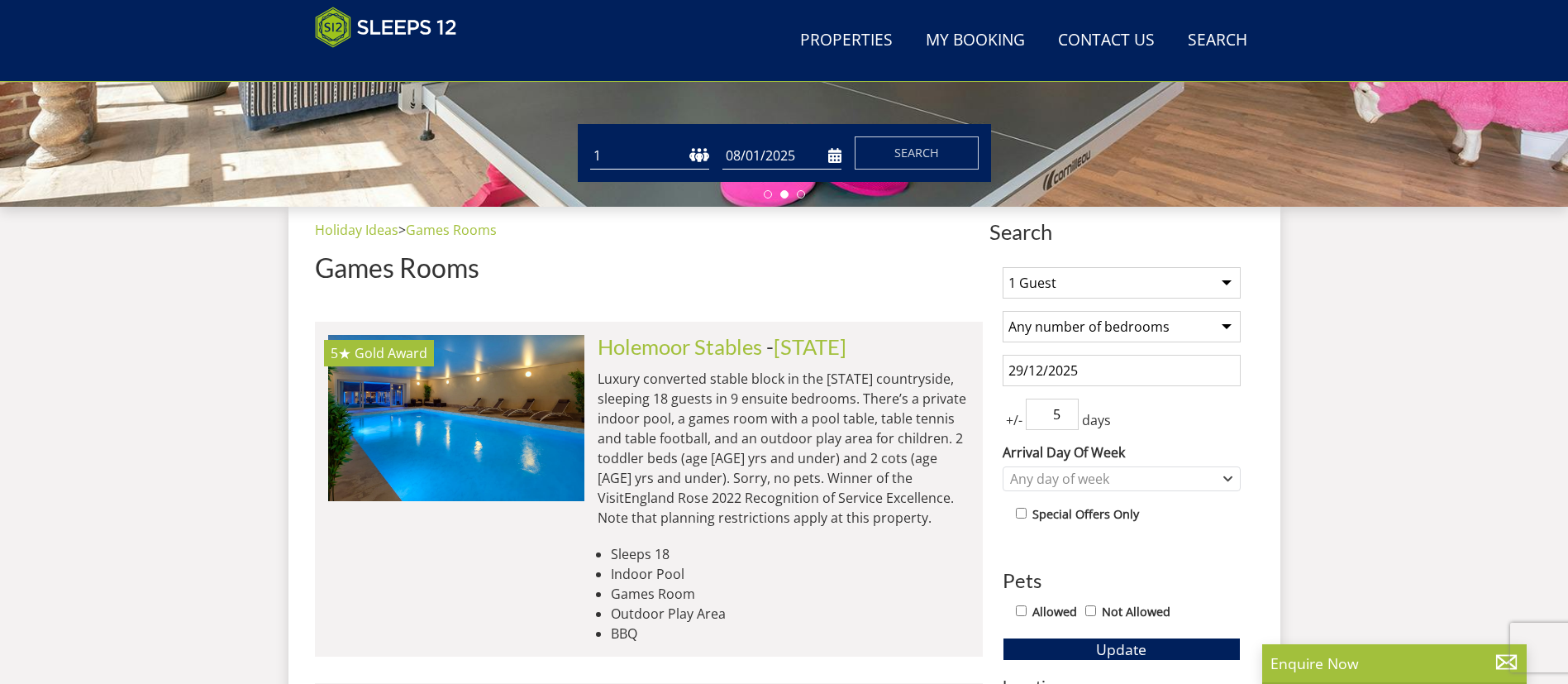 click on "5" at bounding box center [1052, 414] 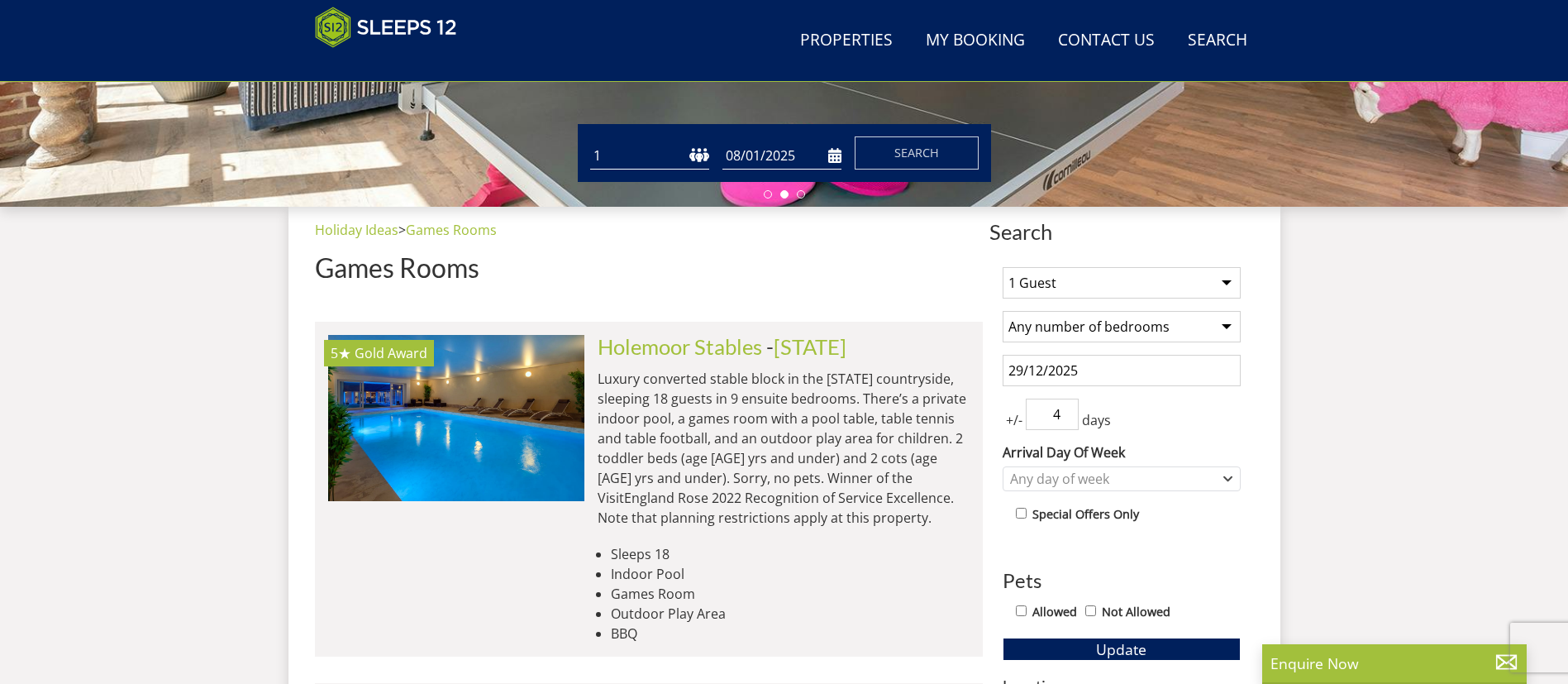 click on "4" at bounding box center [1052, 414] 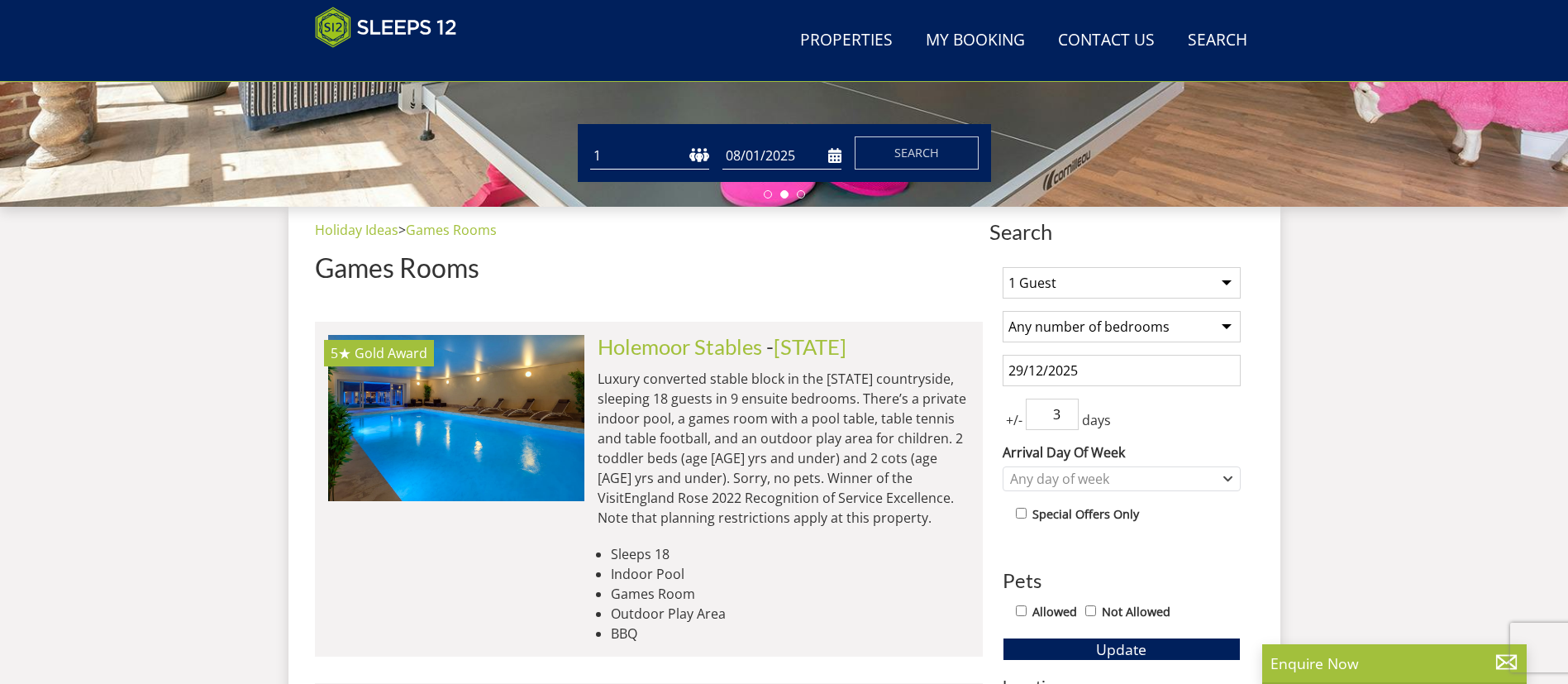 type on "3" 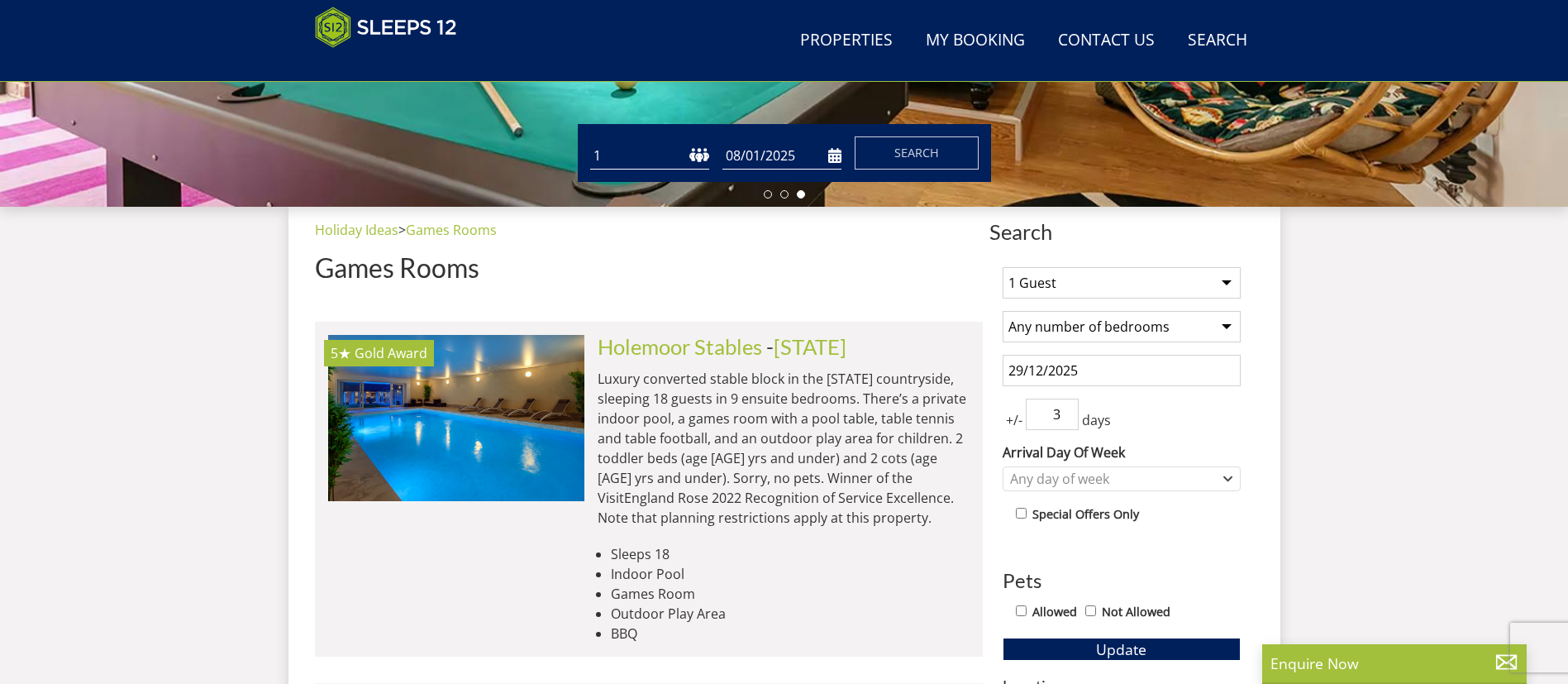 click on "1 Guest
2 Guests
3 Guests
4 Guests
5 Guests
6 Guests
7 Guests
8 Guests
9 Guests
10 Guests
11 Guests
12 Guests
13 Guests
14 Guests
15 Guests
16 Guests
17 Guests
18 Guests
19 Guests
20 Guests
21 Guests
22 Guests
23 Guests
24 Guests
25 Guests
26 Guests
27 Guests
28 Guests
29 Guests
30 Guests
31 Guests
32 Guests" at bounding box center (1122, 283) 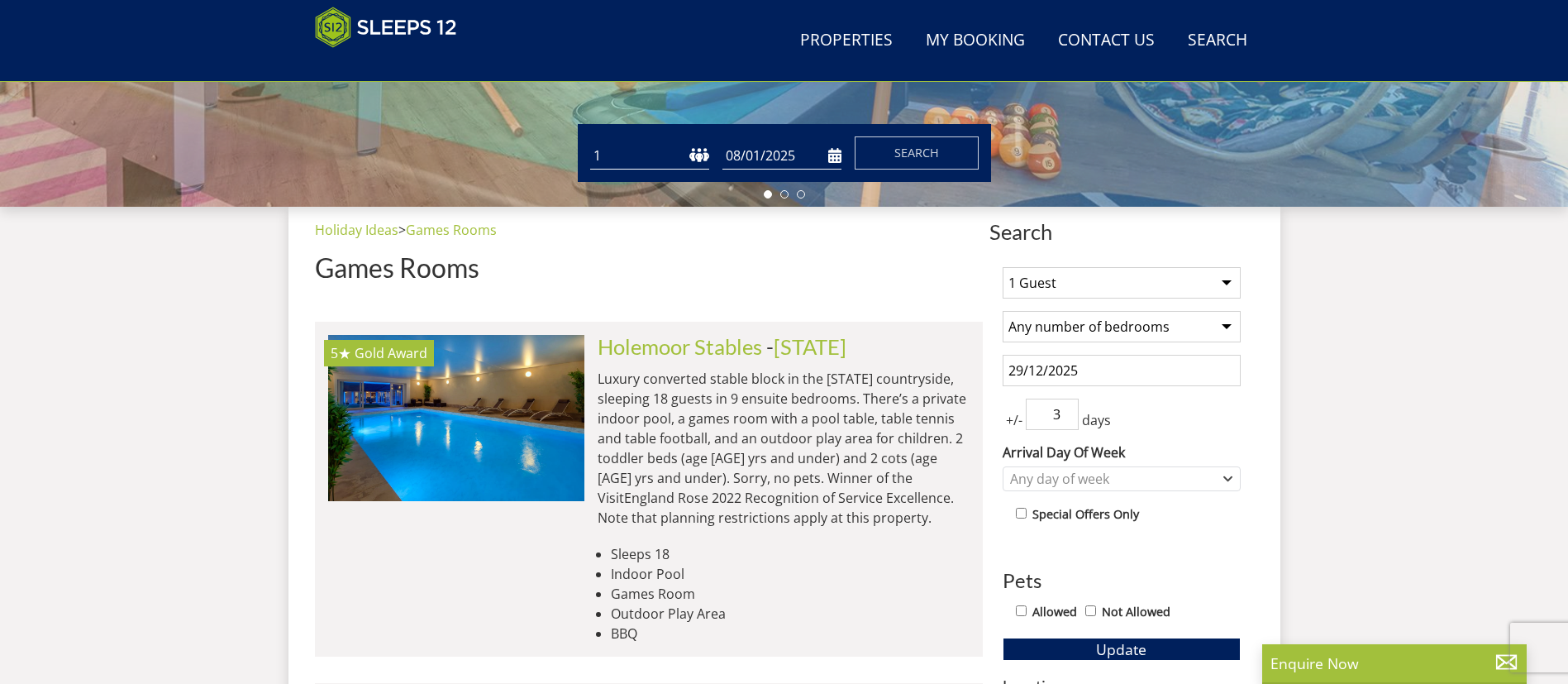 select on "15" 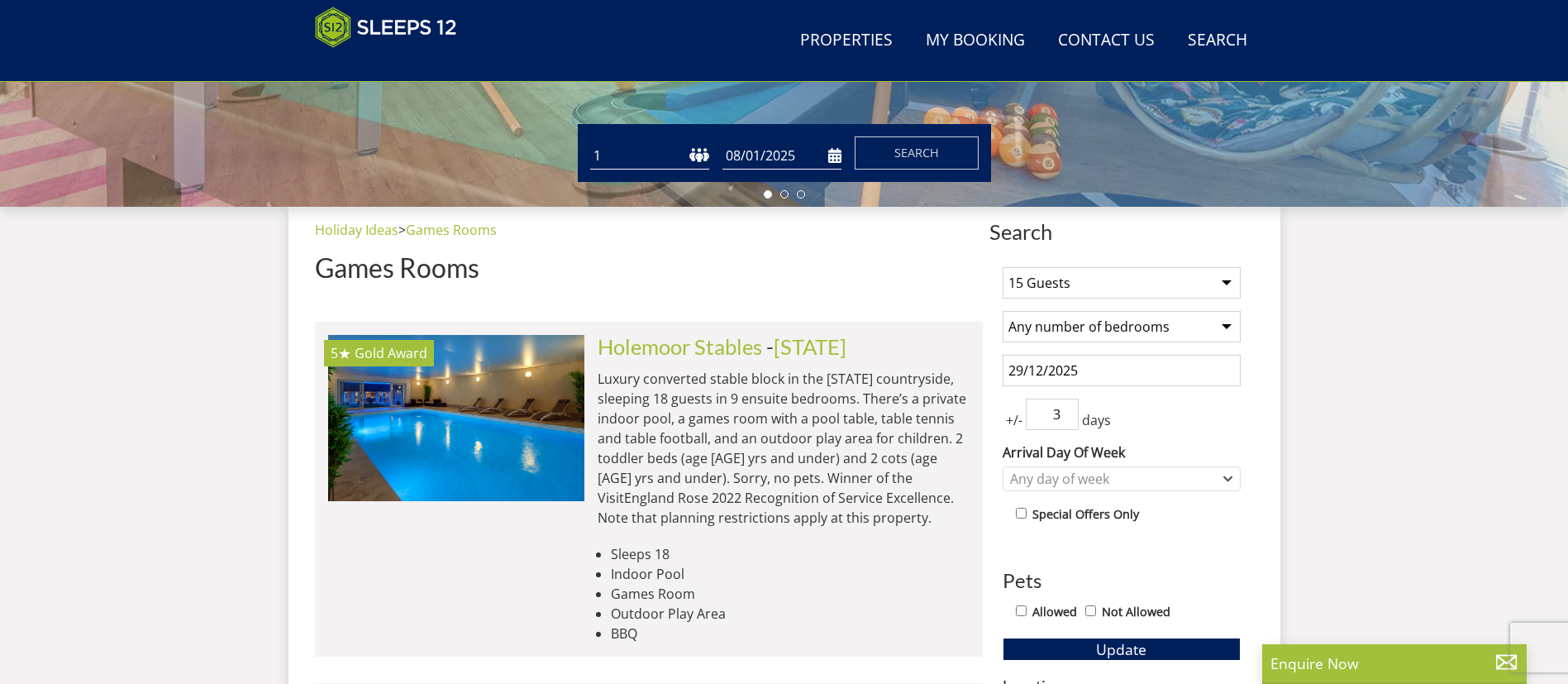 click on "1 Guest
2 Guests
3 Guests
4 Guests
5 Guests
6 Guests
7 Guests
8 Guests
9 Guests
10 Guests
11 Guests
12 Guests
13 Guests
14 Guests
15 Guests
16 Guests
17 Guests
18 Guests
19 Guests
20 Guests
21 Guests
22 Guests
23 Guests
24 Guests
25 Guests
26 Guests
27 Guests
28 Guests
29 Guests
30 Guests
31 Guests
32 Guests" at bounding box center [1122, 283] 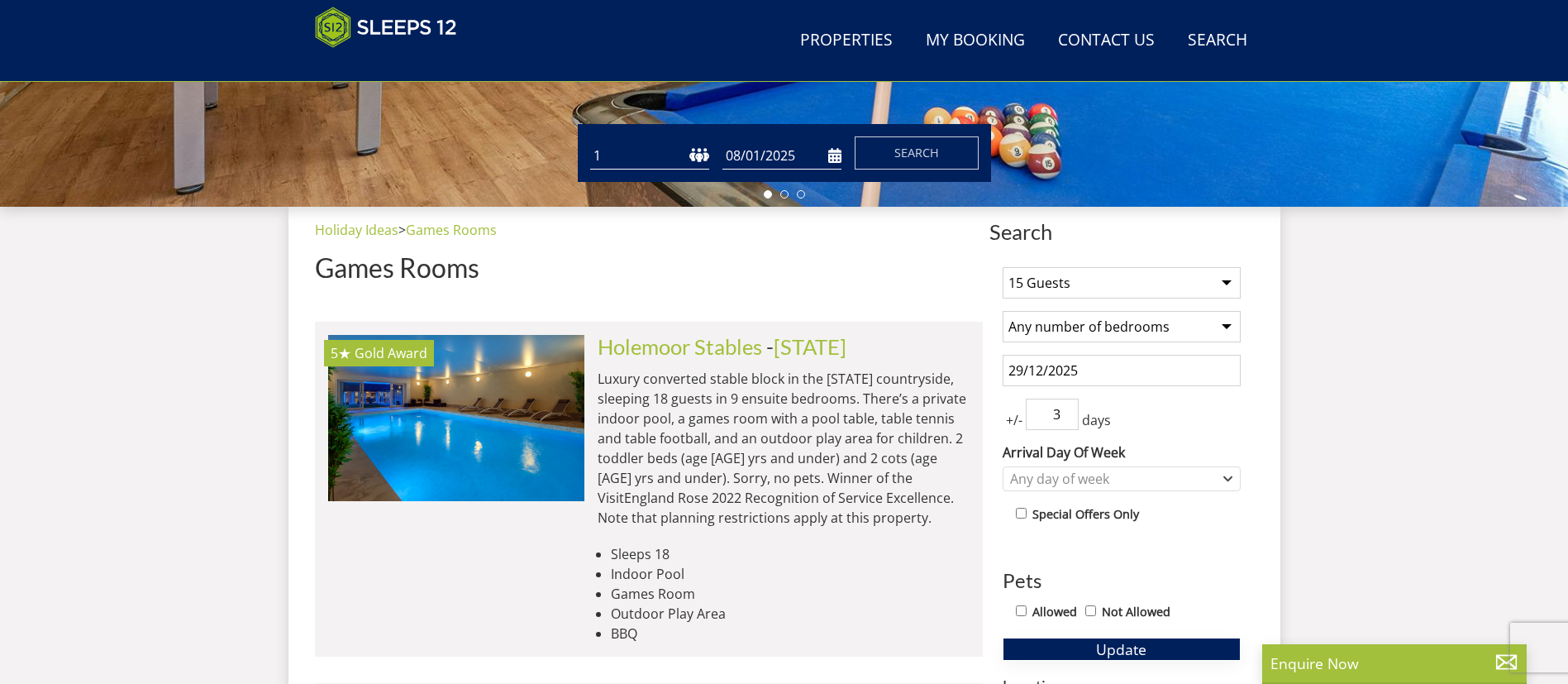 click on "Update" at bounding box center [1121, 649] 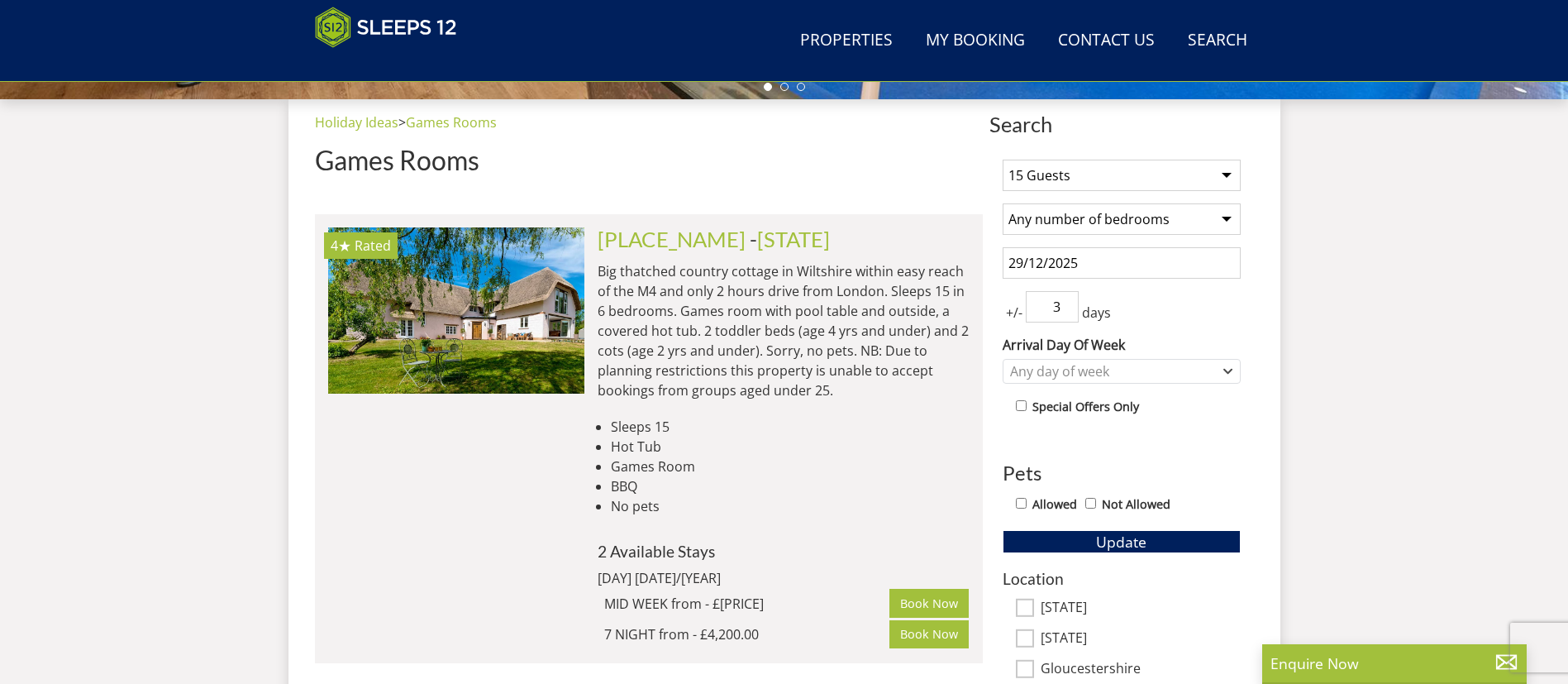 scroll, scrollTop: 619, scrollLeft: 0, axis: vertical 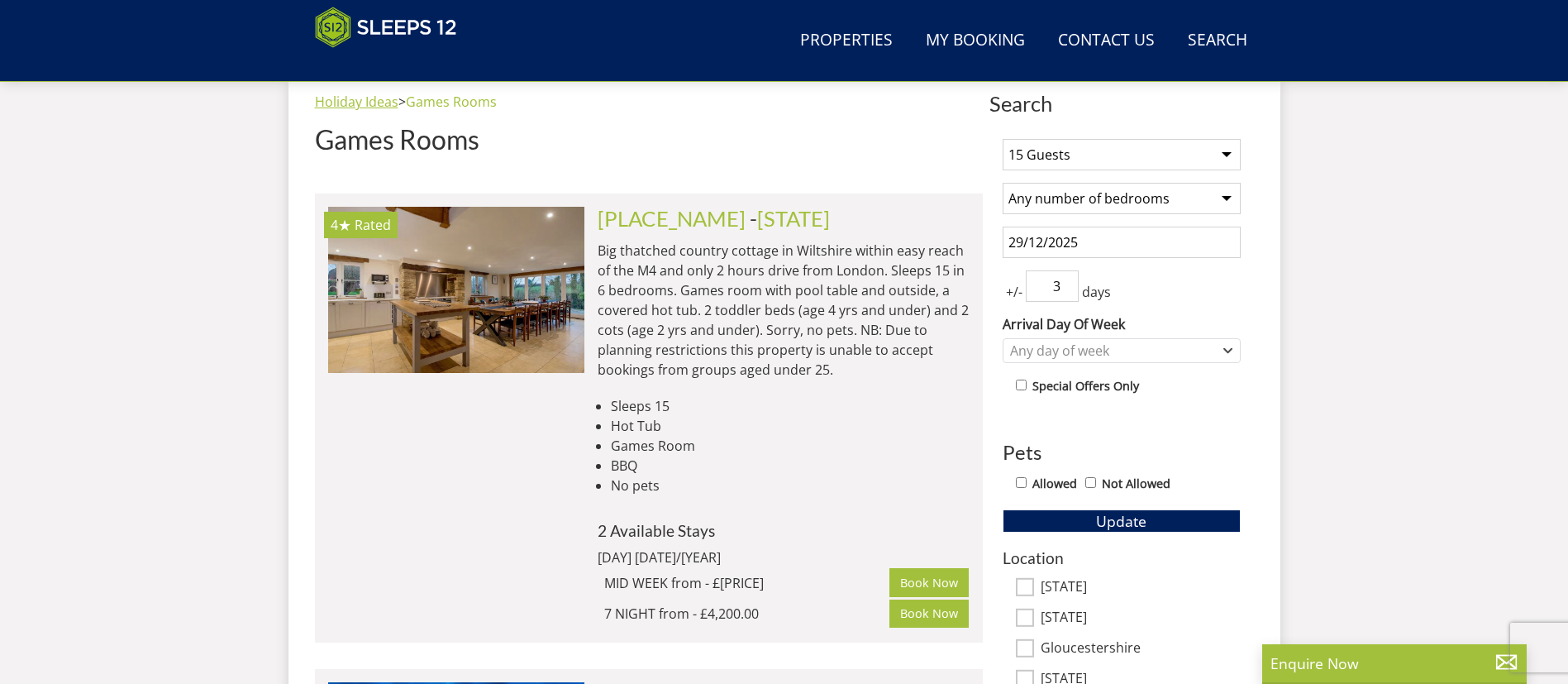 click on "Holiday Ideas" at bounding box center (356, 102) 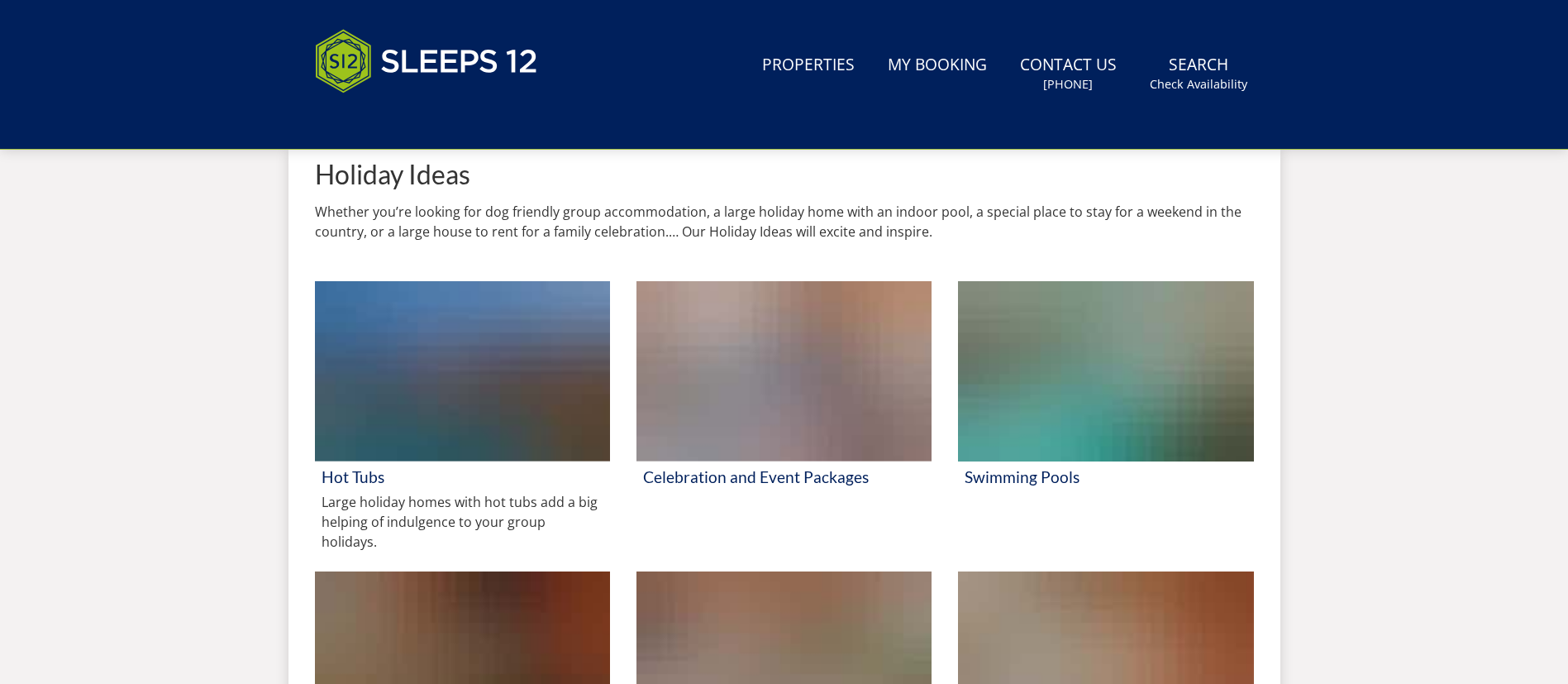 scroll, scrollTop: 0, scrollLeft: 0, axis: both 